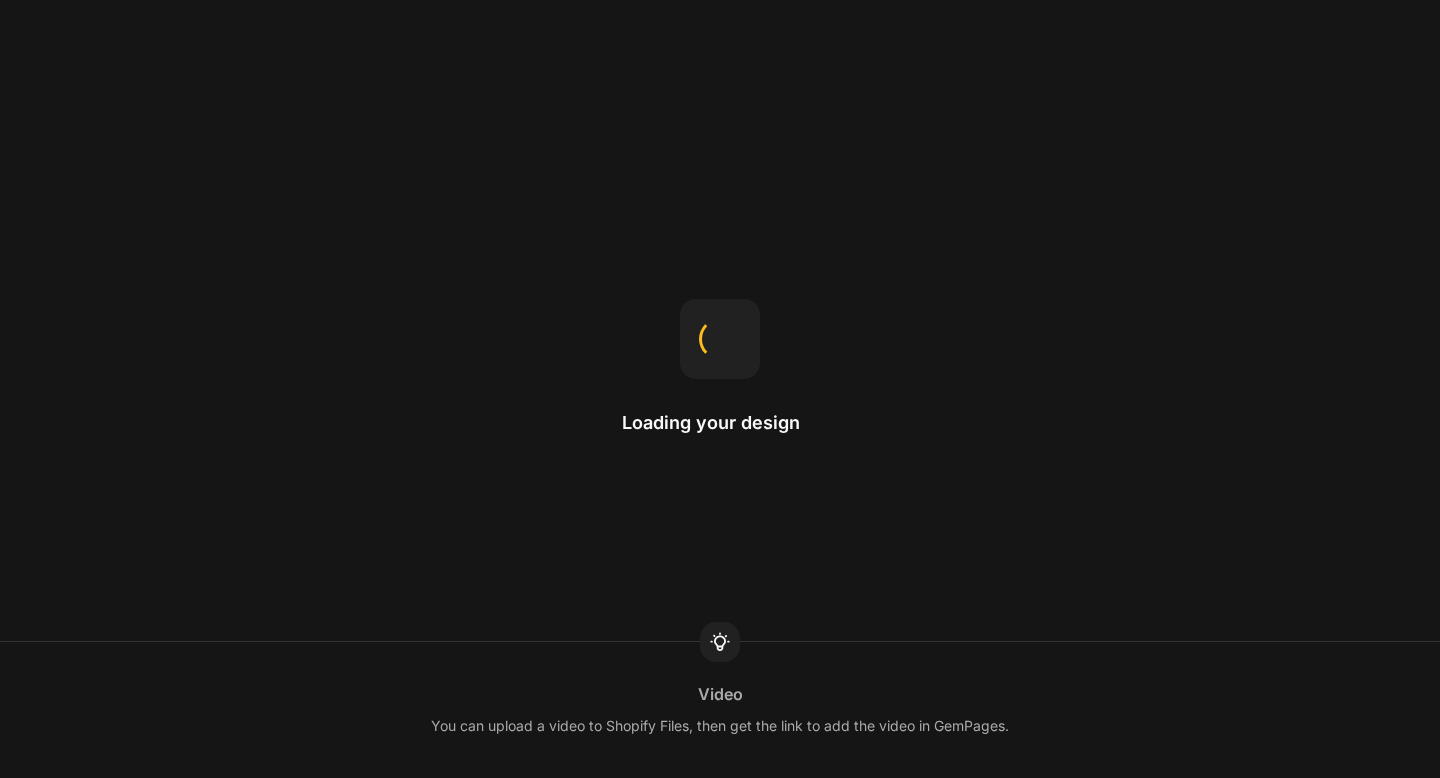 scroll, scrollTop: 0, scrollLeft: 0, axis: both 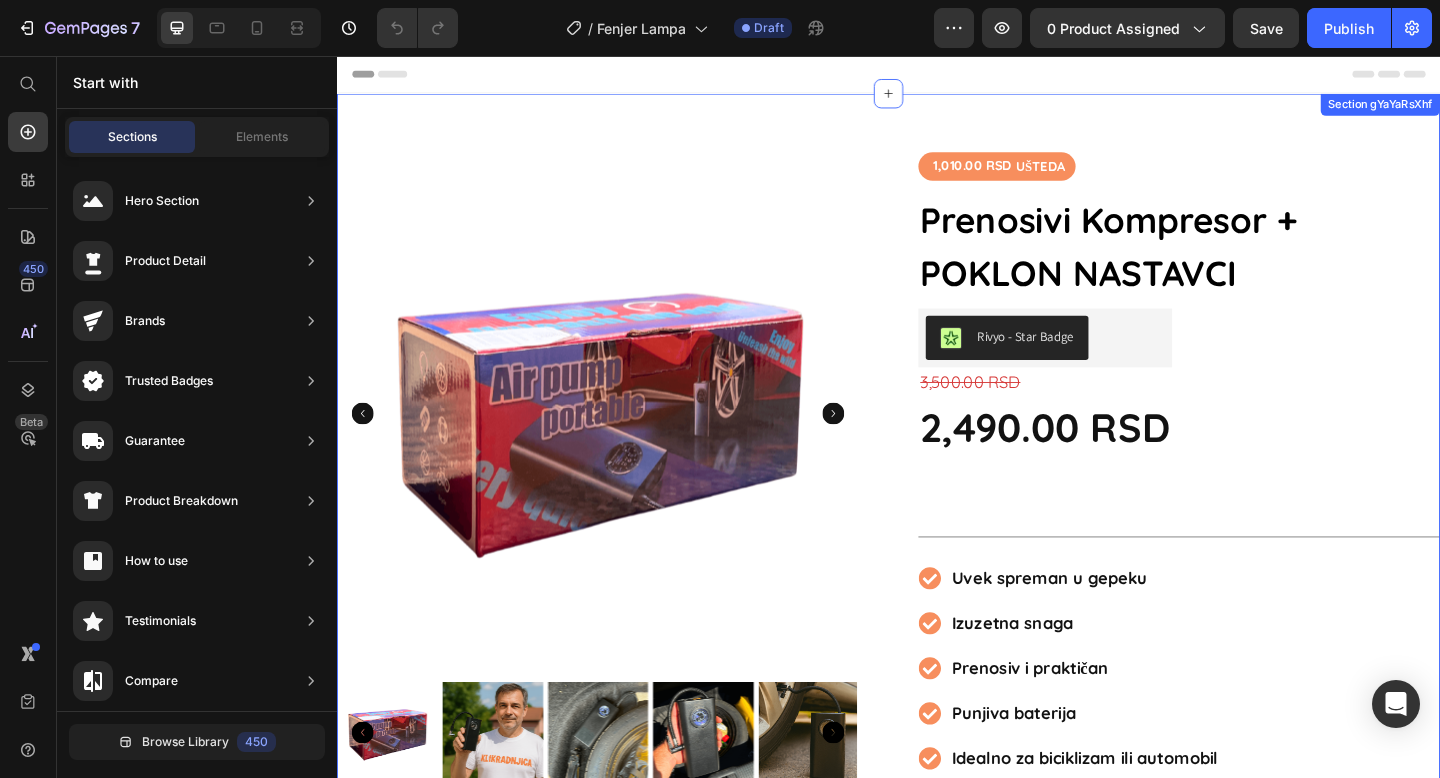 click on "Product Images 1,010.00 RSD UŠTEDA Product Tag Prenosivi Kompresor + POKLON NASTAVCI Product Title Rivyo - Star Badge Rivyo 3,500.00 RSD Price 2,490.00 RSD Product Price Row Title Line Uvek spreman u gepeku Izuzetna snaga Prenosiv i praktičan Punjiva baterija Idealno za biciklizam ili automobil Item list Title Line Količina: Text block 1 Product Quantity This product has only default variant Product Variants & Swatches Image Artikal je trenutno snižen 30%. Količine su ograničene. Text block Row Row
Očekivani datum isporuke
14/07/2025 - 15/07/2025
Delivery Date
Custom Code
Preview or Publish the page to see the content. Custom Code
Drop element here Row Bez dodavanja kartice. Plaćanje prilikom preuzimanja! Text block Product Section gYaYaRsXhf" at bounding box center [937, 697] 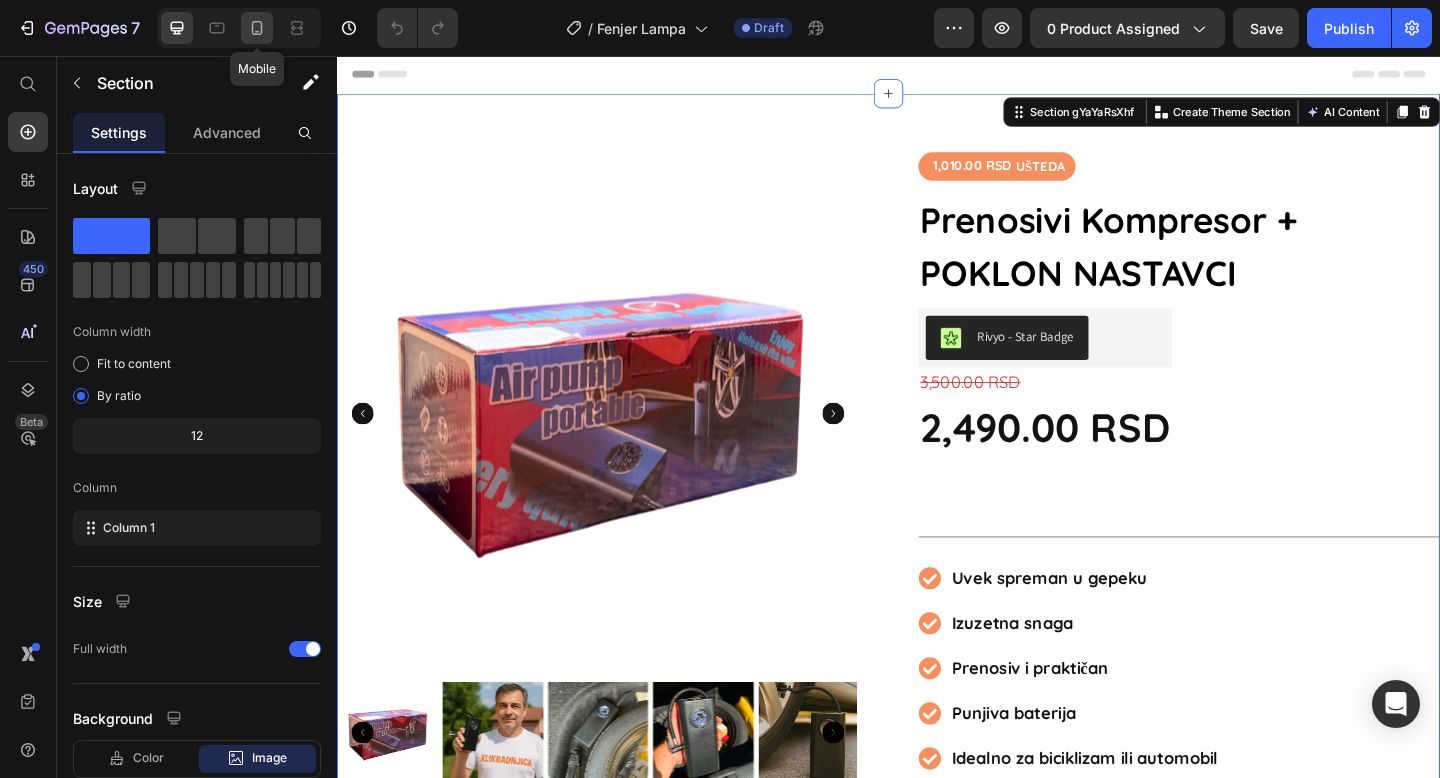 click 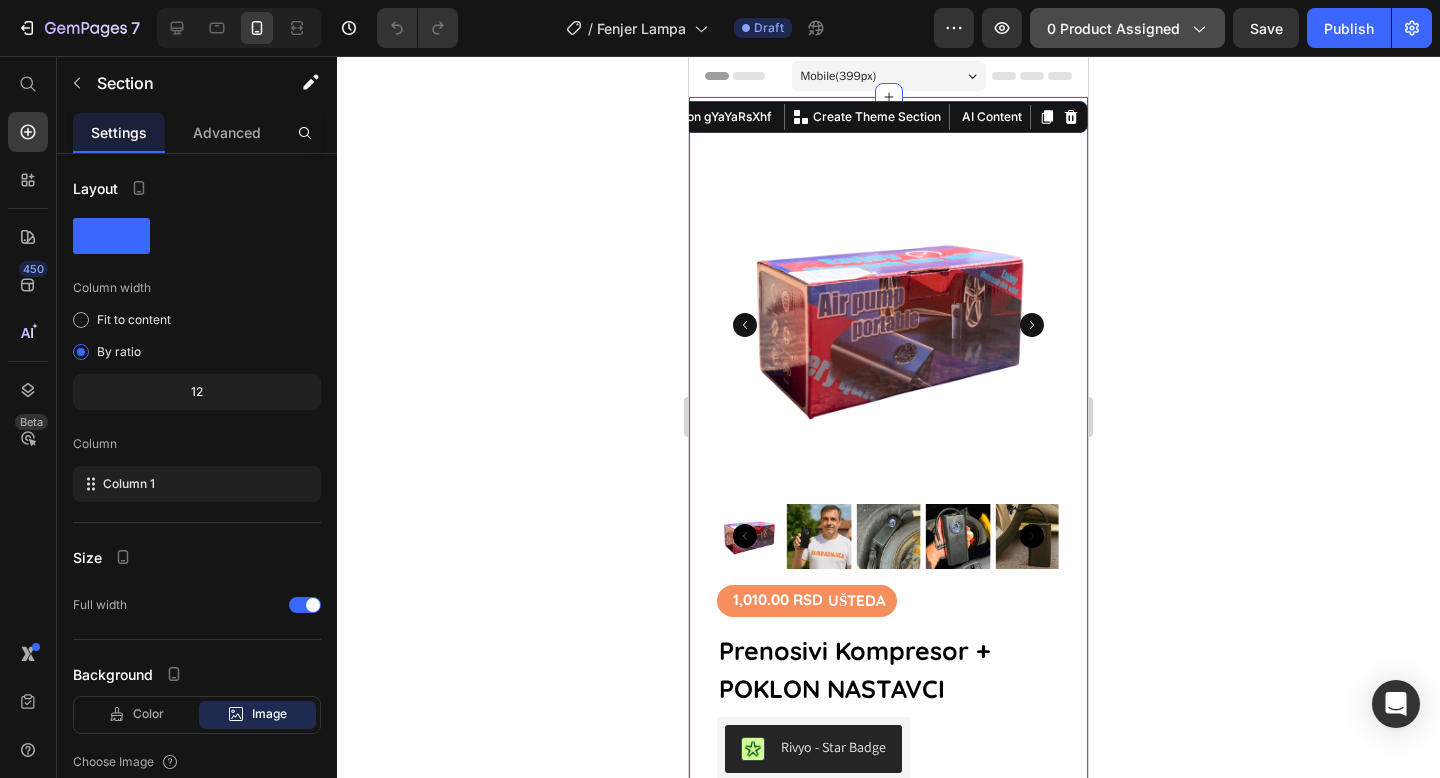 click on "0 product assigned" 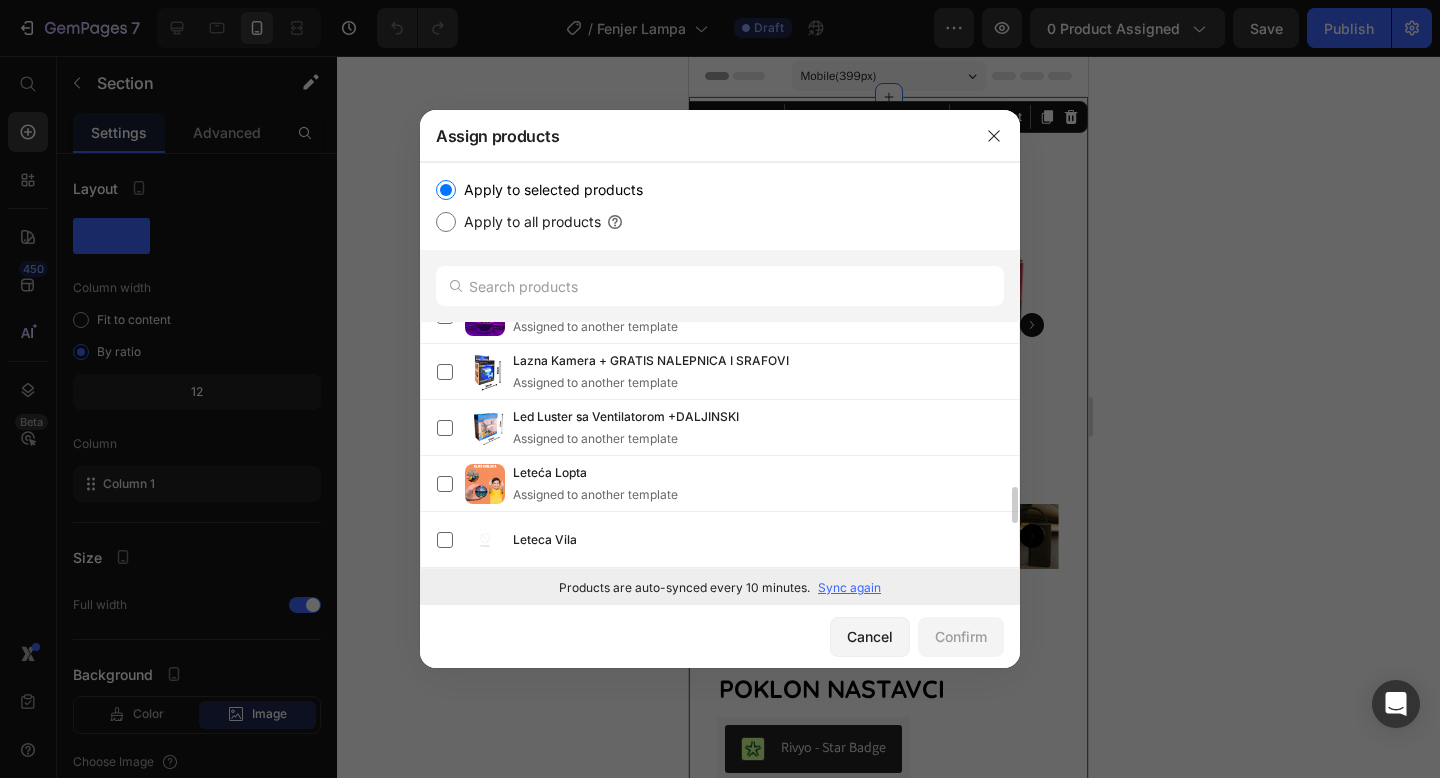 scroll, scrollTop: 1053, scrollLeft: 0, axis: vertical 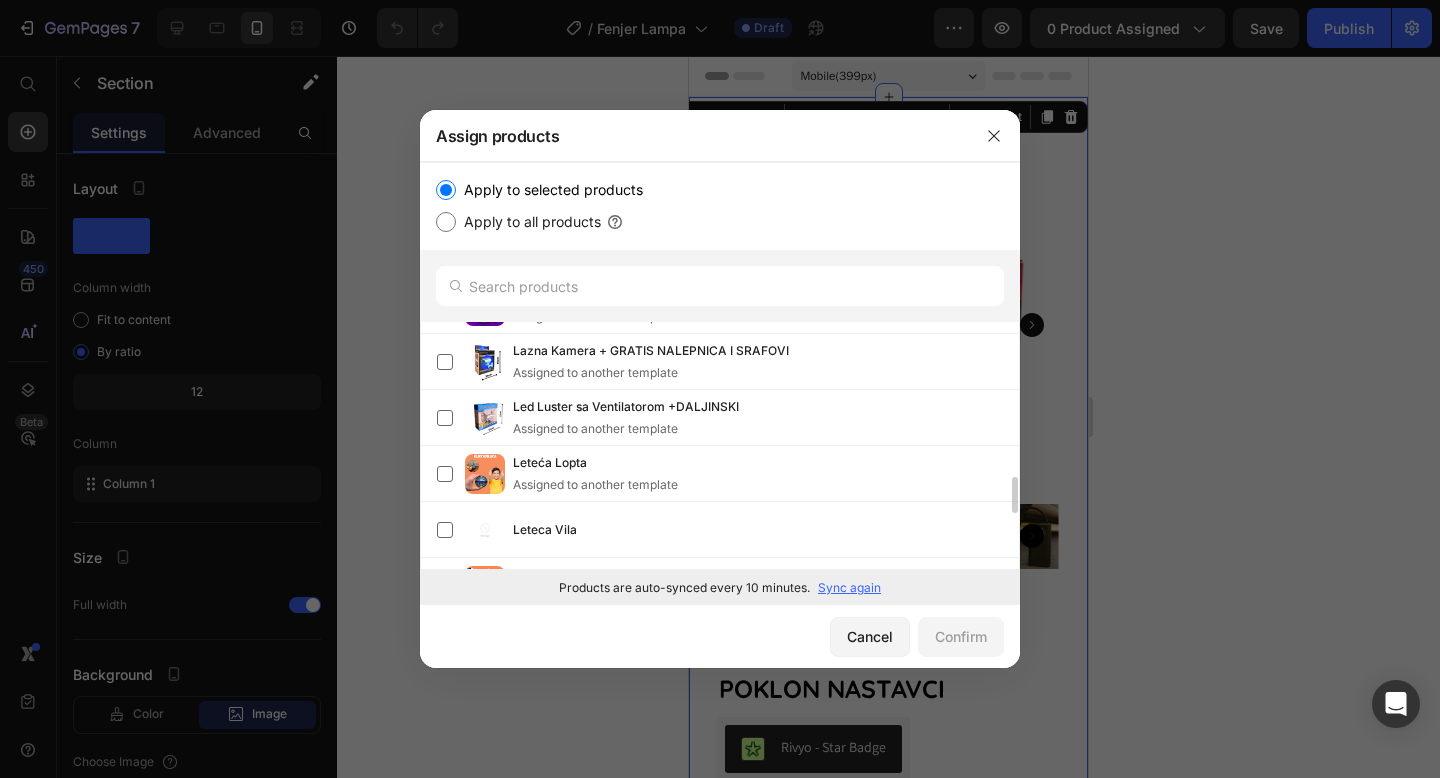 click on "Sync again" at bounding box center (849, 588) 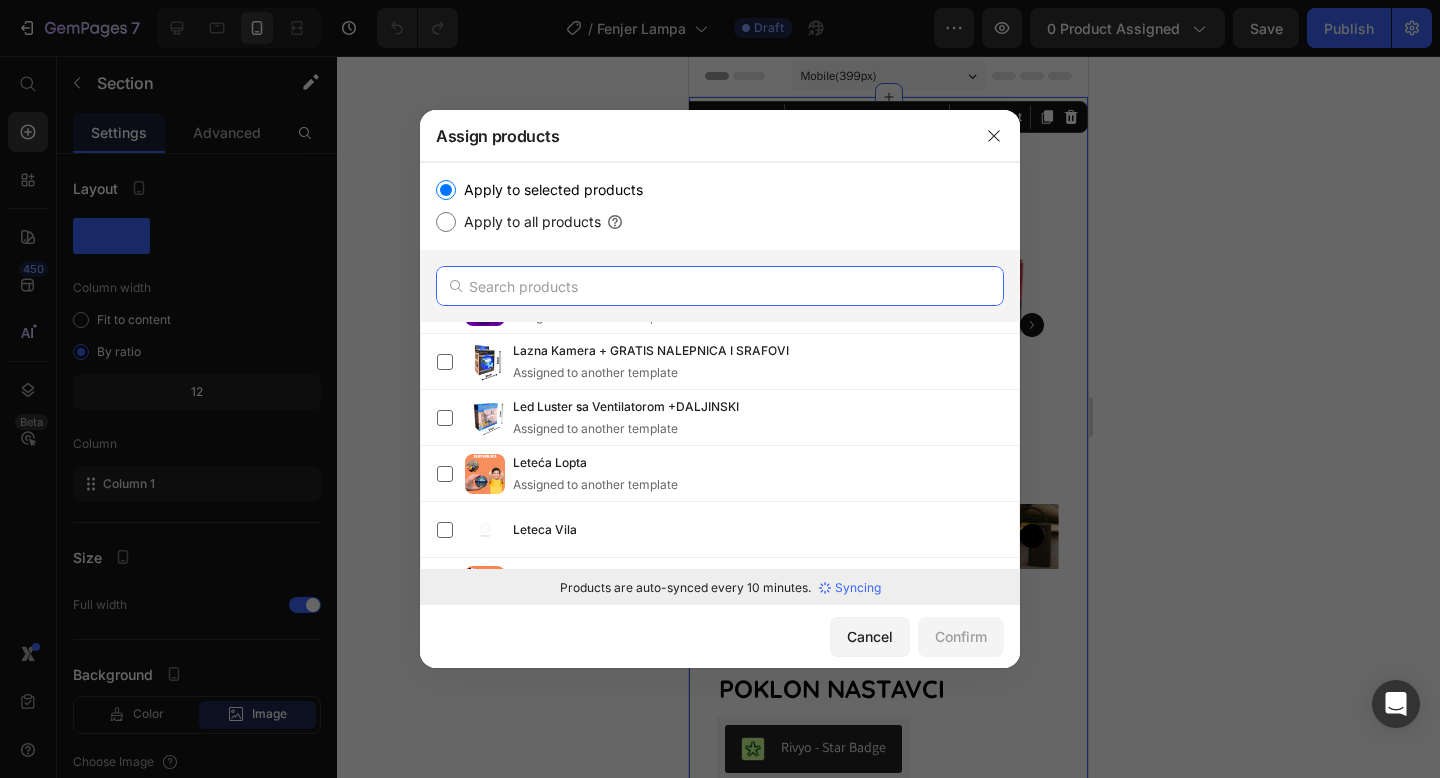 click at bounding box center [720, 286] 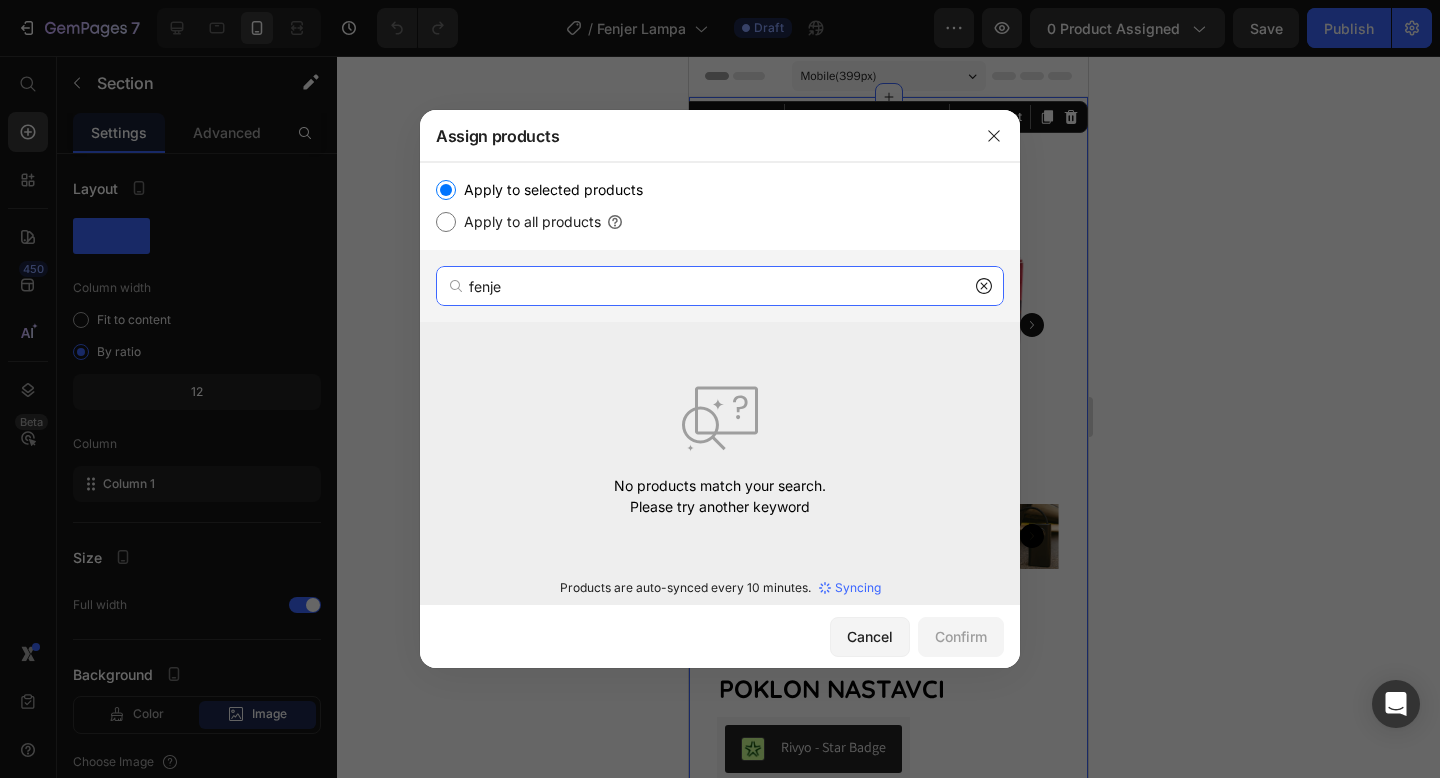 type on "fenjer" 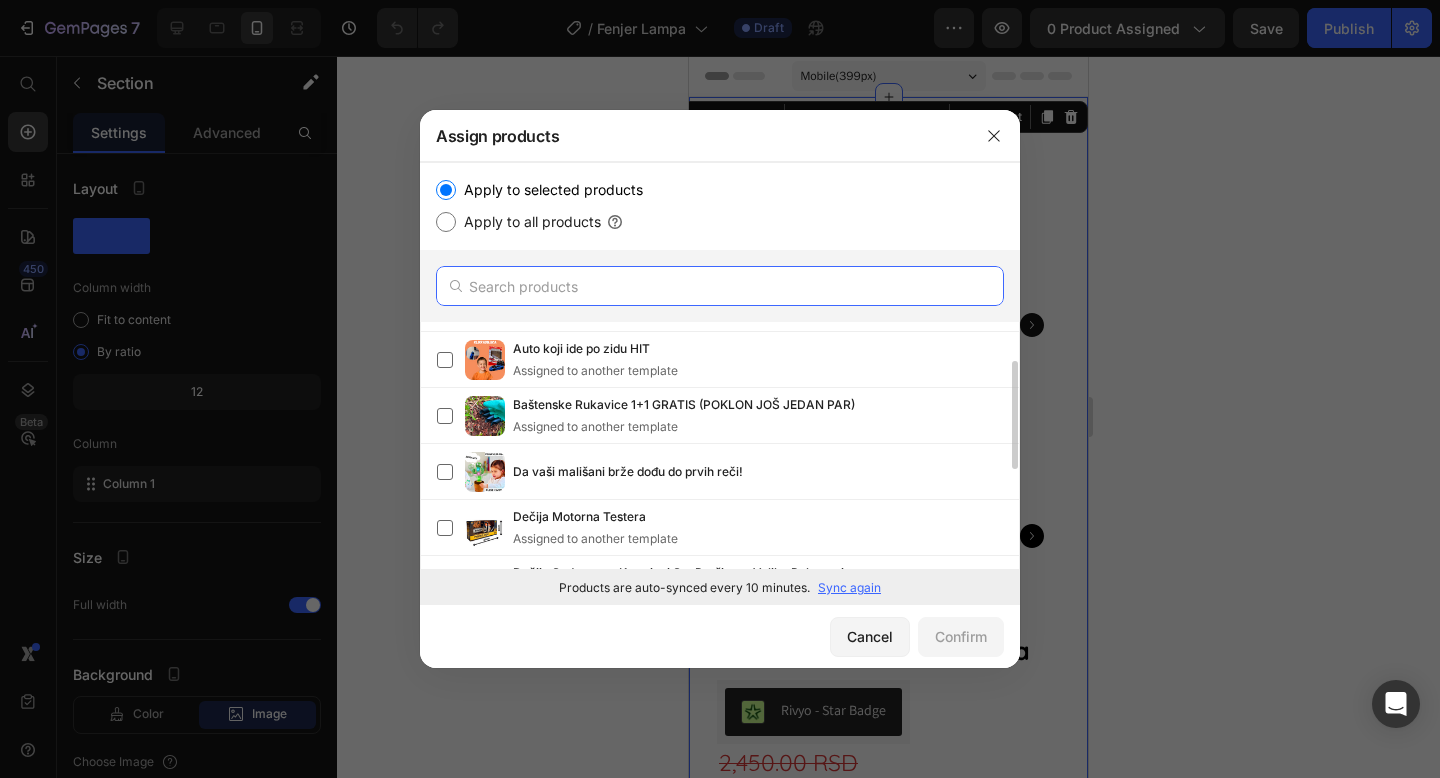 scroll, scrollTop: 99, scrollLeft: 0, axis: vertical 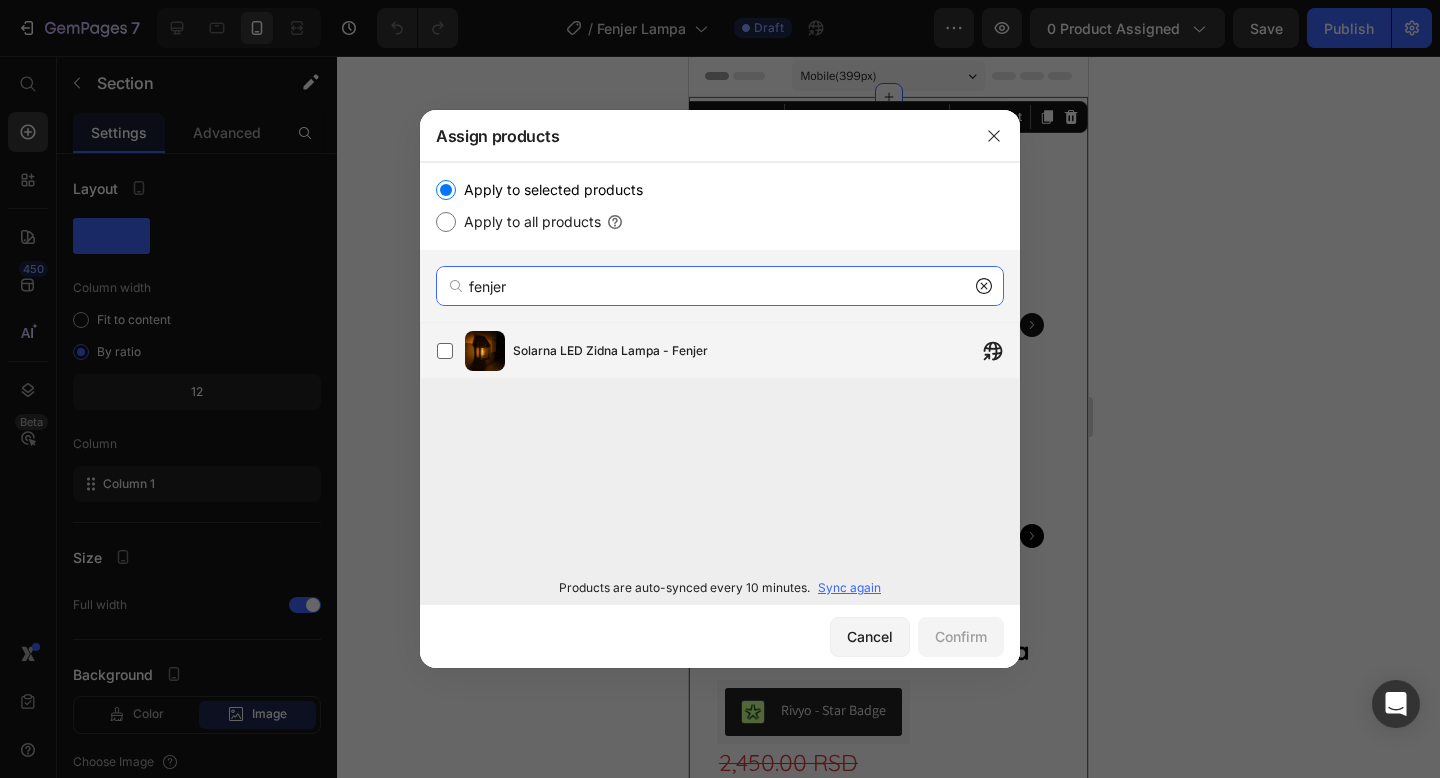 type on "fenjer" 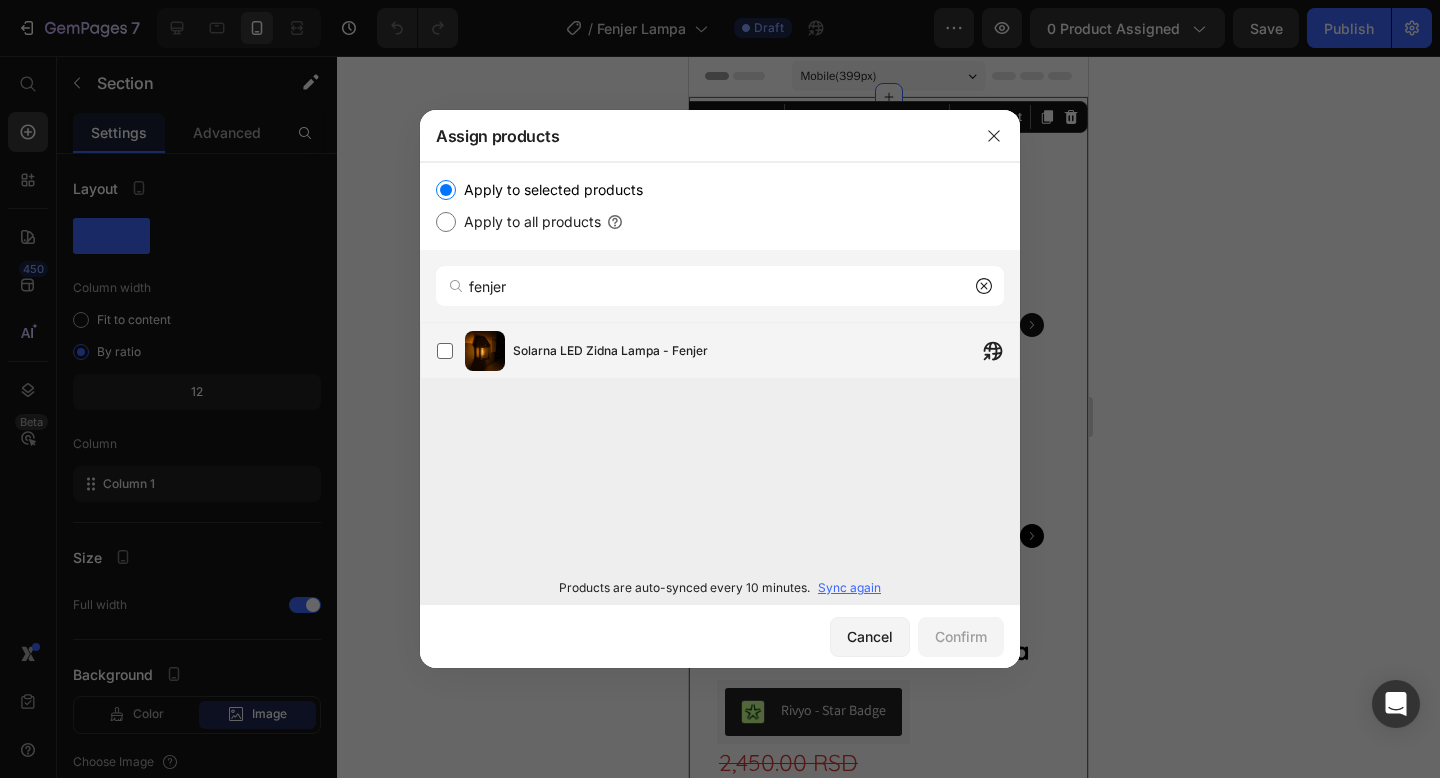 click on "Solarna LED Zidna Lampa - Fenjer" at bounding box center (766, 351) 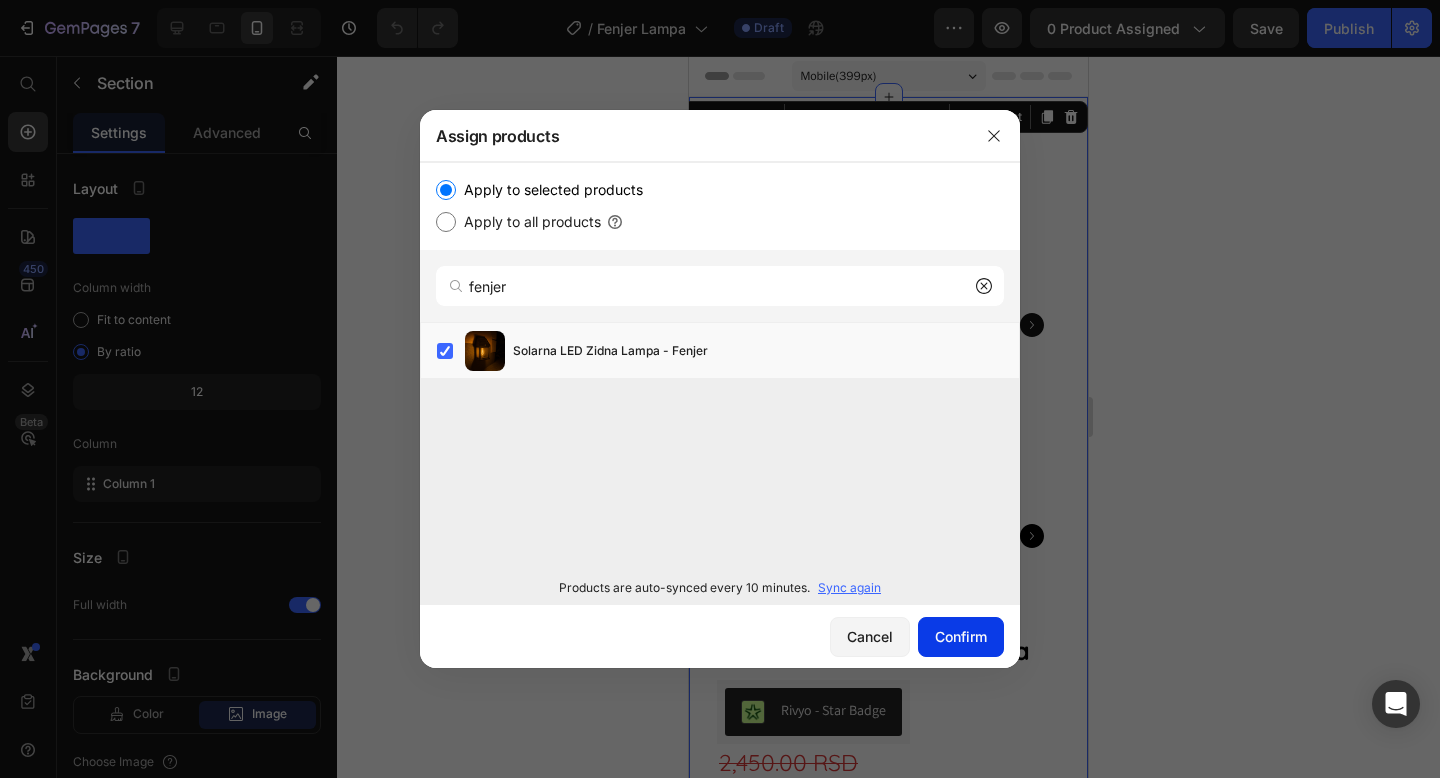 click on "Confirm" 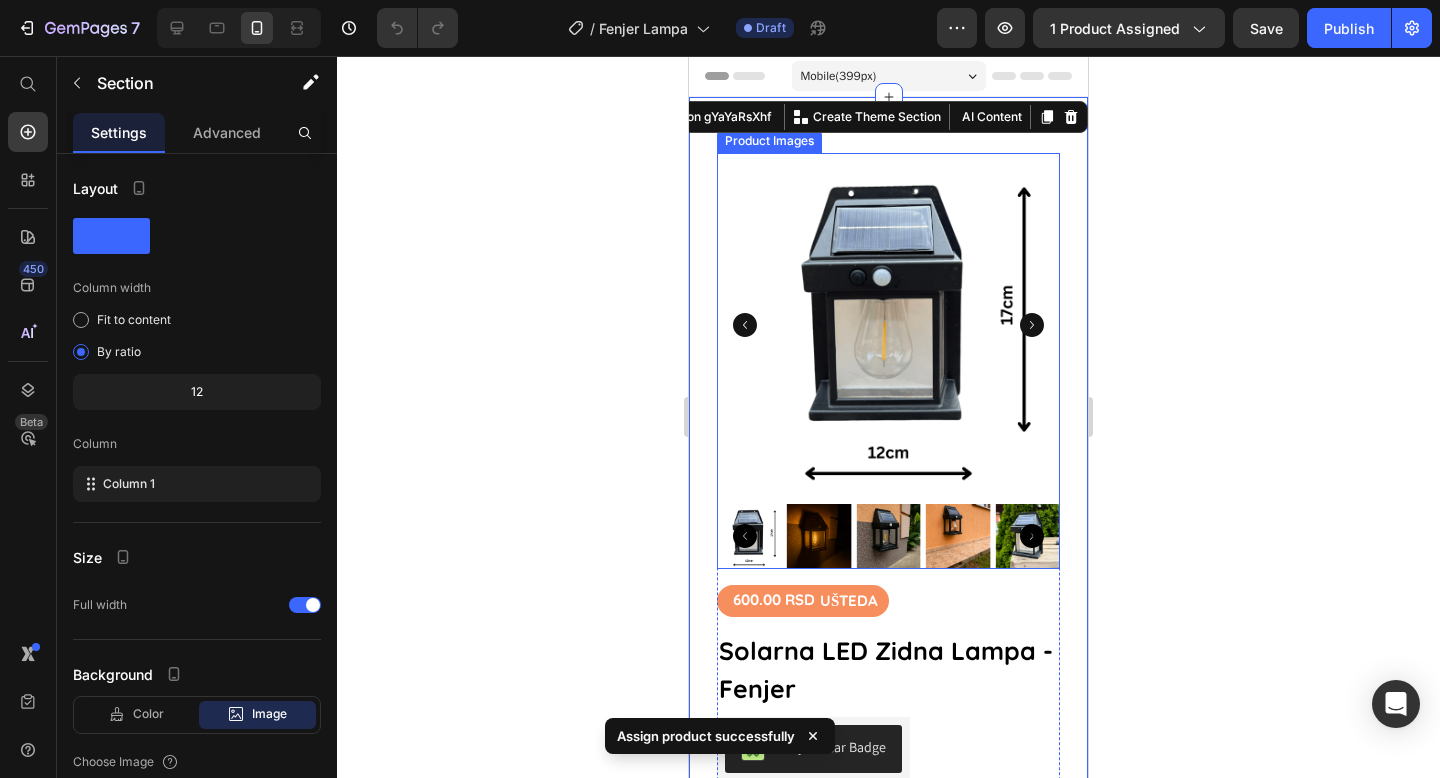 click at bounding box center (819, 536) 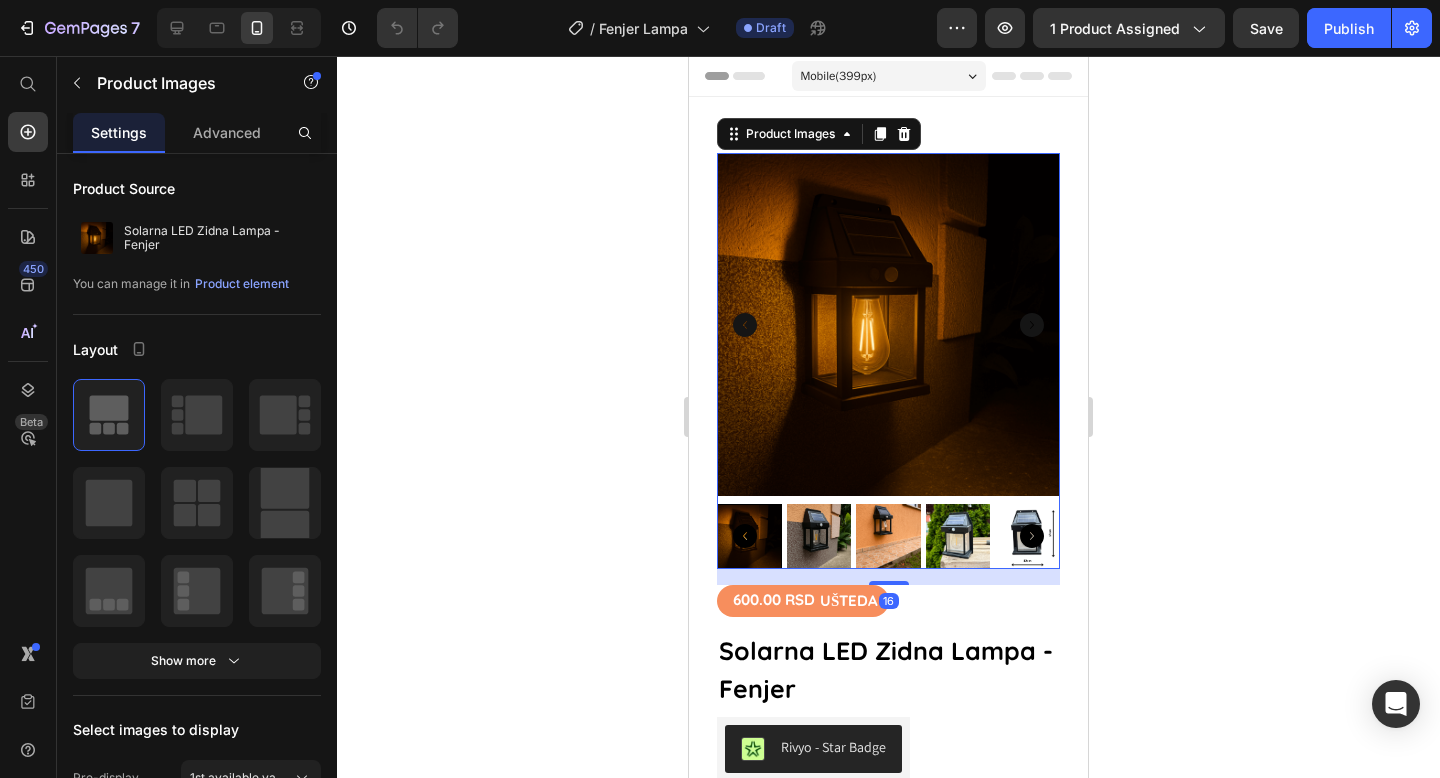 click at bounding box center [819, 536] 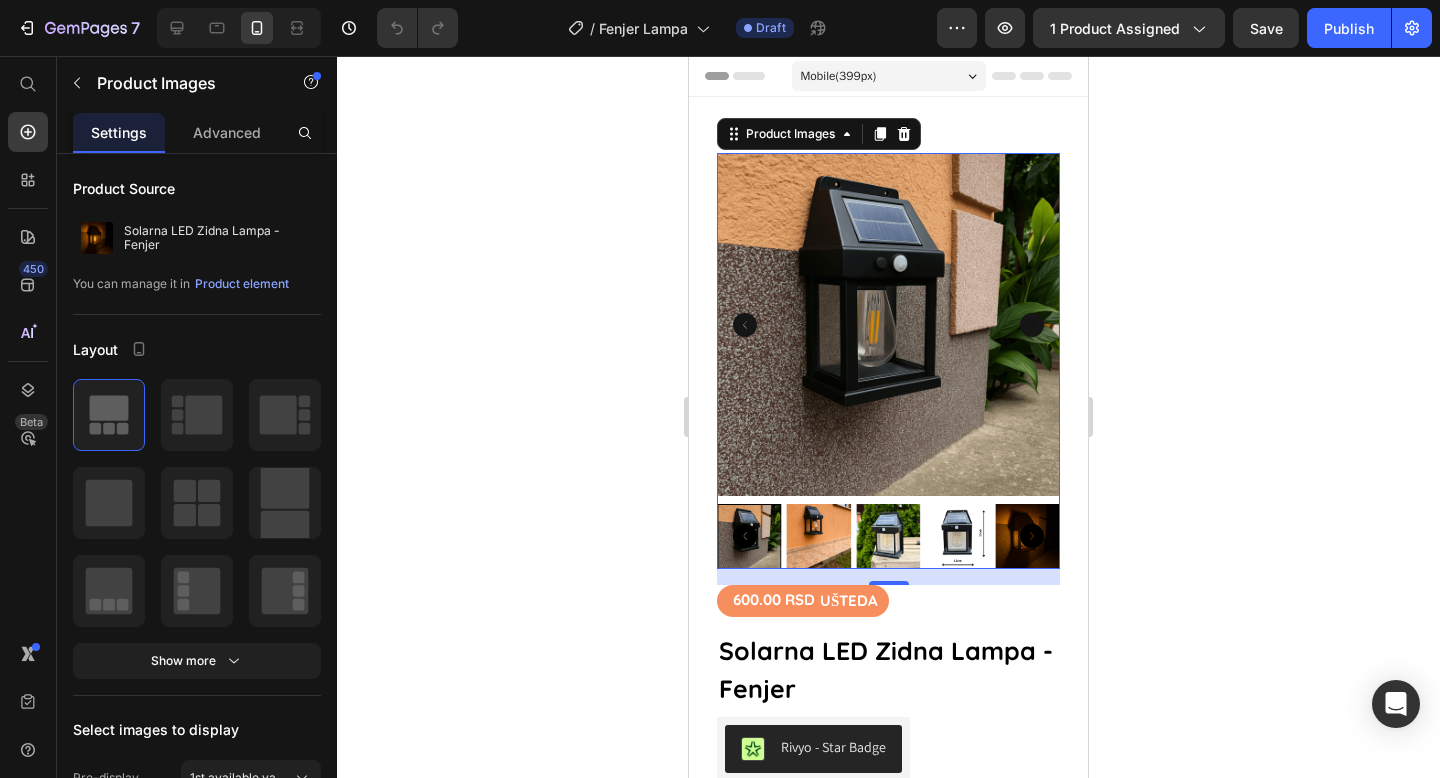 click at bounding box center (819, 536) 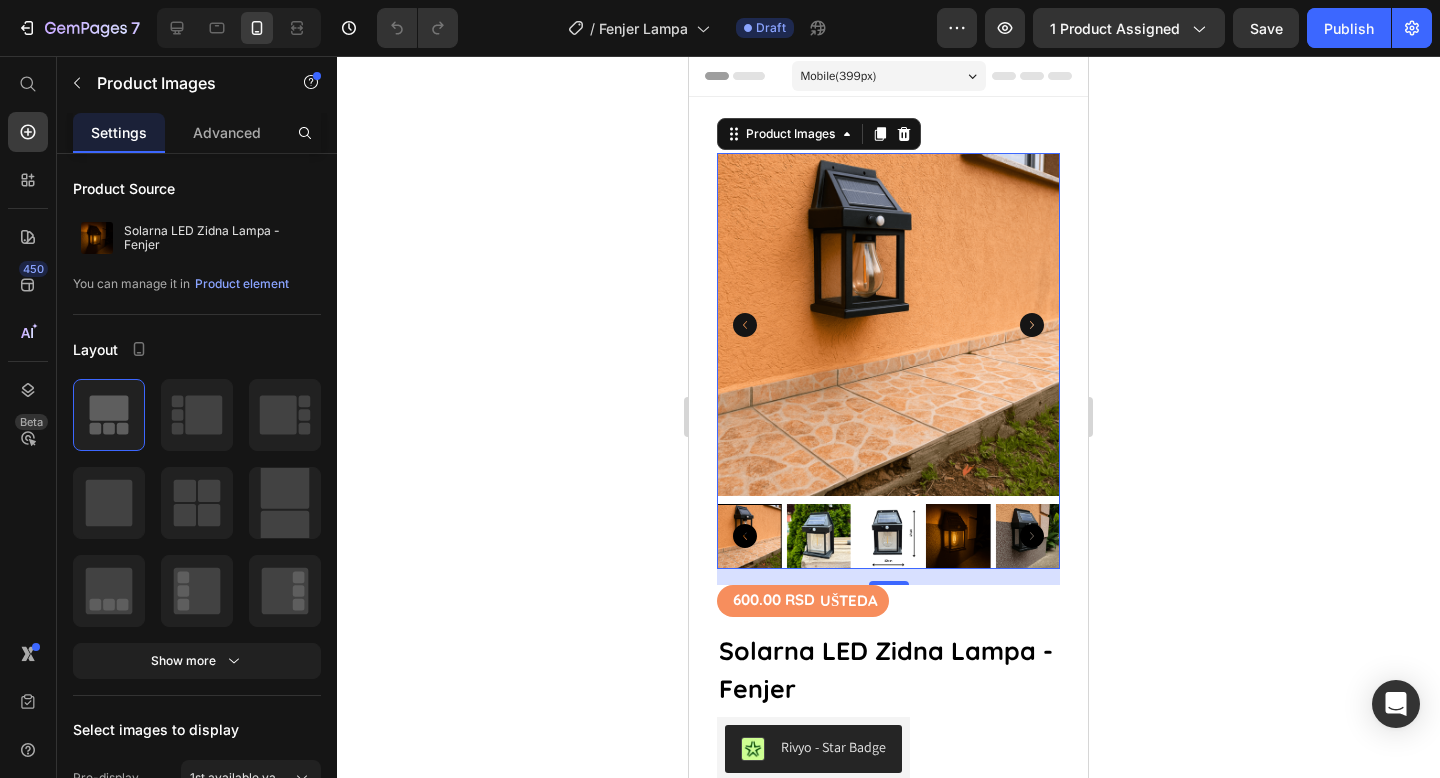 click at bounding box center [819, 536] 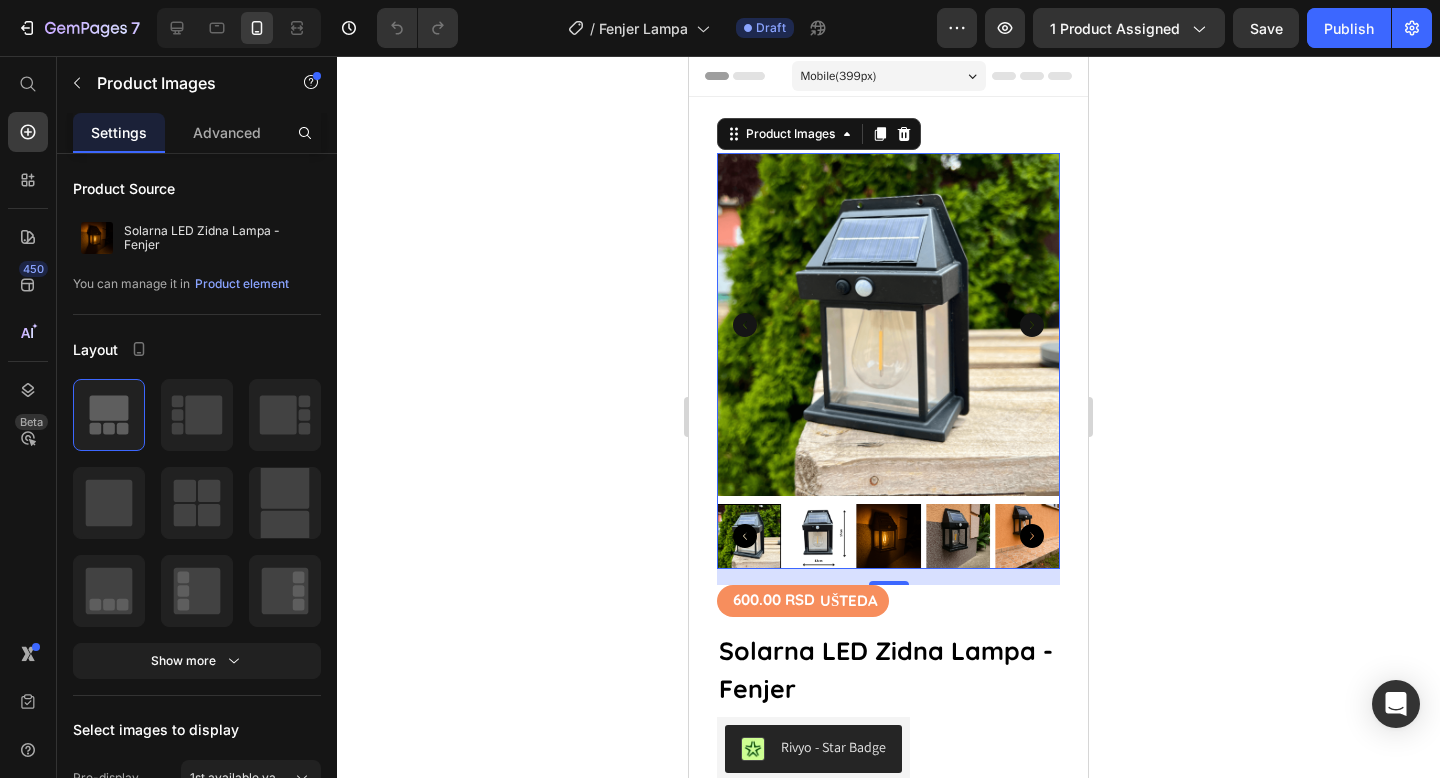 click at bounding box center [819, 536] 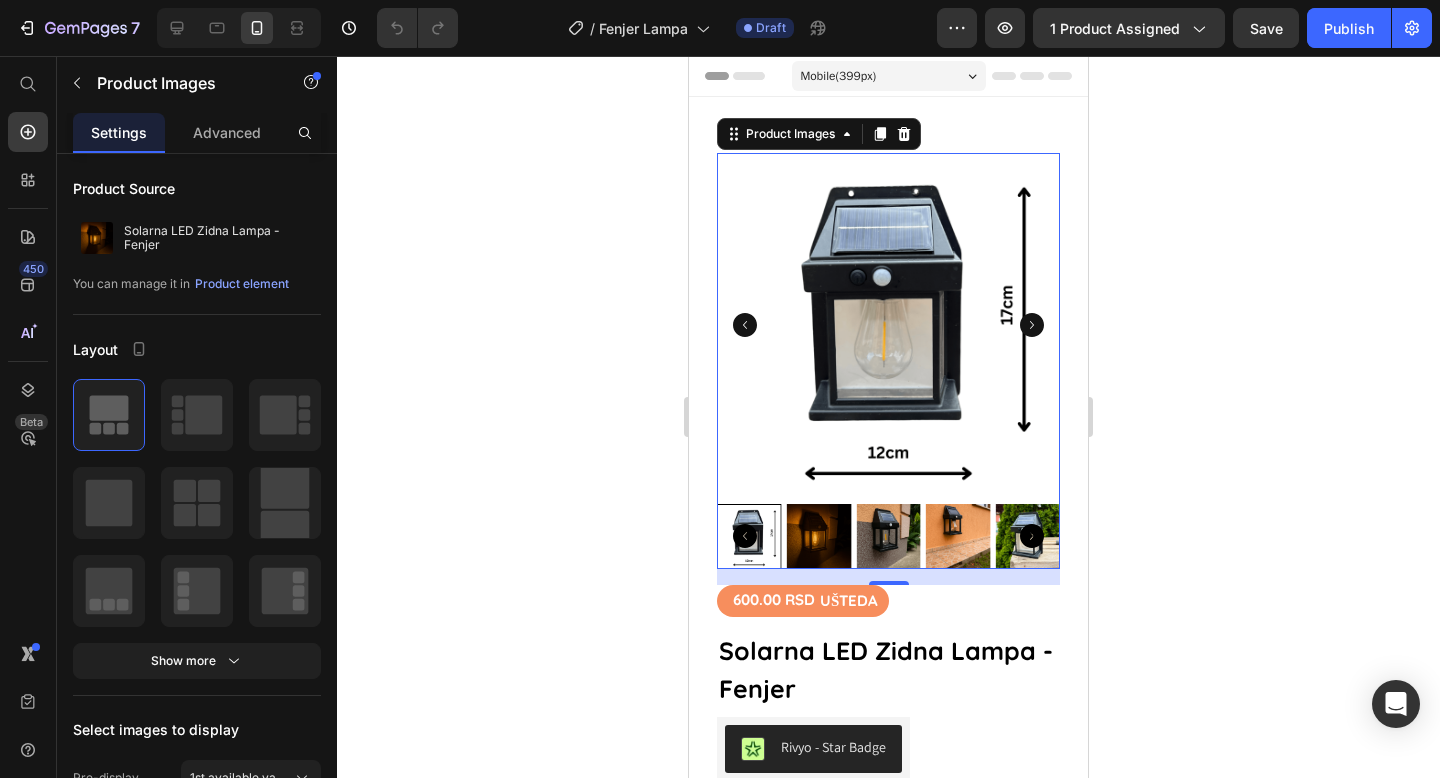 click at bounding box center (888, 536) 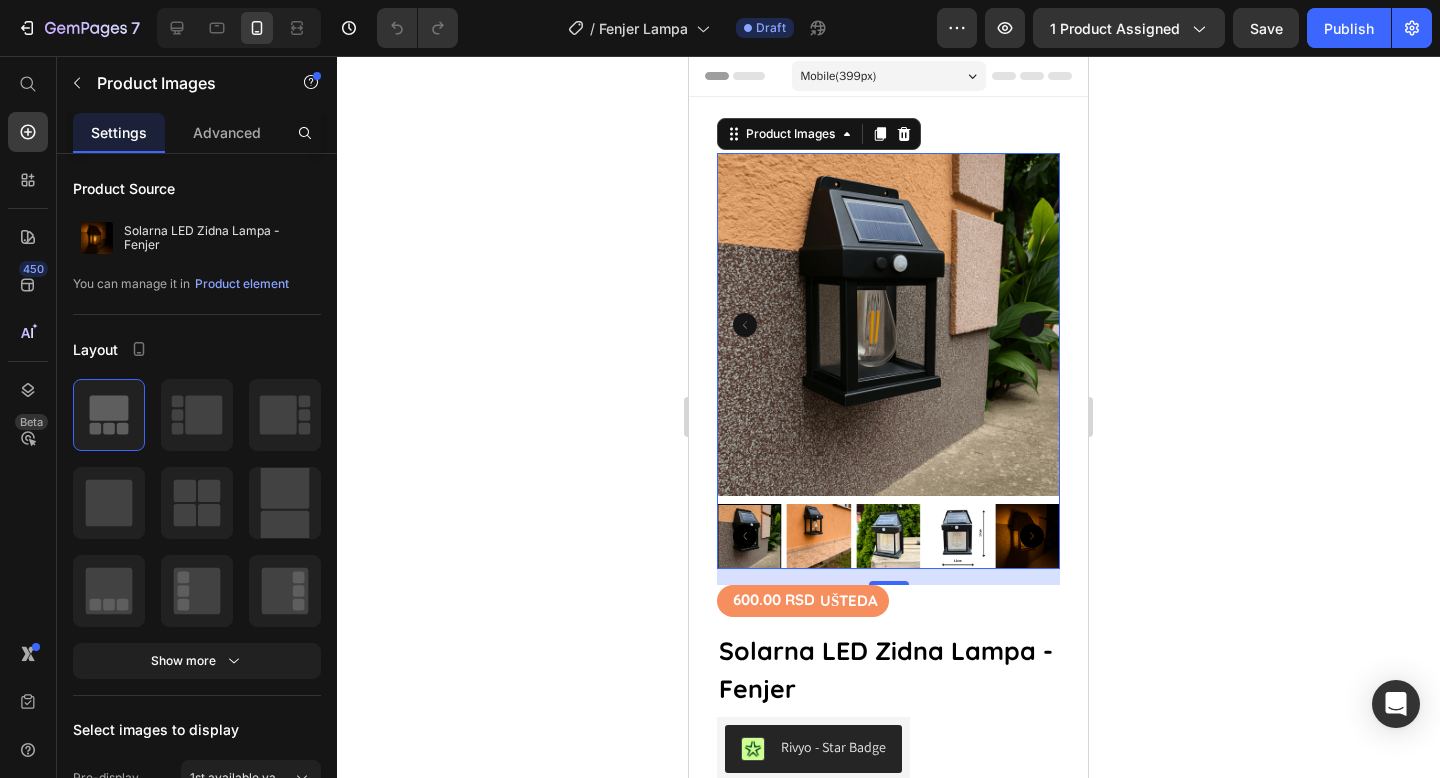 click at bounding box center (749, 536) 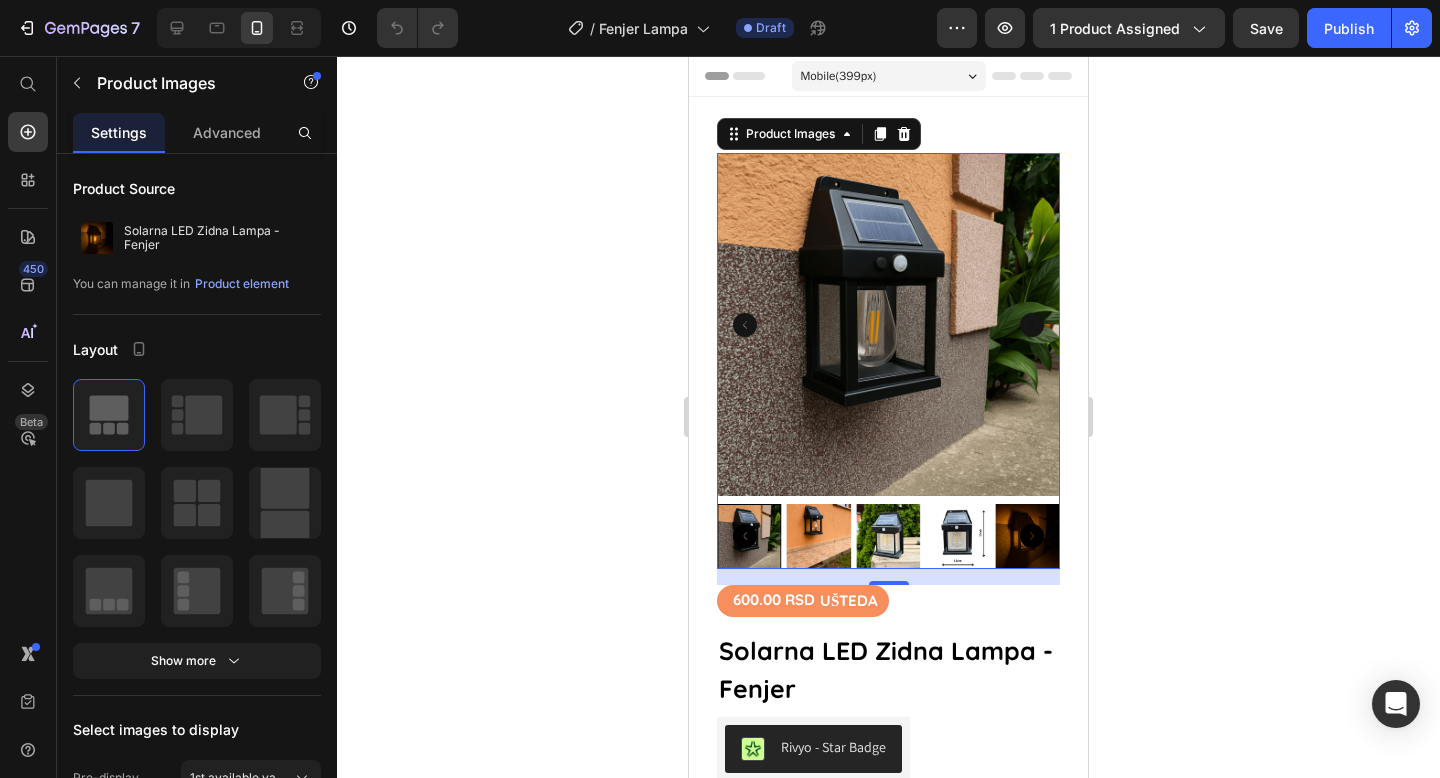 click at bounding box center (819, 536) 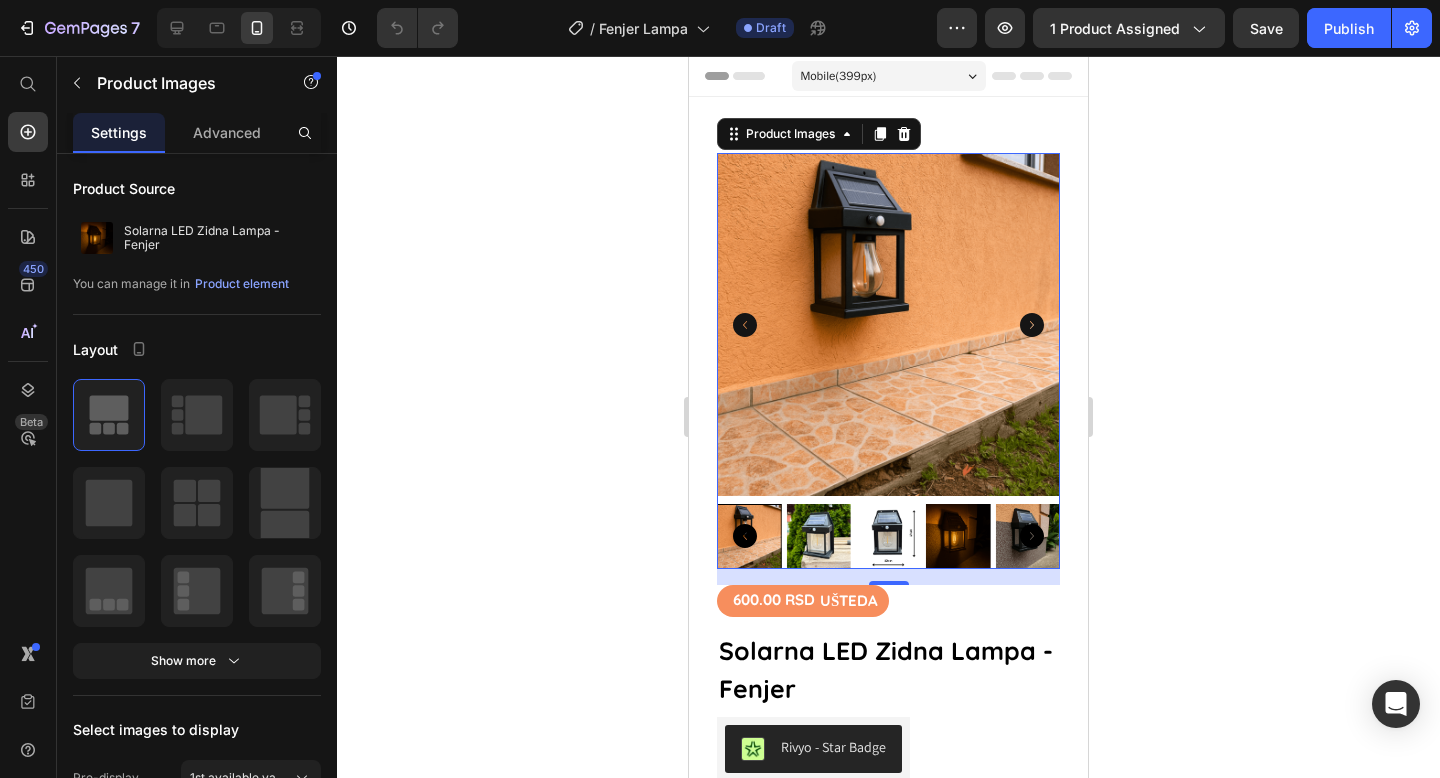 click at bounding box center (819, 536) 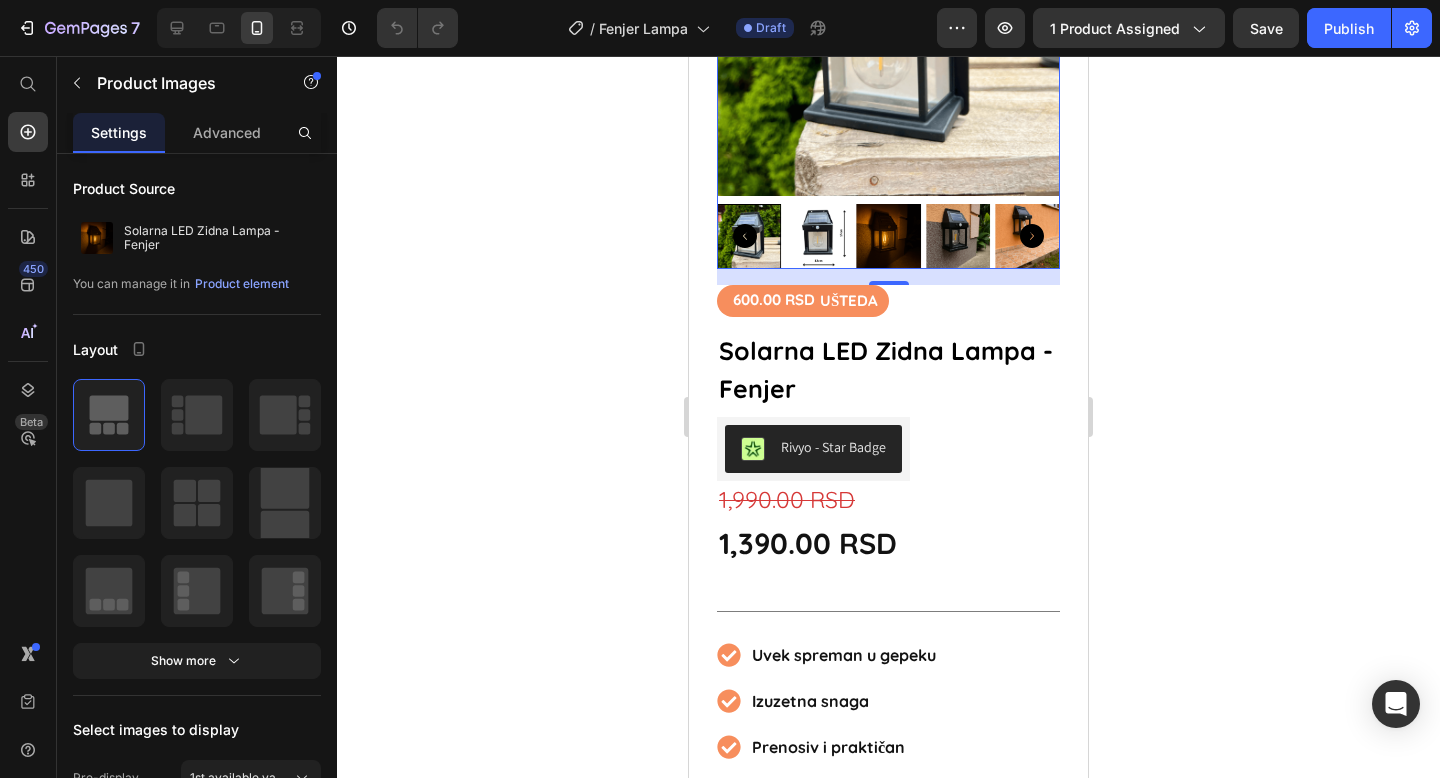 scroll, scrollTop: 507, scrollLeft: 0, axis: vertical 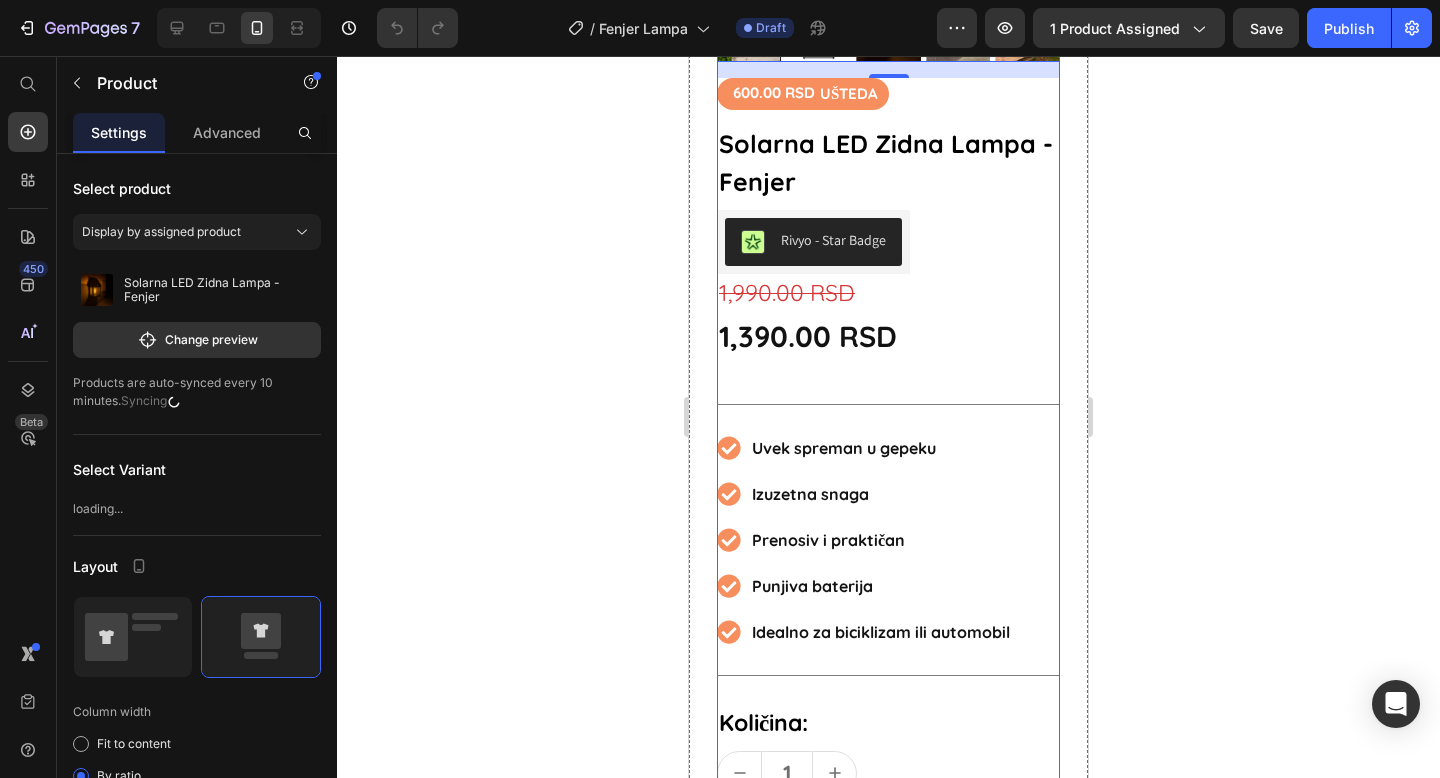 click on "600.00 RSD UŠTEDA Product Tag Solarna LED Zidna Lampa - Fenjer Product Title Rivyo - Star Badge Rivyo 1,990.00 RSD Price 1,390.00 RSD Product Price Row Title Line Uvek spreman u gepeku Izuzetna snaga Prenosiv i praktičan Punjiva baterija Idealno za biciklizam ili automobil Item list Title Line Količina: Text block 1 Product Quantity This product has only default variant Product Variants & Swatches Image Artikal je trenutno snižen 30%. Količine su ograničene. Text block Row Row
Očekivani datum isporuke
14/07/2025 - 15/07/2025
Delivery Date
Custom Code
Preview or Publish the page to see the content. Custom Code
Drop element here Row Bez dodavanja kartice. Plaćanje prilikom preuzimanja! Text block" at bounding box center [888, 660] 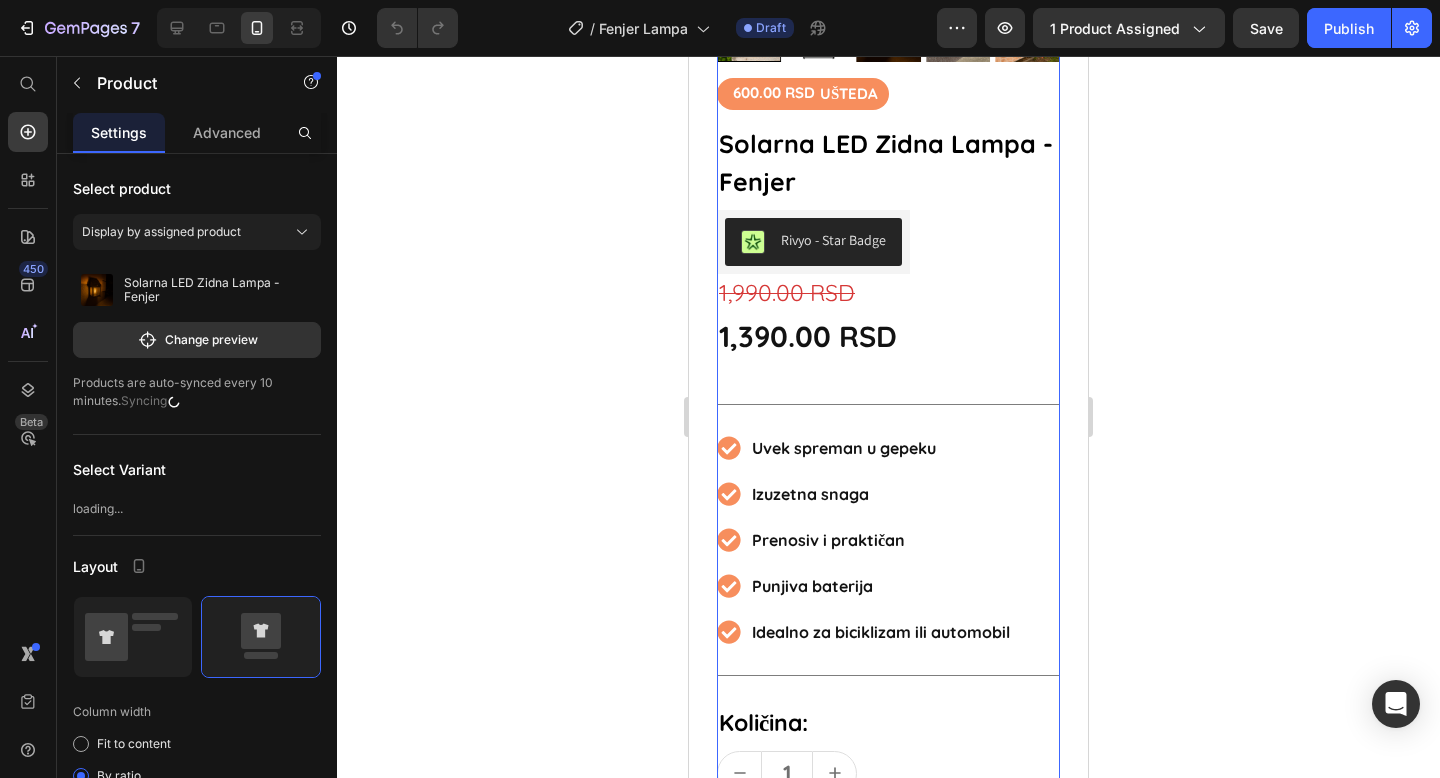 click on "Uvek spreman u gepeku" at bounding box center (881, 448) 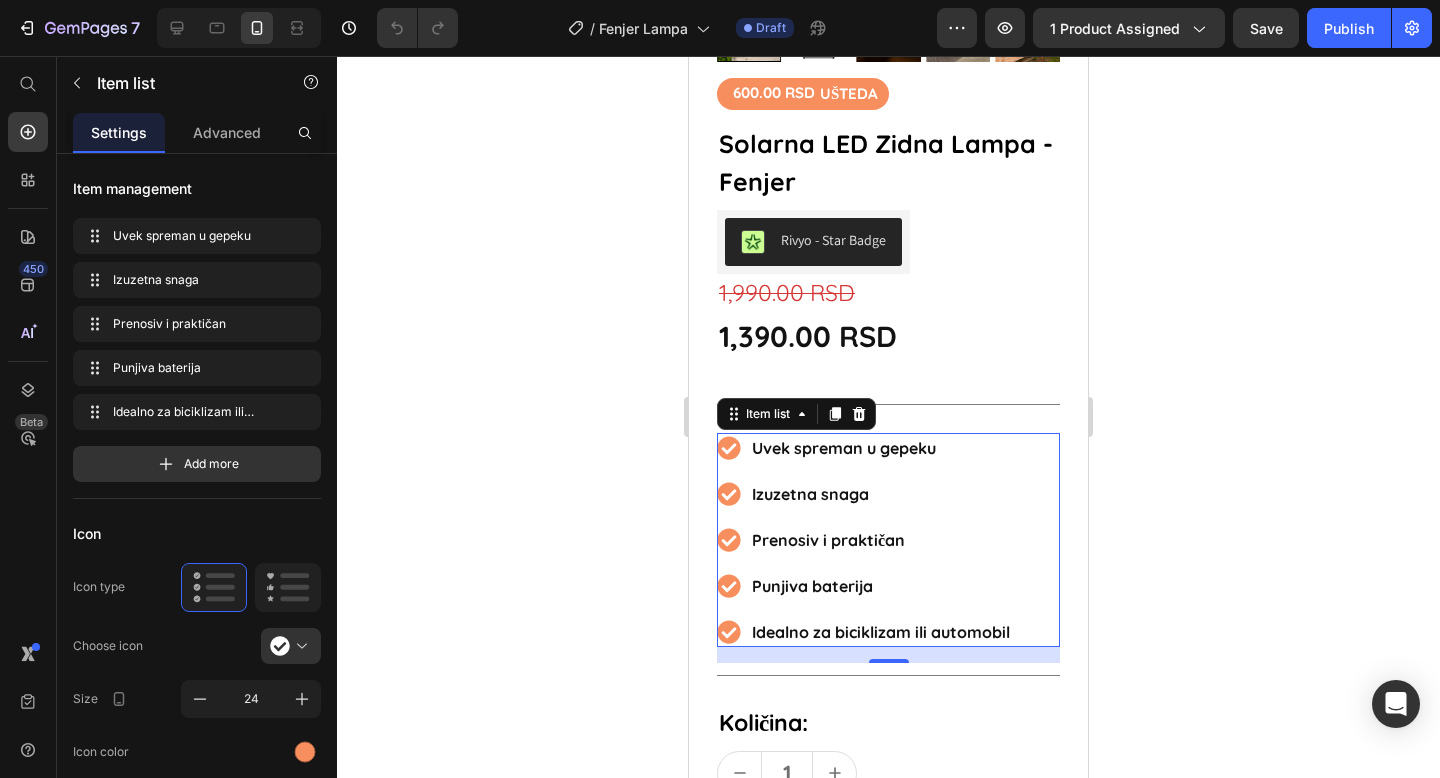 click on "Uvek spreman u gepeku" at bounding box center (881, 448) 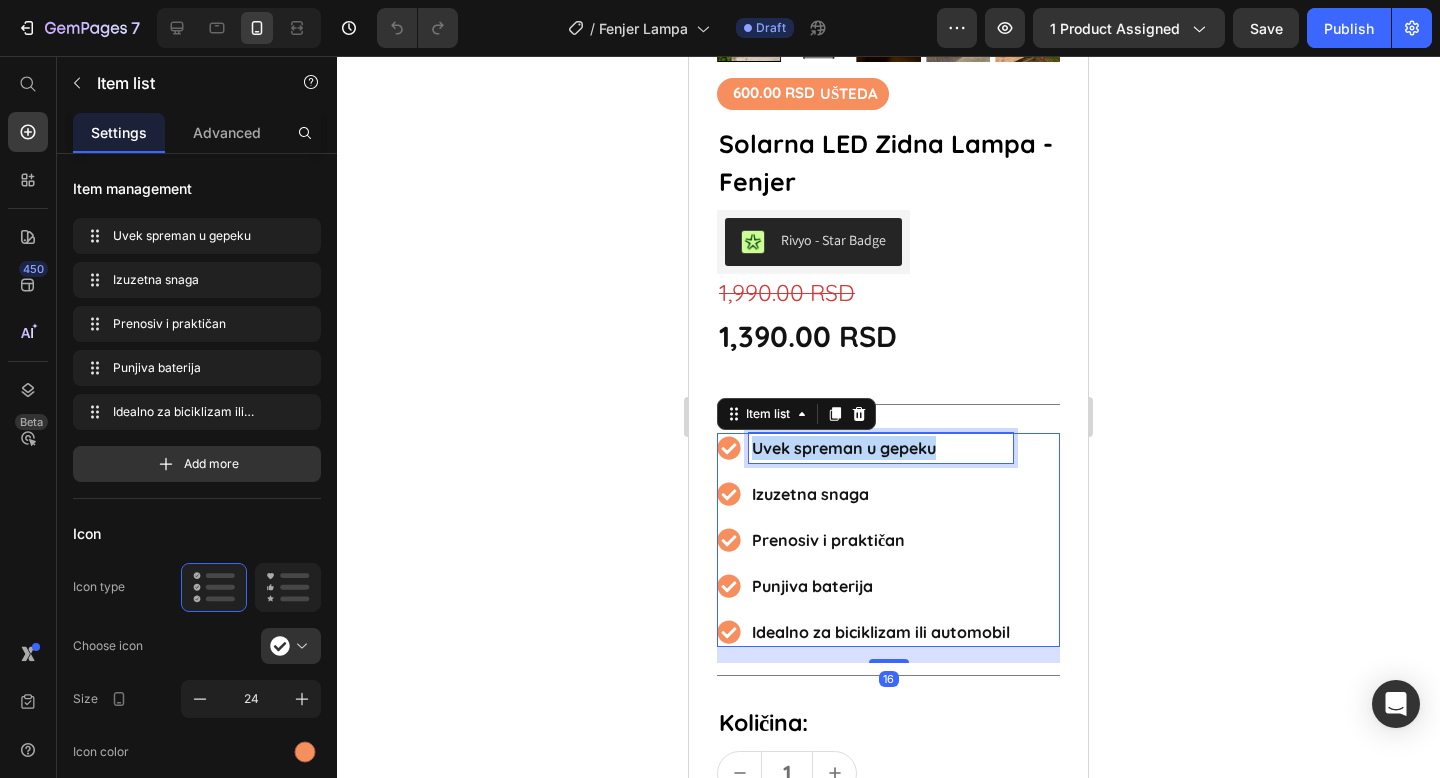 click on "Uvek spreman u gepeku" at bounding box center (881, 448) 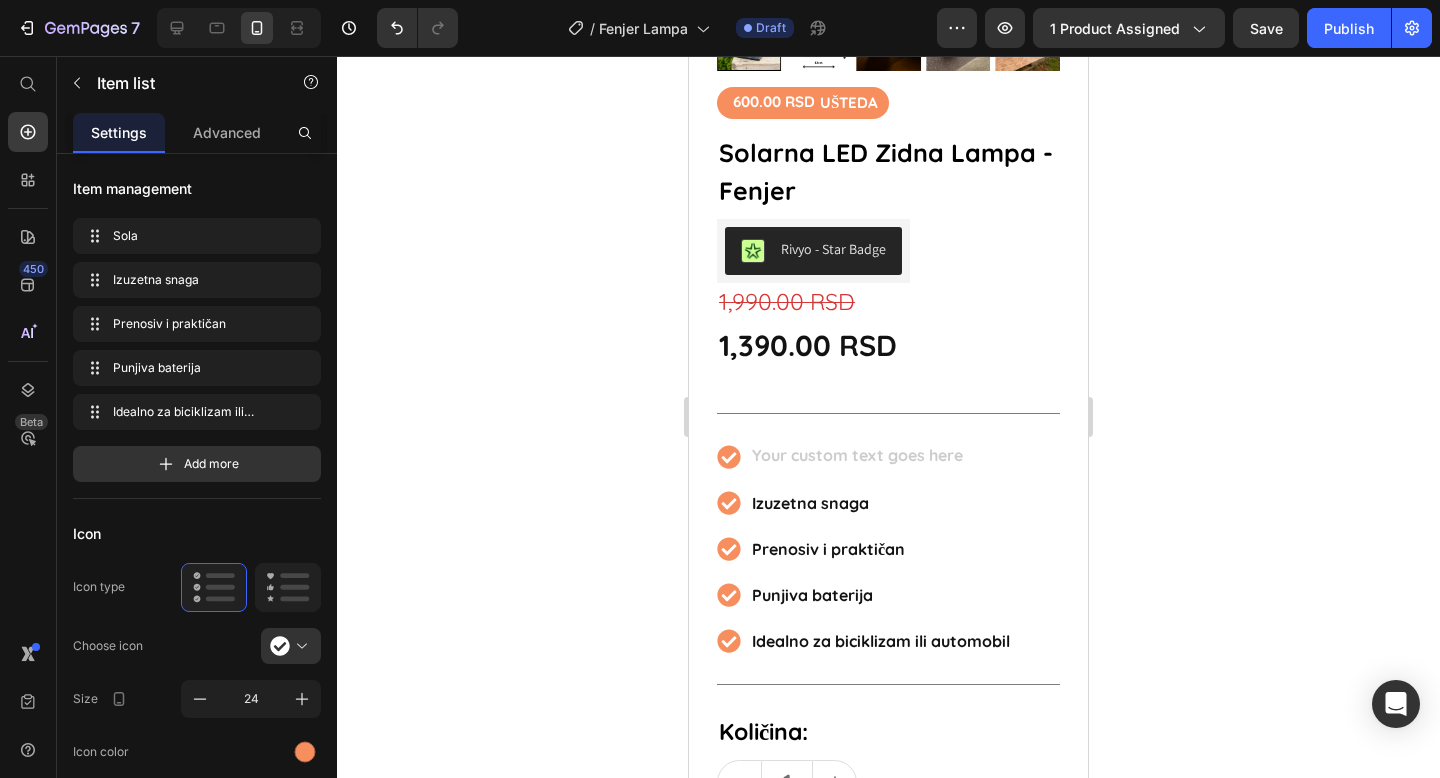 scroll, scrollTop: 489, scrollLeft: 0, axis: vertical 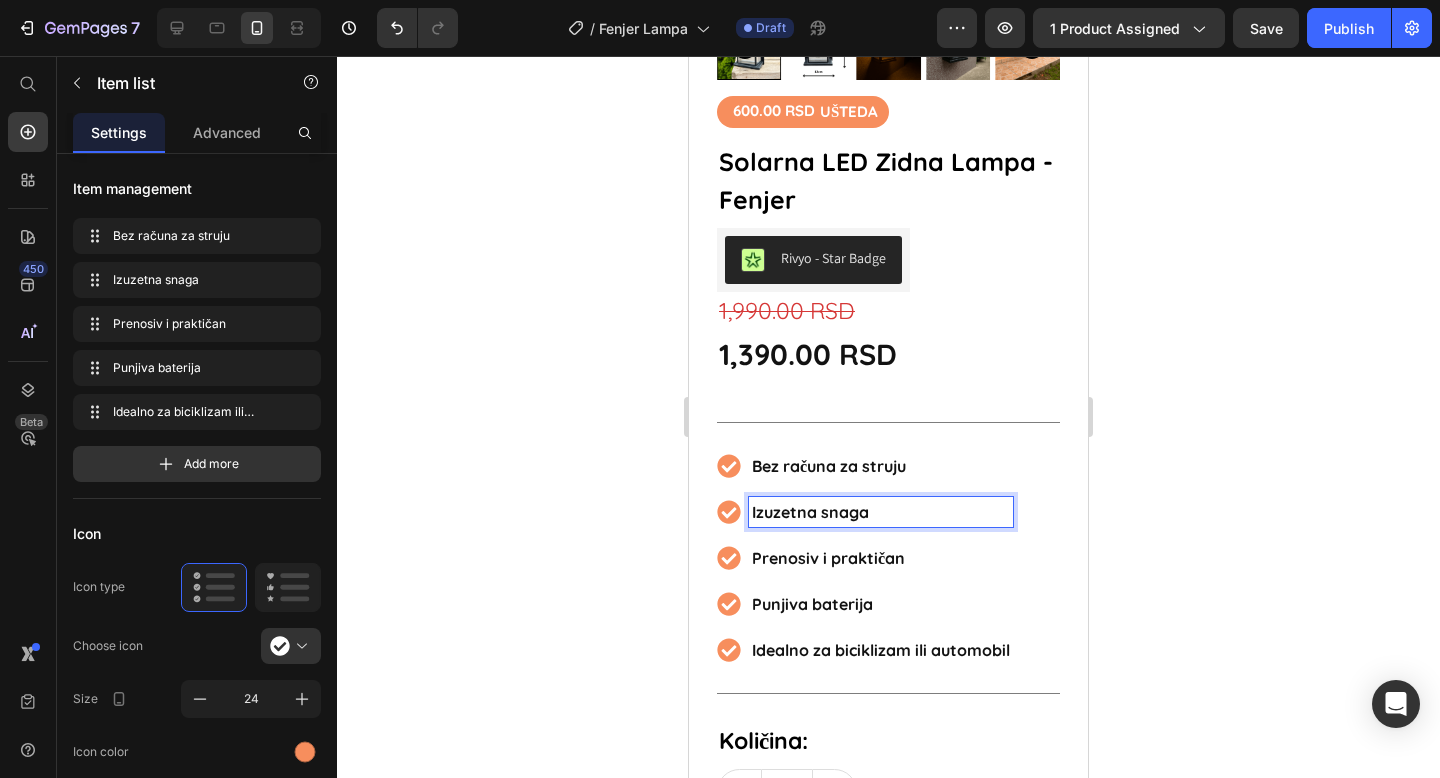 click on "Izuzetna snaga" at bounding box center (881, 512) 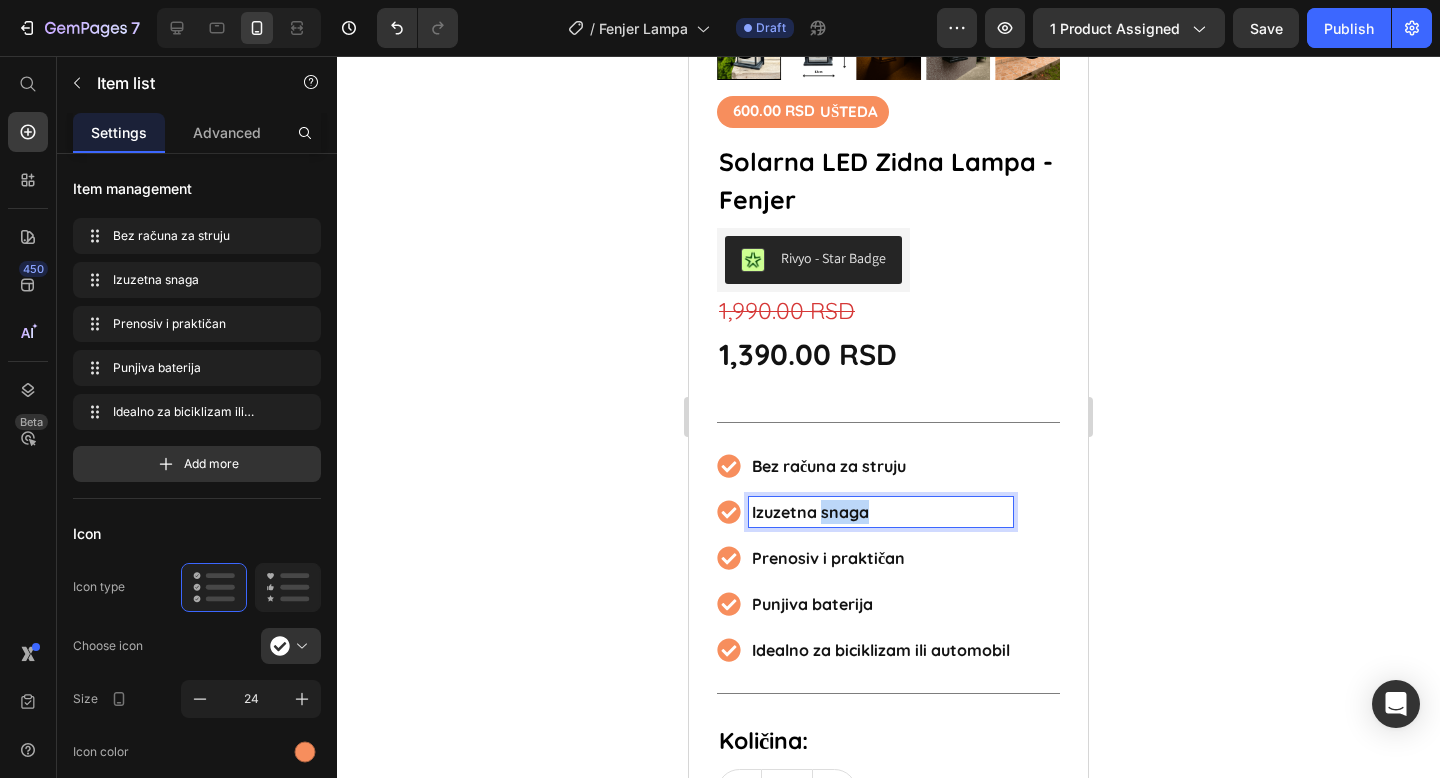 click on "Izuzetna snaga" at bounding box center [881, 512] 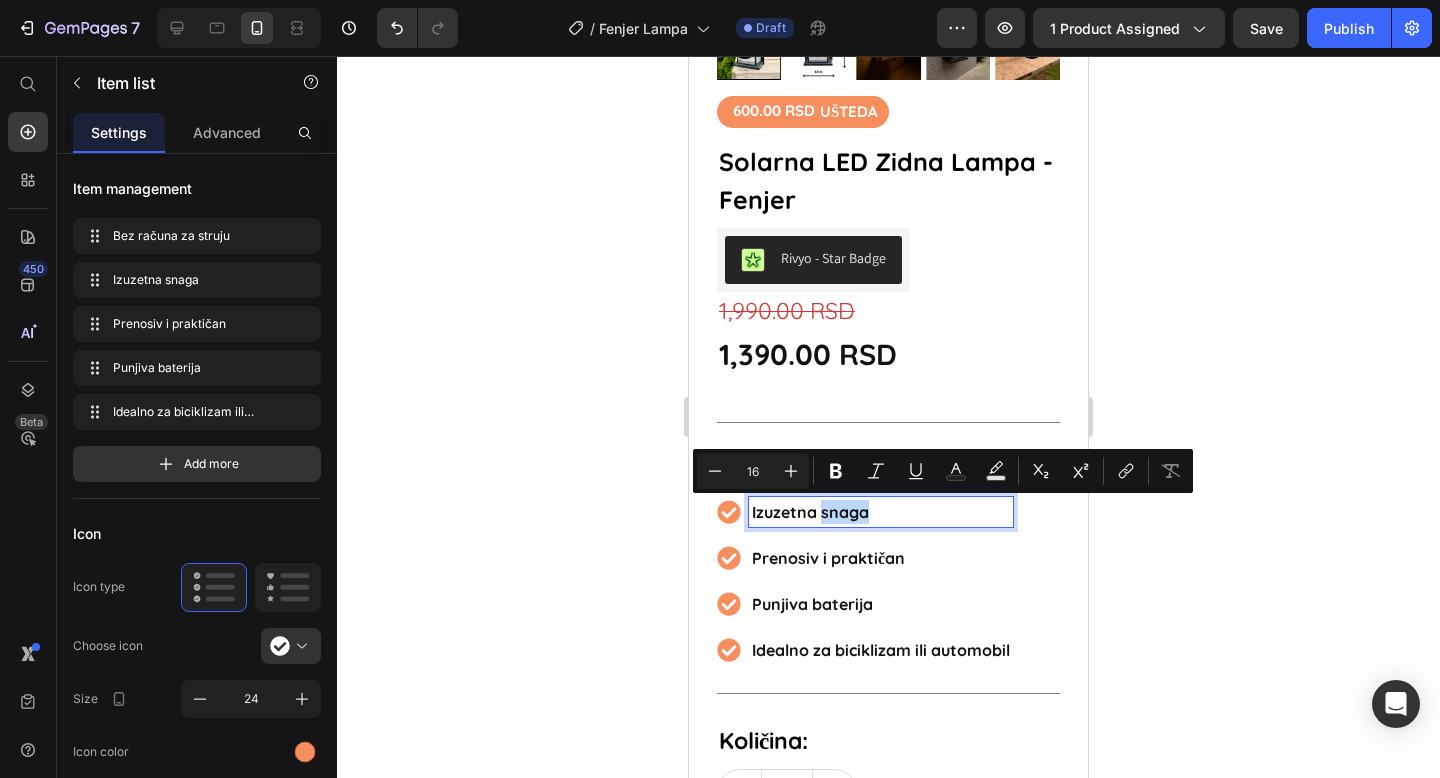 click on "Izuzetna snaga" at bounding box center [881, 512] 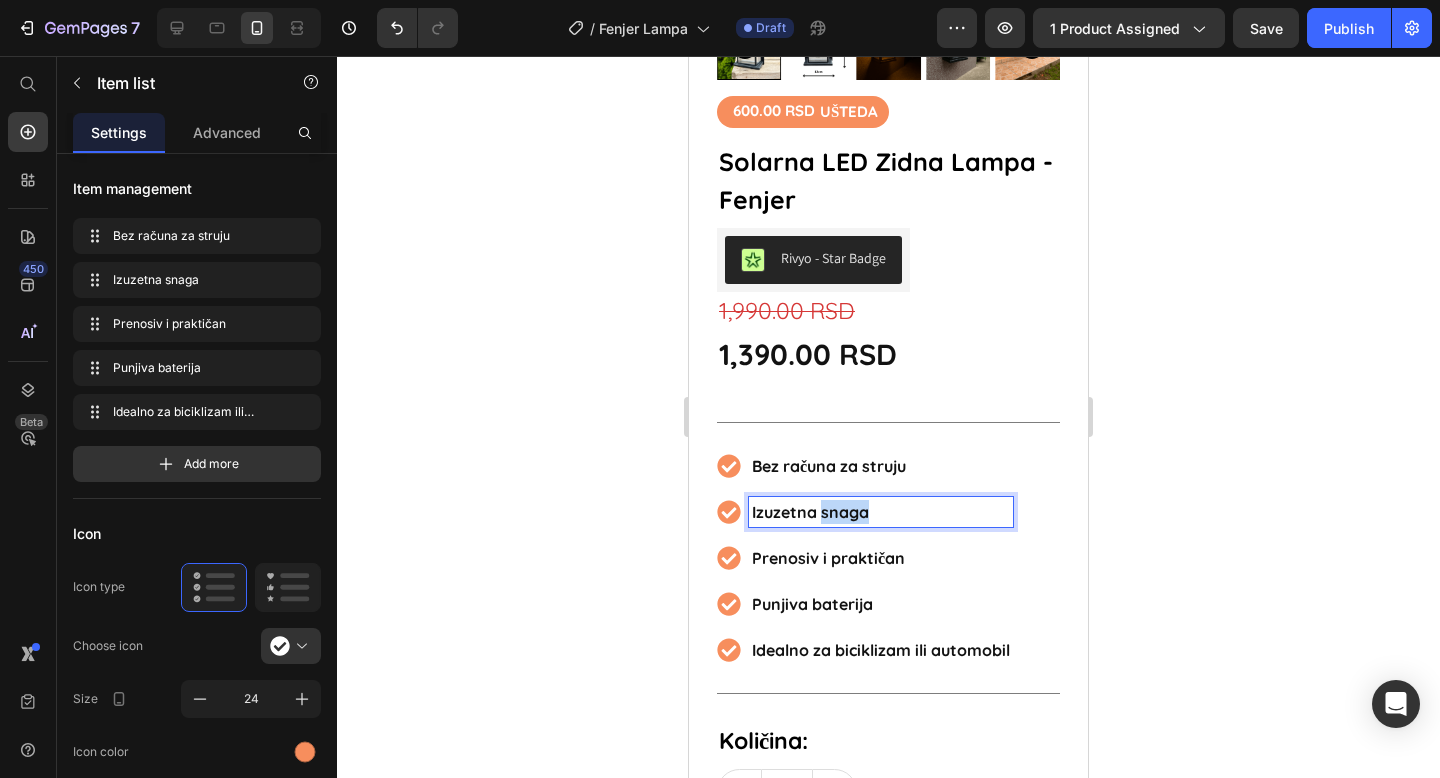 click on "Izuzetna snaga" at bounding box center [881, 512] 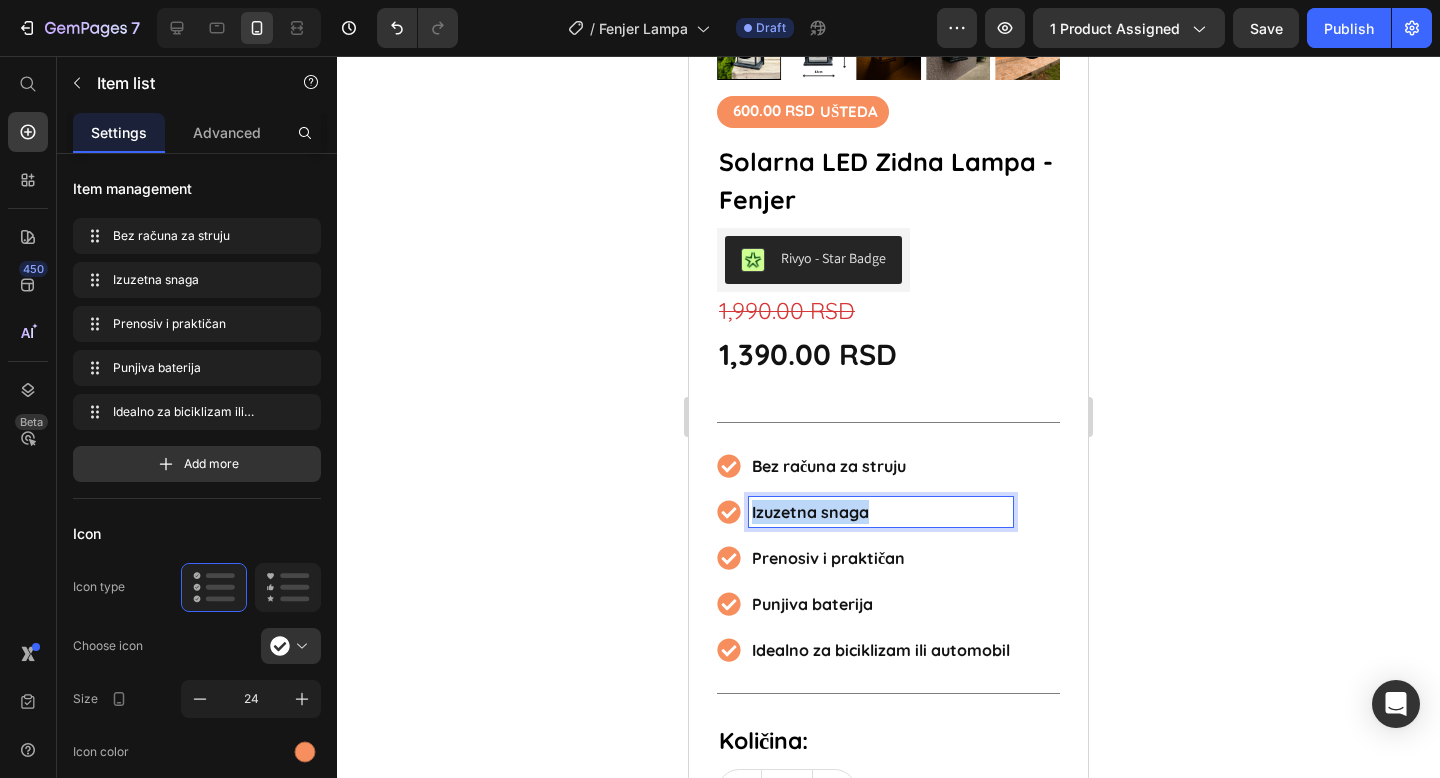 click on "Izuzetna snaga" at bounding box center (881, 512) 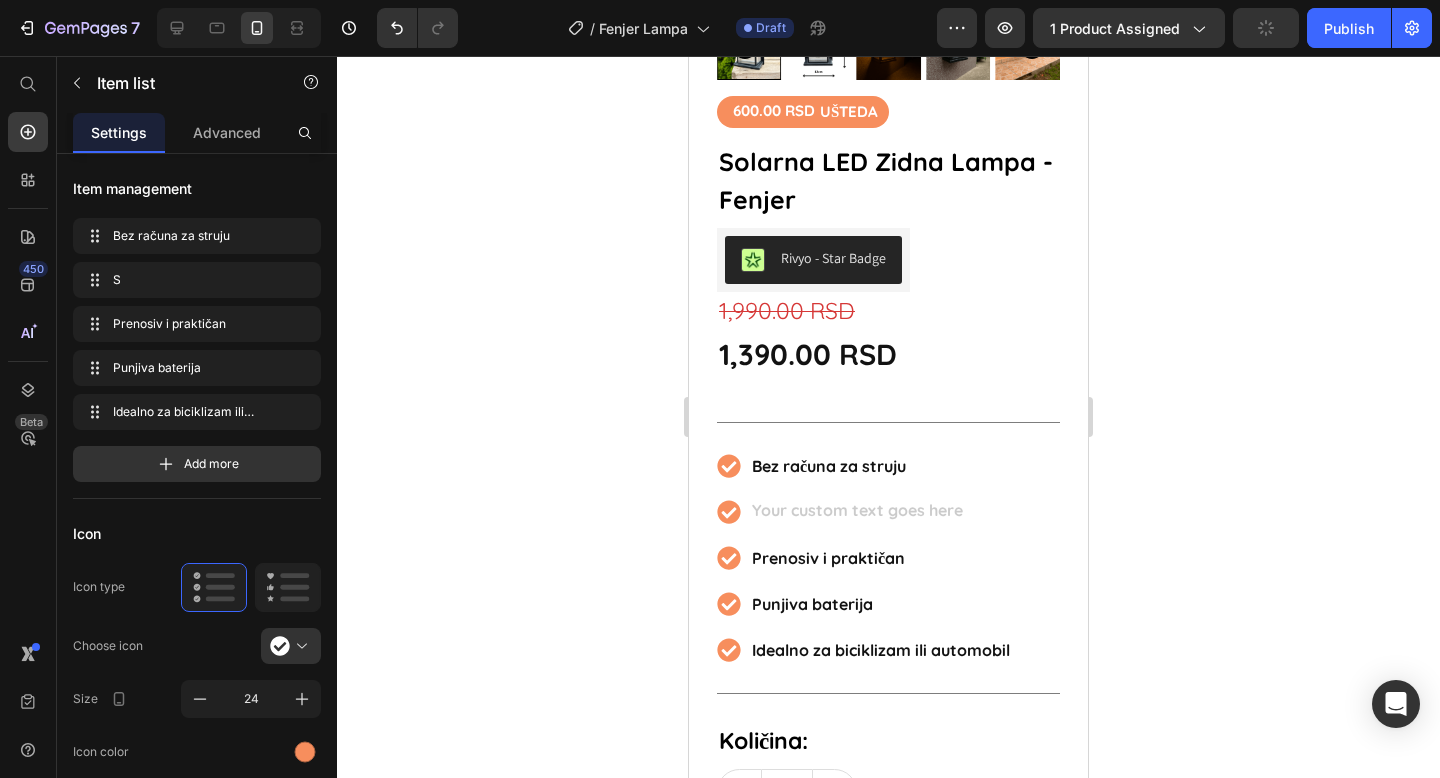 scroll, scrollTop: 480, scrollLeft: 0, axis: vertical 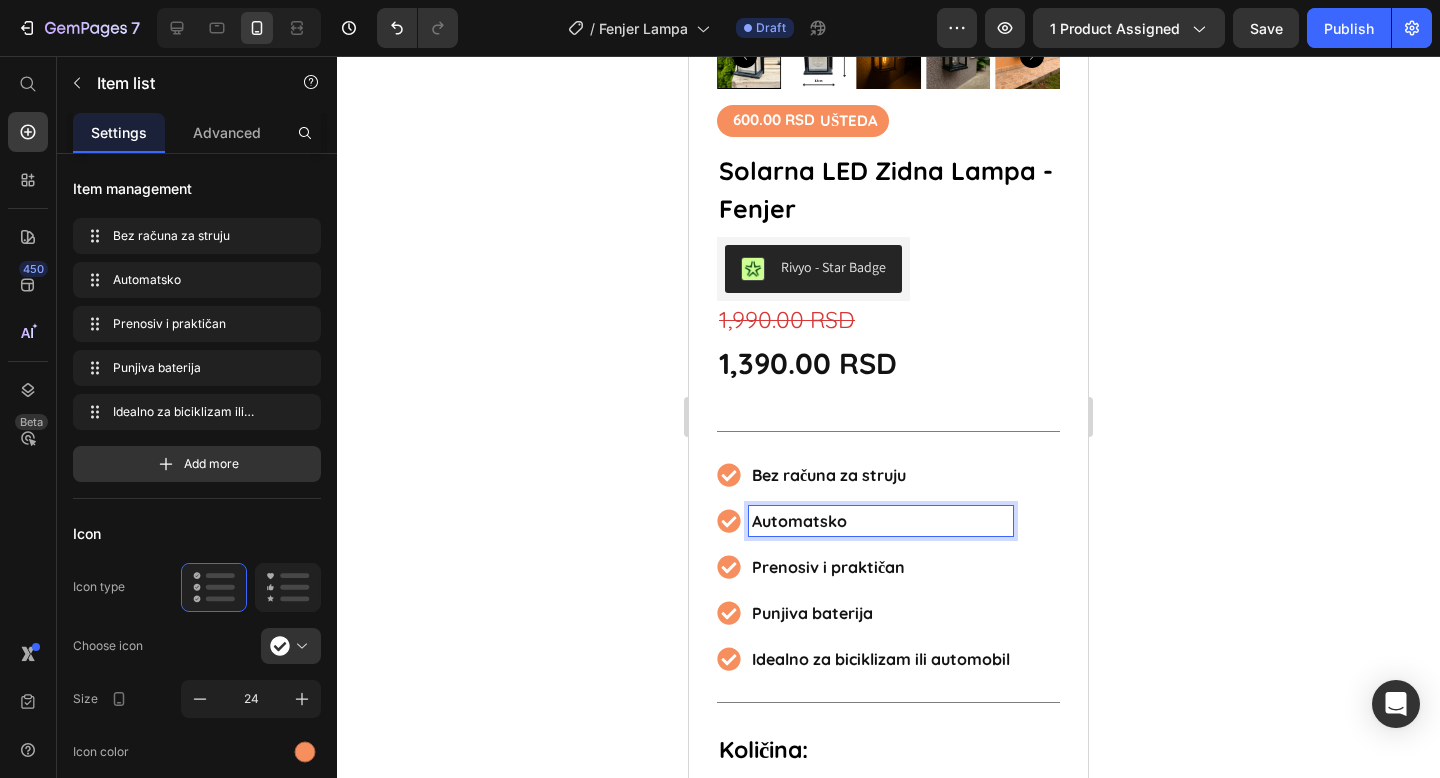 click on "Automatsko" at bounding box center [881, 521] 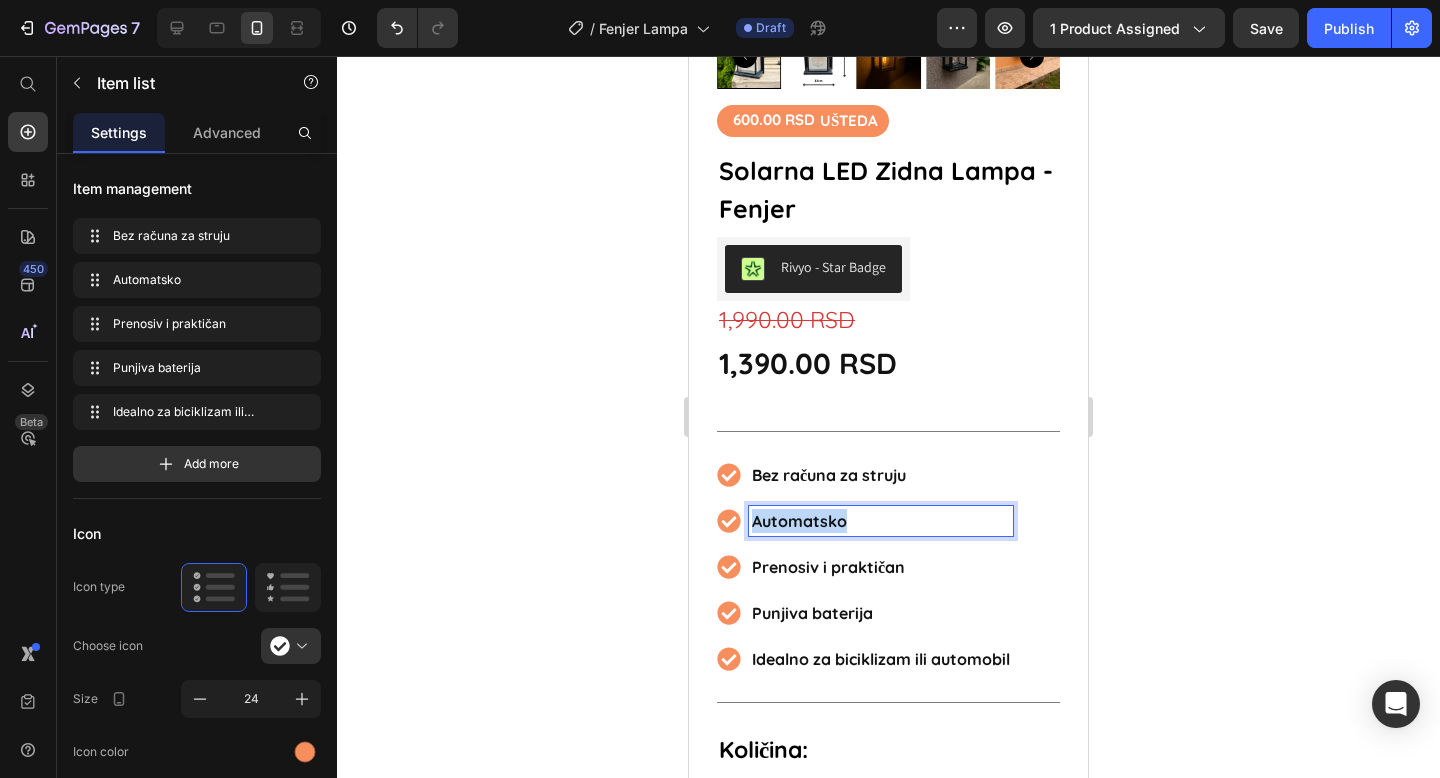 click on "Automatsko" at bounding box center [881, 521] 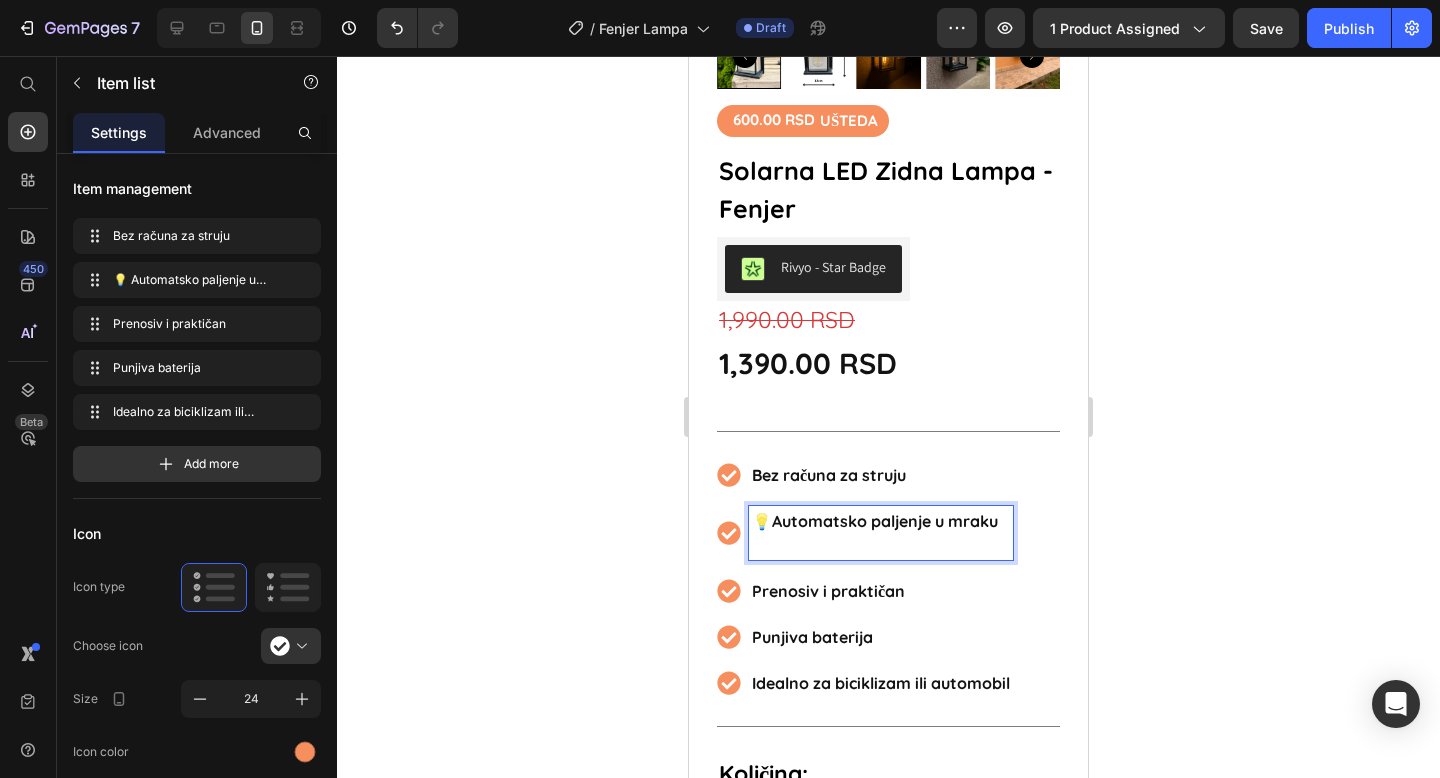 click on "Automatsko paljenje u mraku" at bounding box center (885, 521) 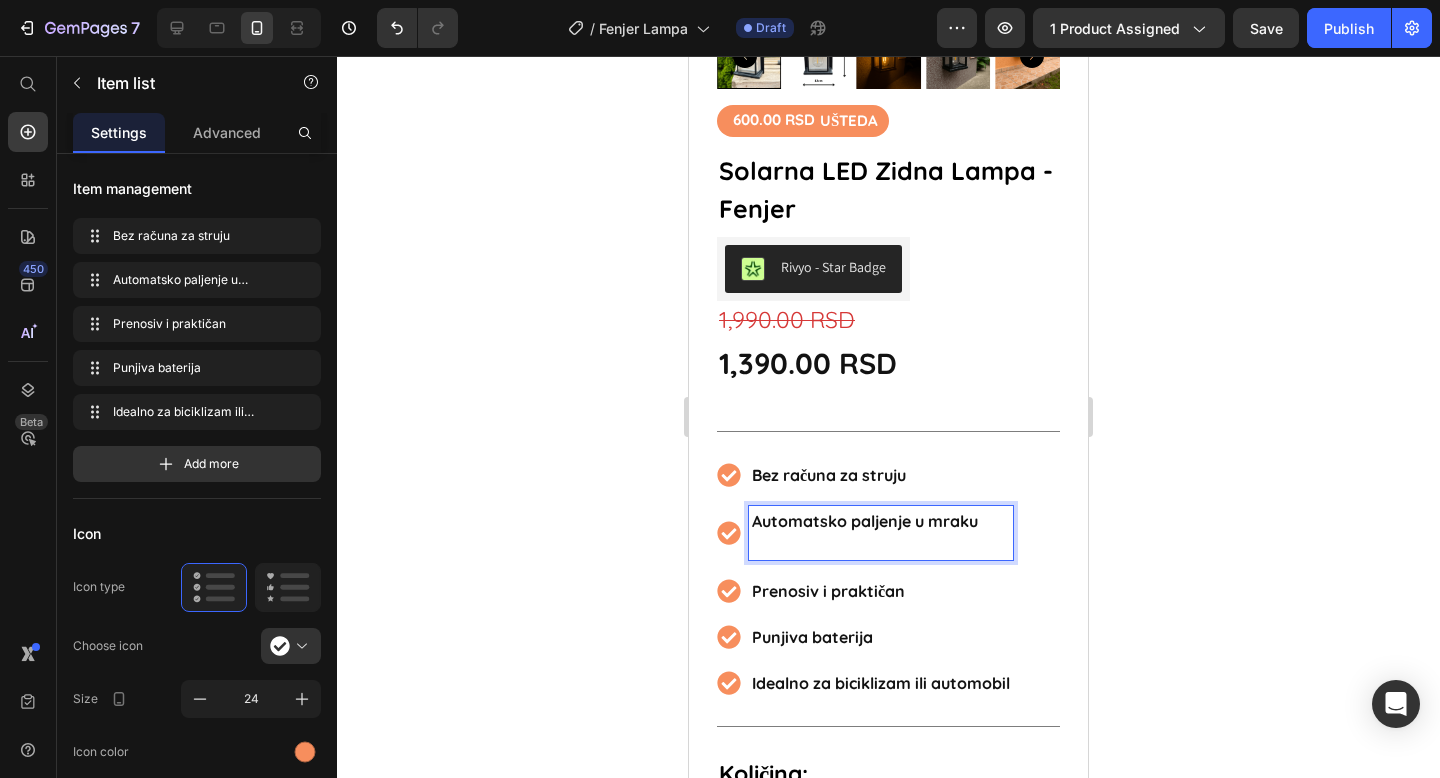 click on "Automatsko paljenje u mraku" at bounding box center [881, 533] 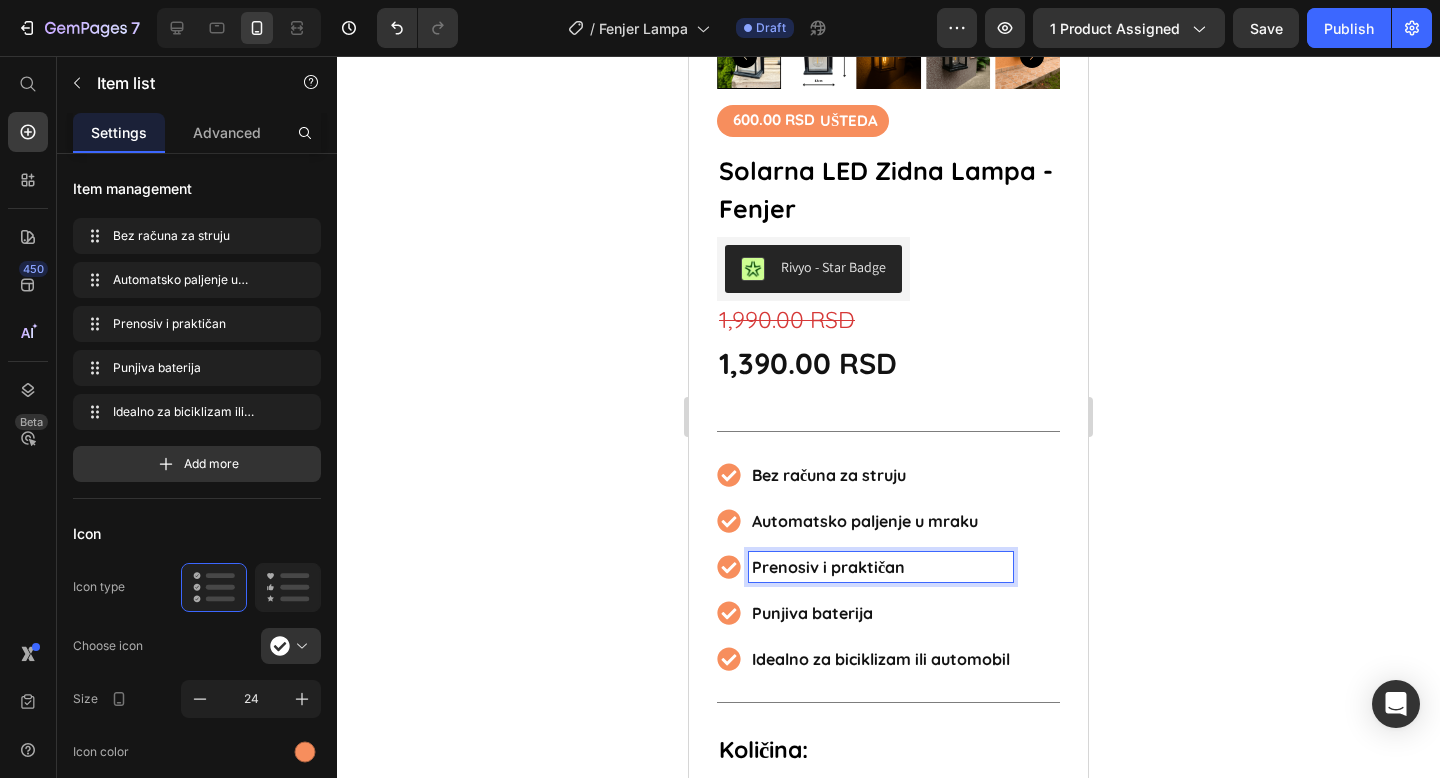 click on "Prenosiv i praktičan" at bounding box center [881, 567] 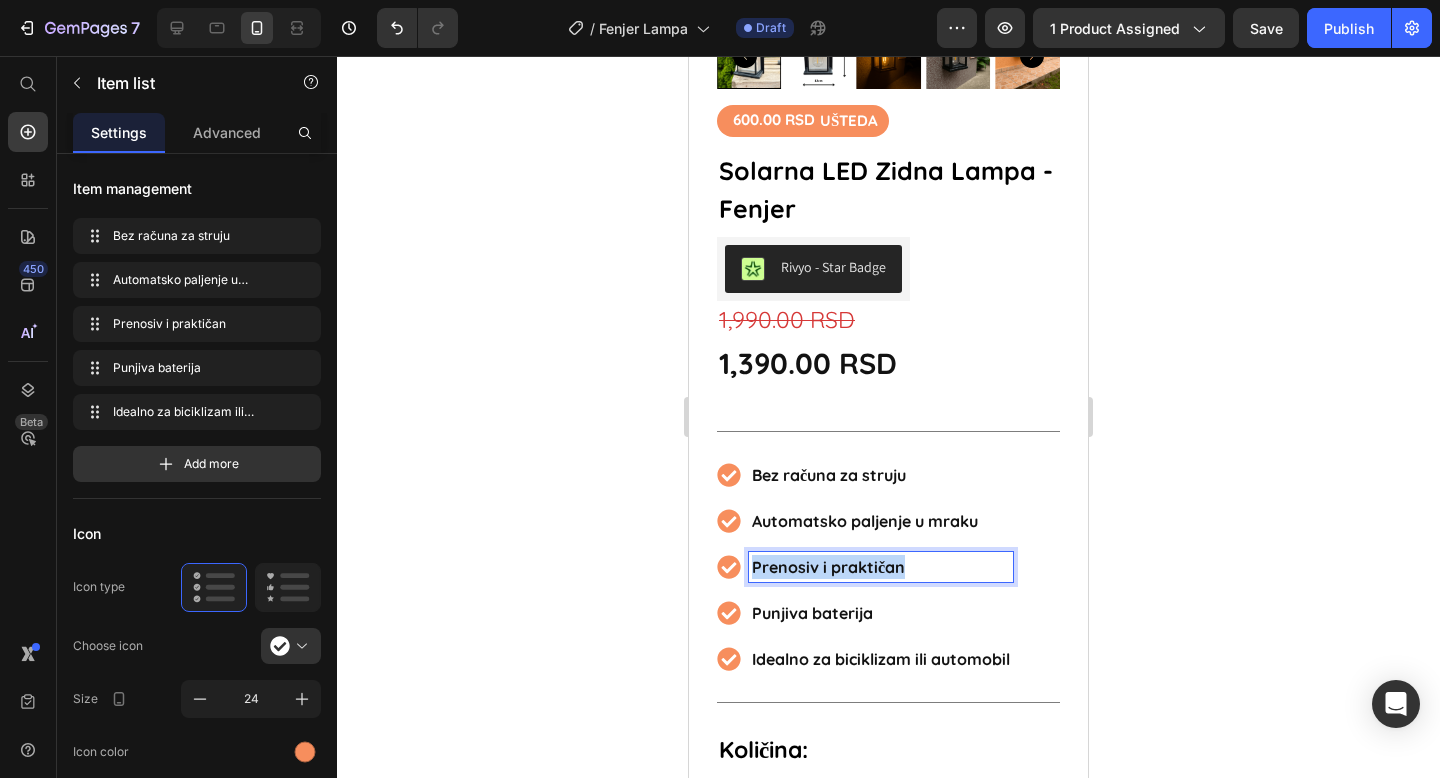 click on "Prenosiv i praktičan" at bounding box center (881, 567) 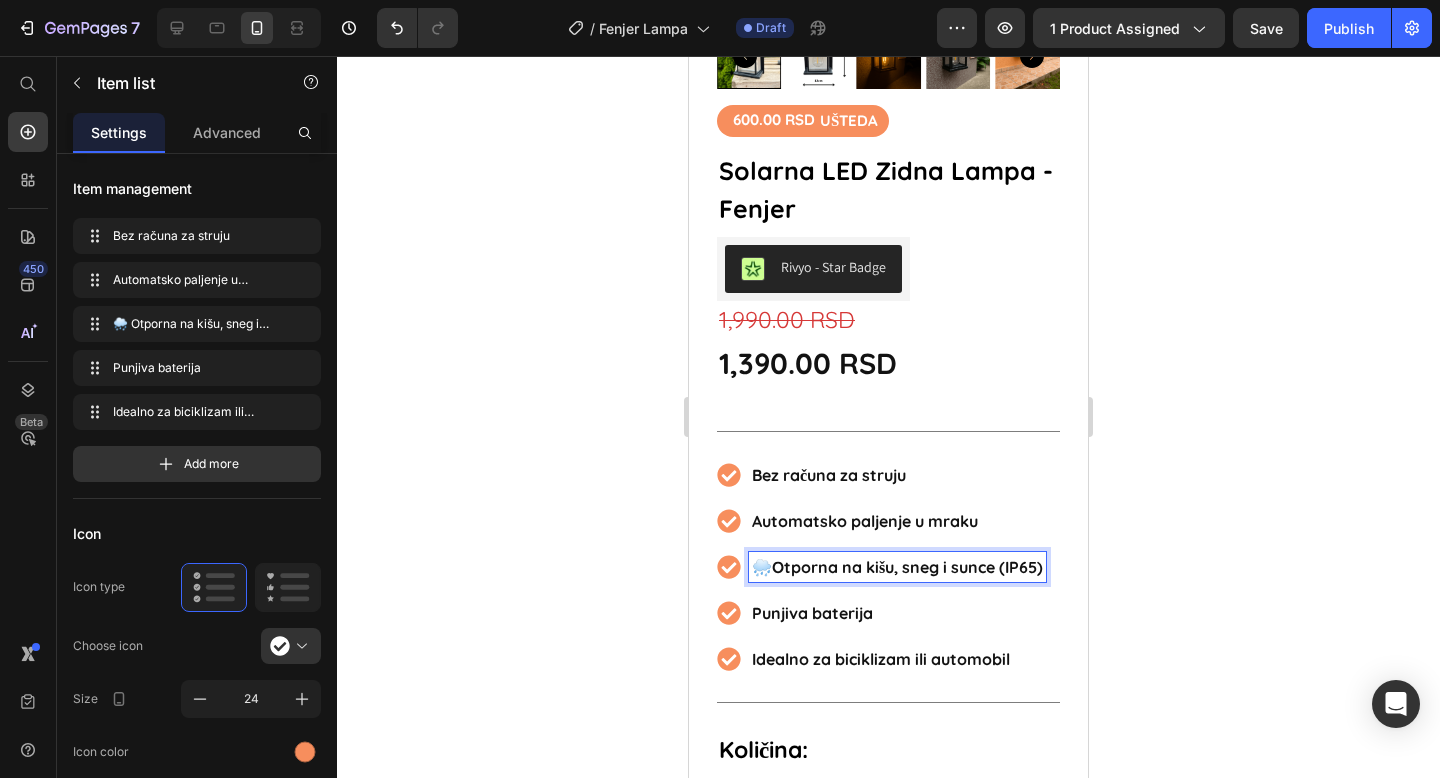 click on "🌧️  Otporna na kišu, sneg i sunce (IP65)" at bounding box center [897, 567] 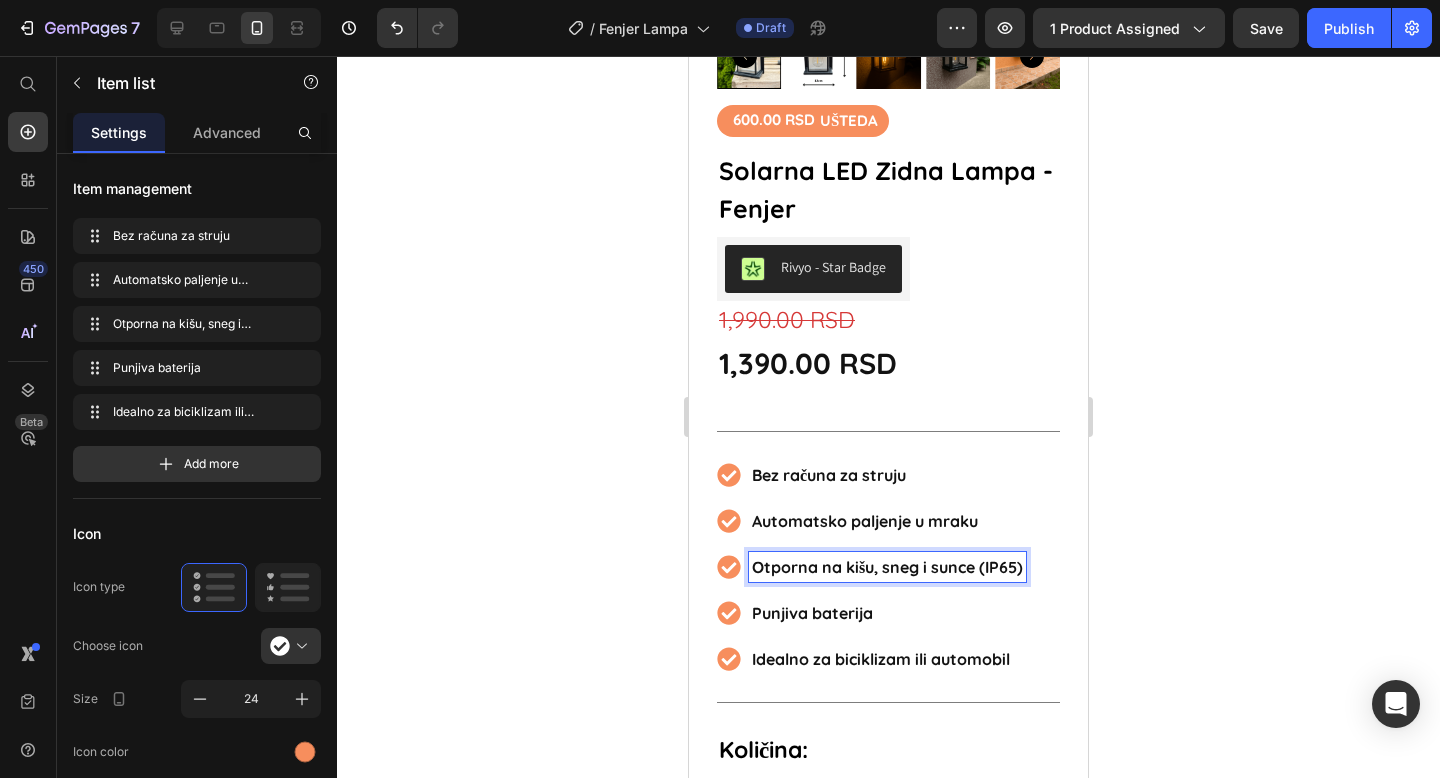 click on "Bez računa za struju Automatsko paljenje u mraku Otporna na kišu, sneg i sunce (IP65) Punjiva baterija Idealno za biciklizam ili automobil" at bounding box center [871, 567] 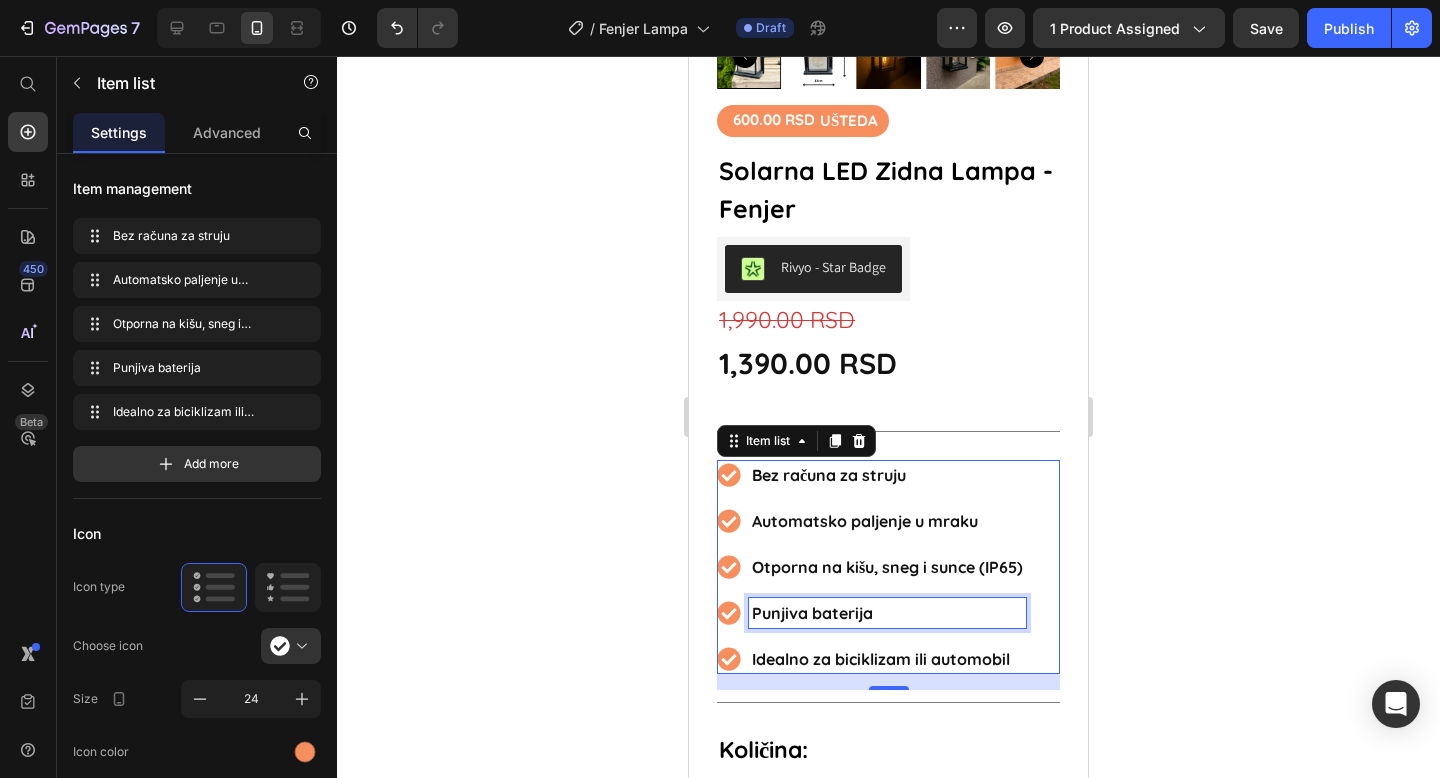 click on "Punjiva baterija" at bounding box center [887, 613] 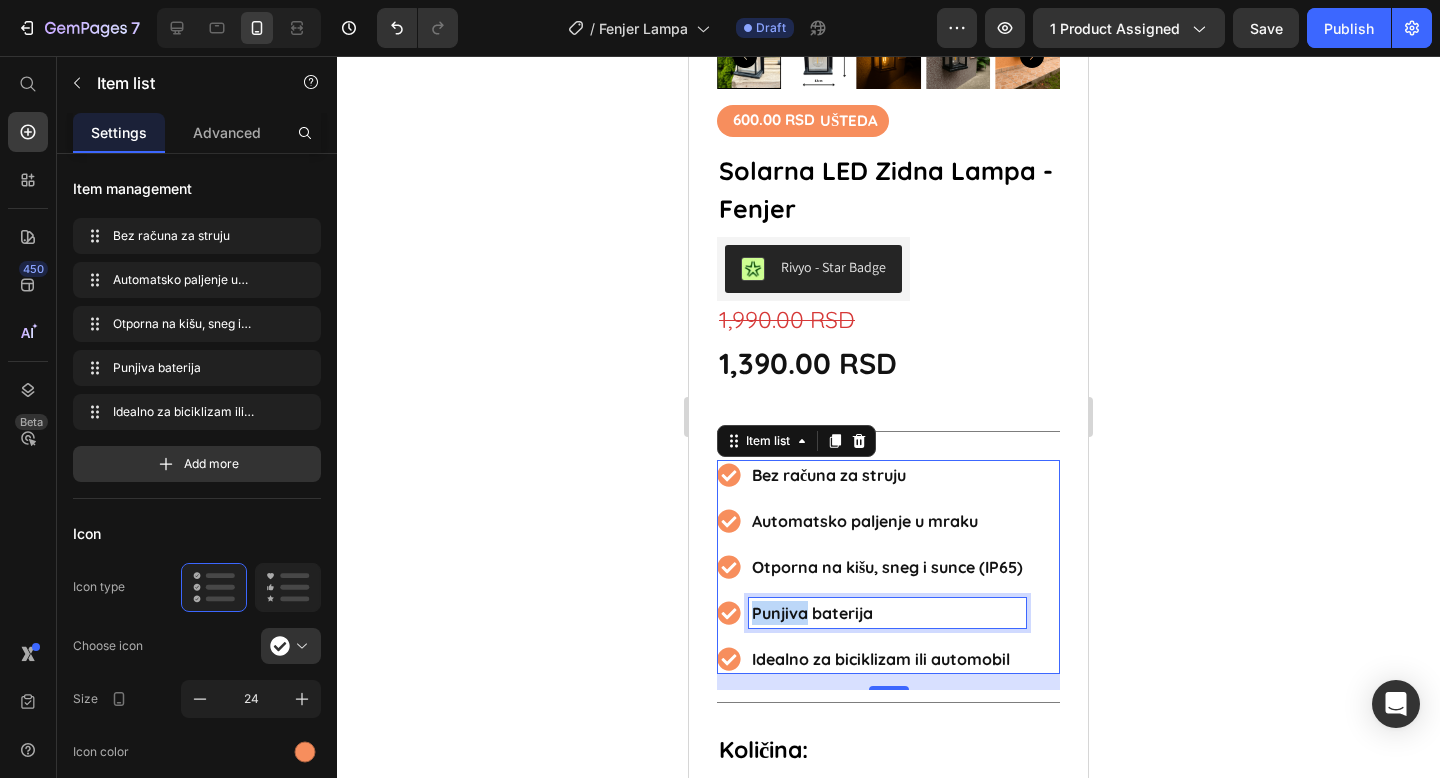click on "Punjiva baterija" at bounding box center (887, 613) 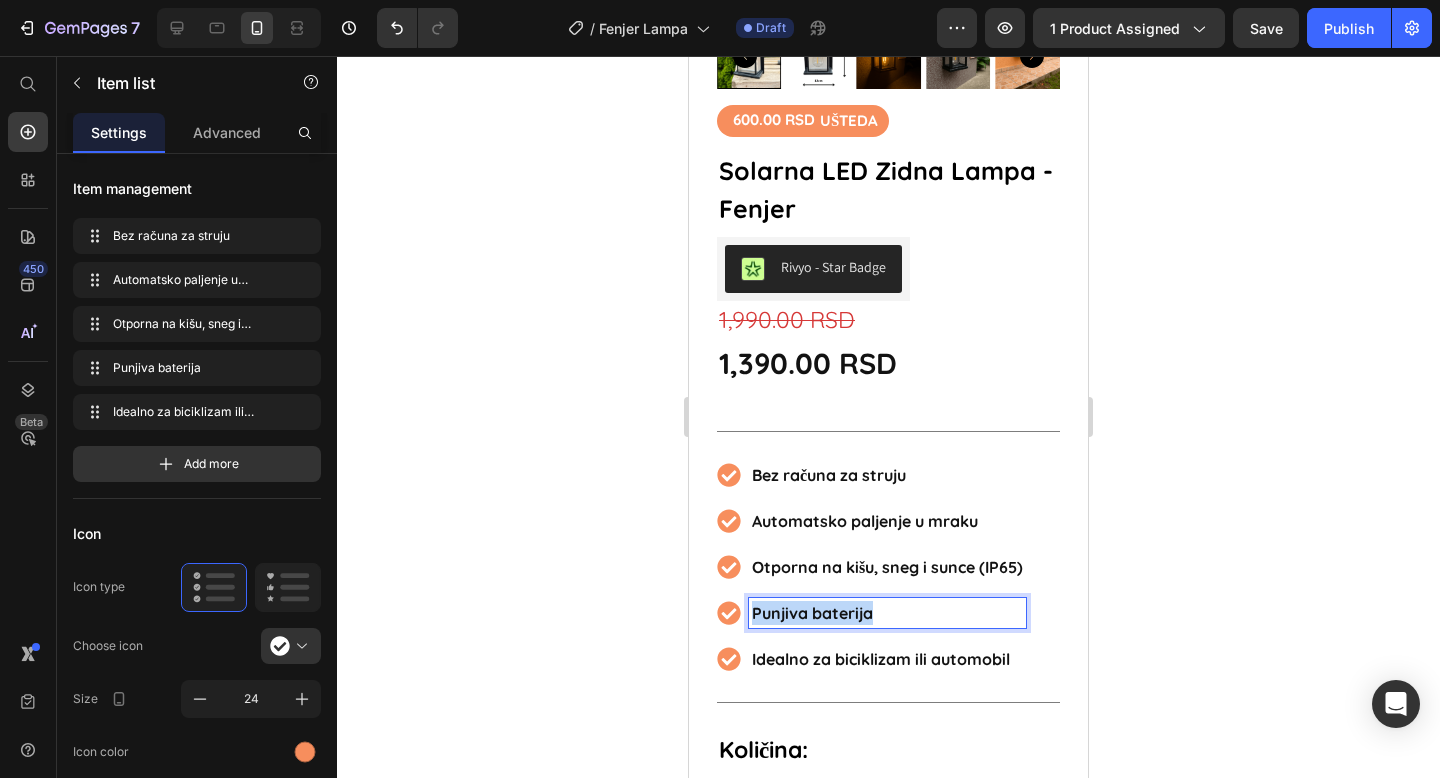 click on "Punjiva baterija" at bounding box center (887, 613) 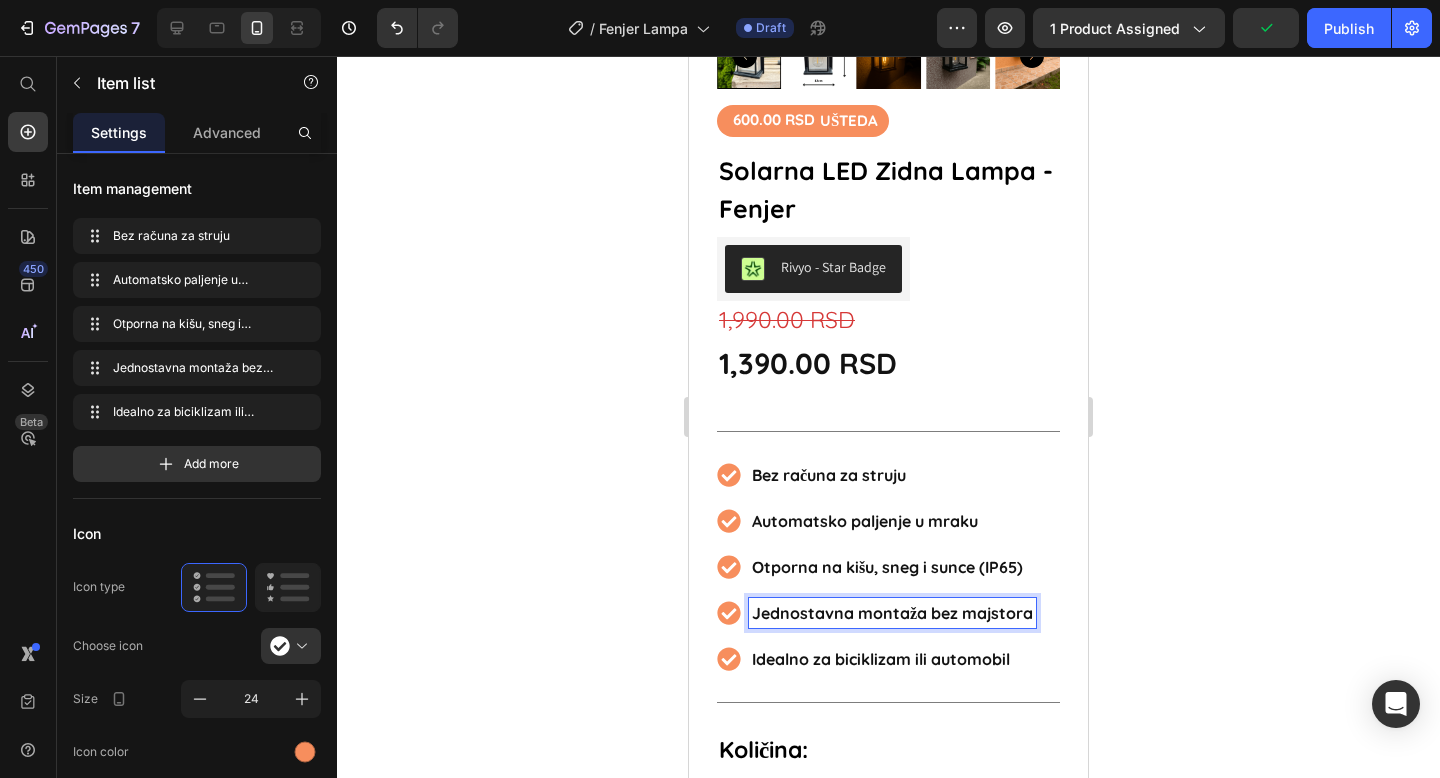 click on "Idealno za biciklizam ili automobil" at bounding box center [892, 659] 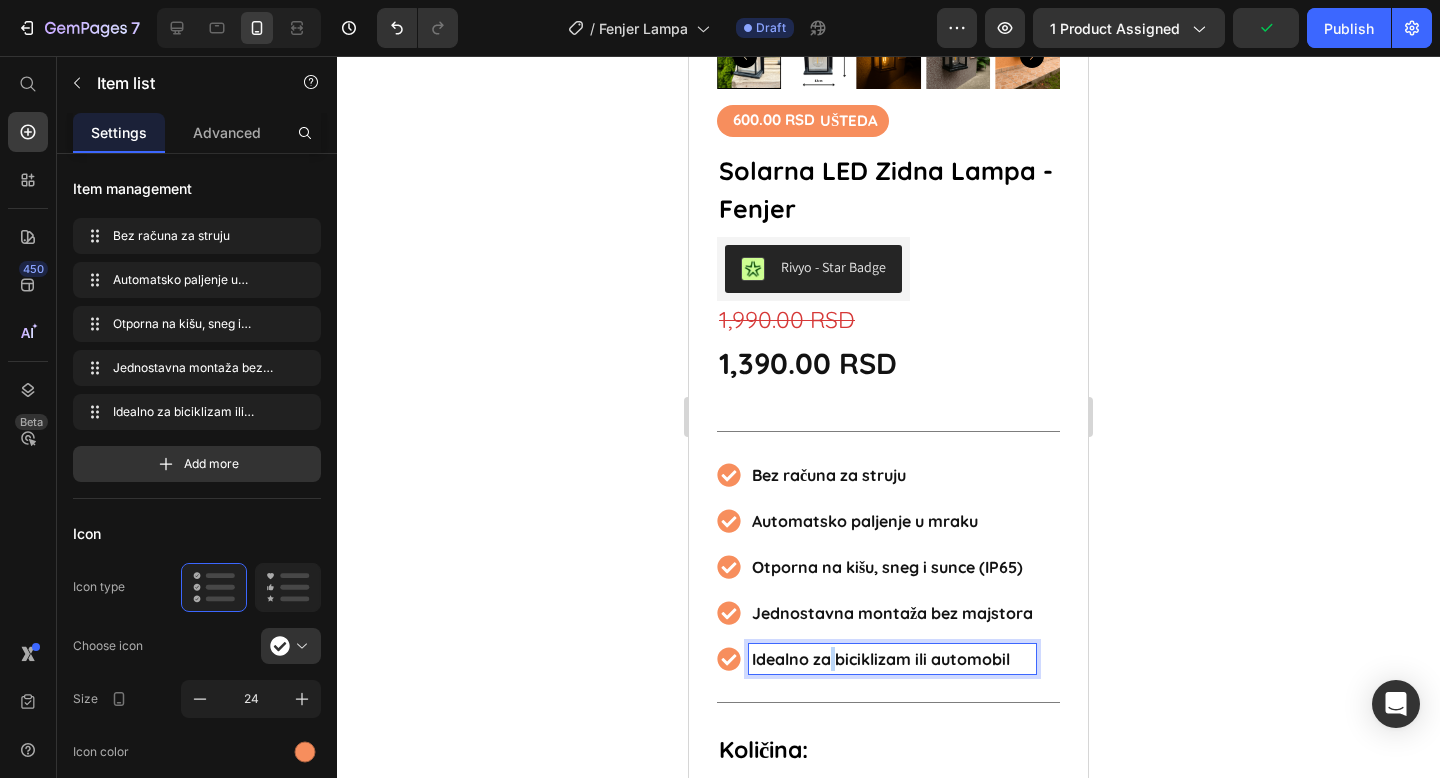 click on "Idealno za biciklizam ili automobil" at bounding box center [892, 659] 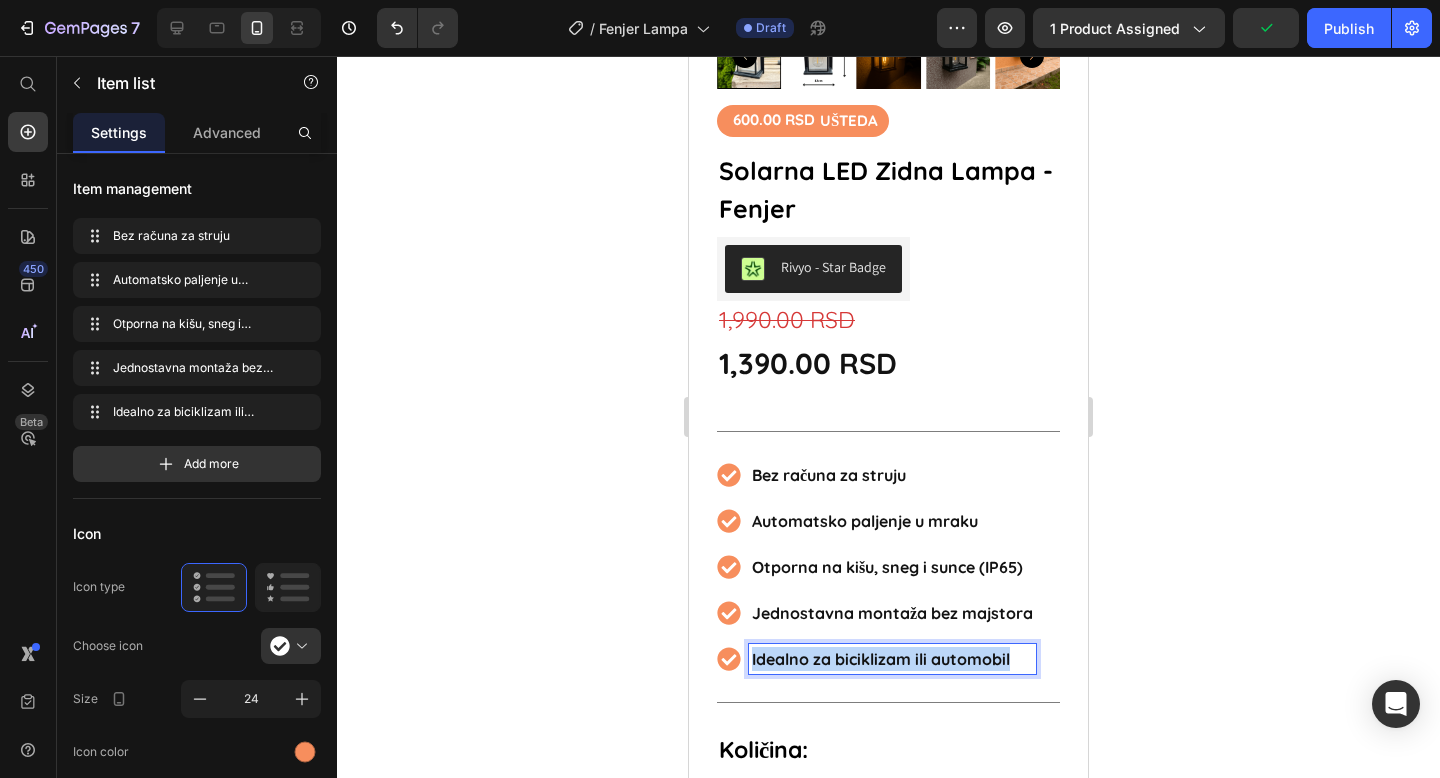 click on "Idealno za biciklizam ili automobil" at bounding box center (892, 659) 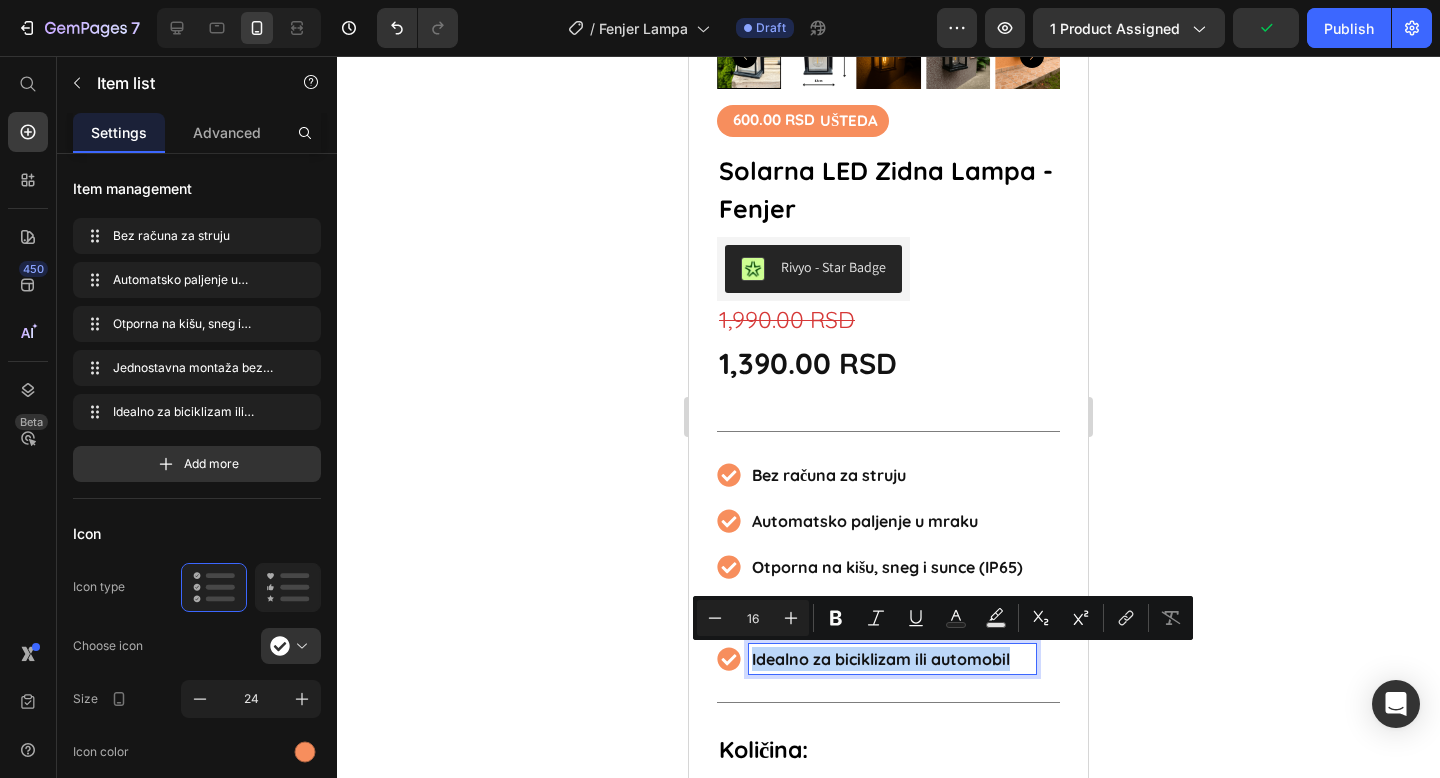 click on "Idealno za biciklizam ili automobil" at bounding box center (892, 659) 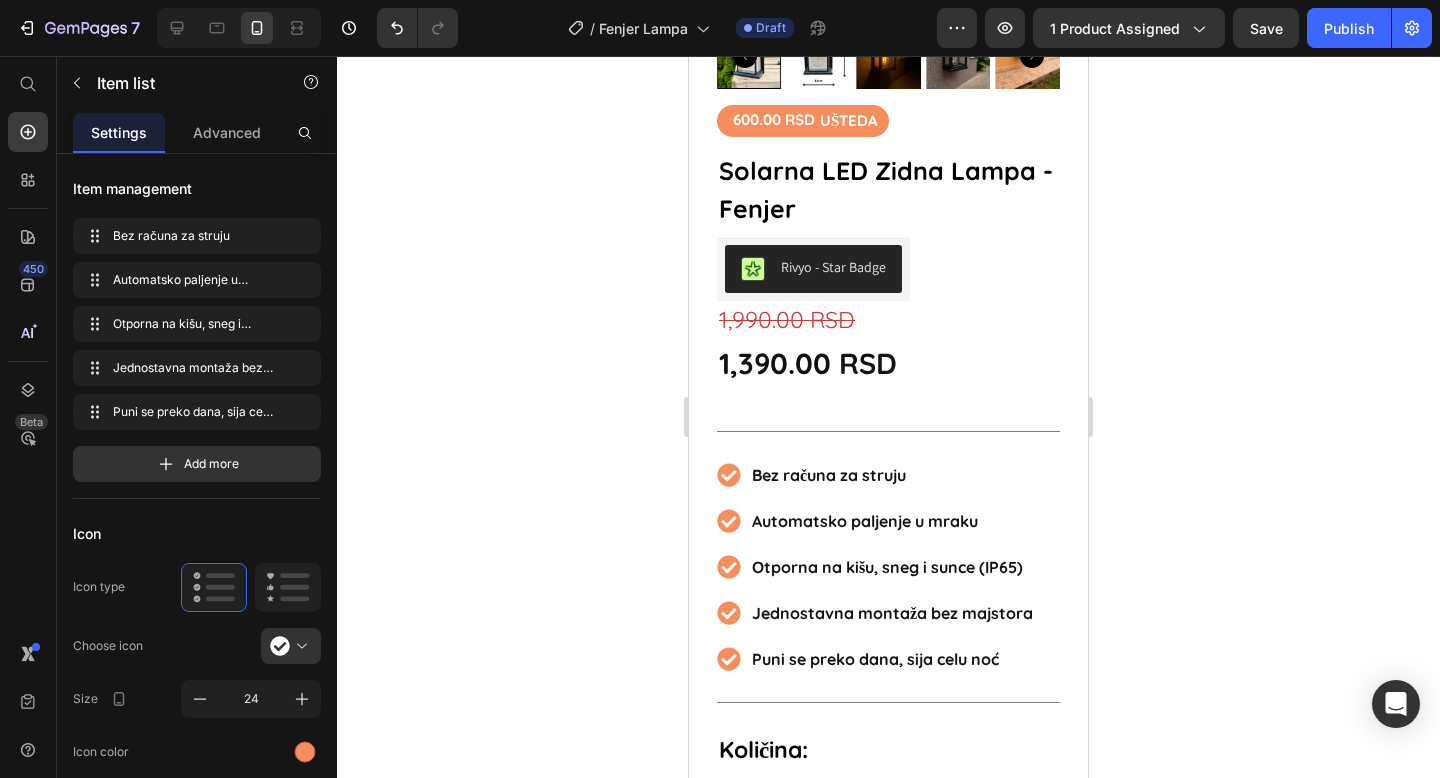 click 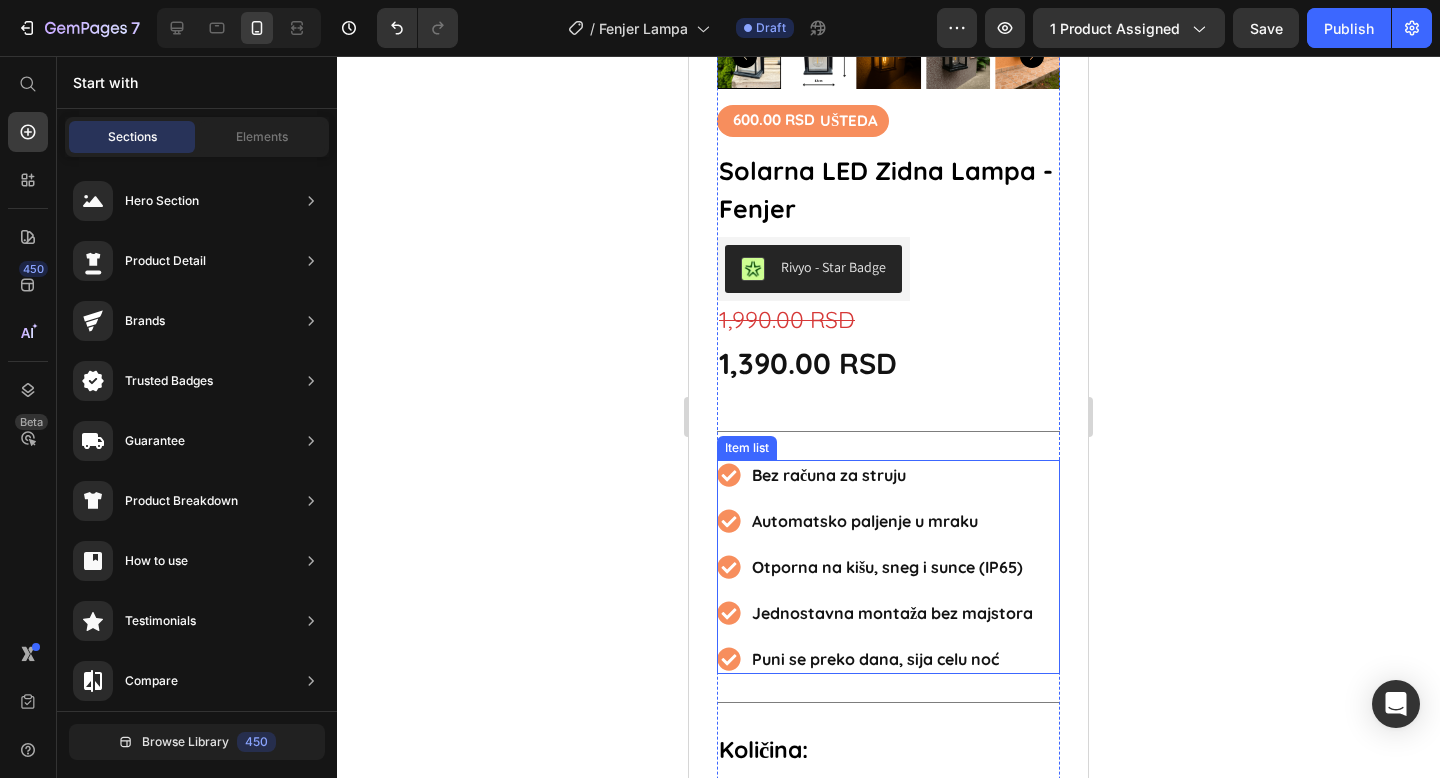 click on "Puni se preko dana, sija celu noć" at bounding box center [875, 659] 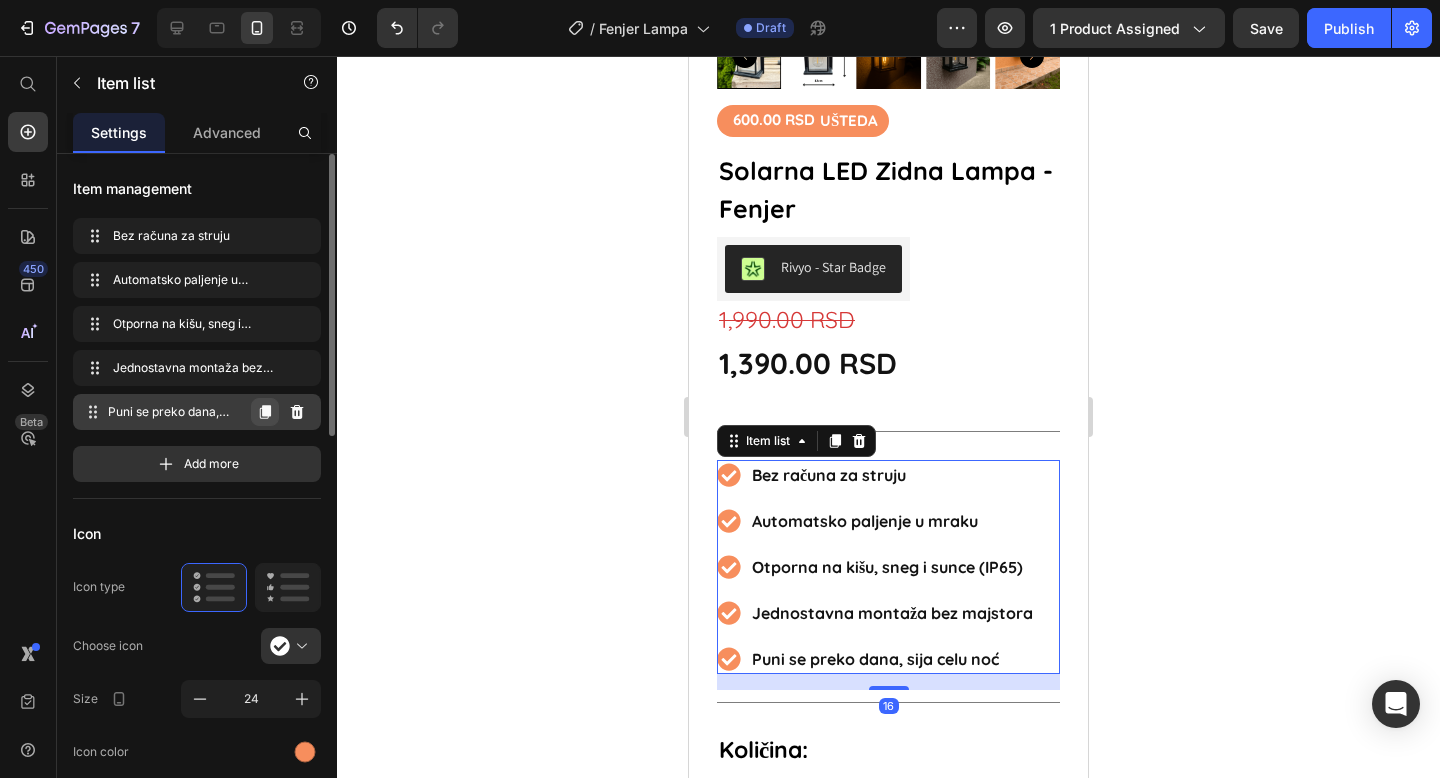 click 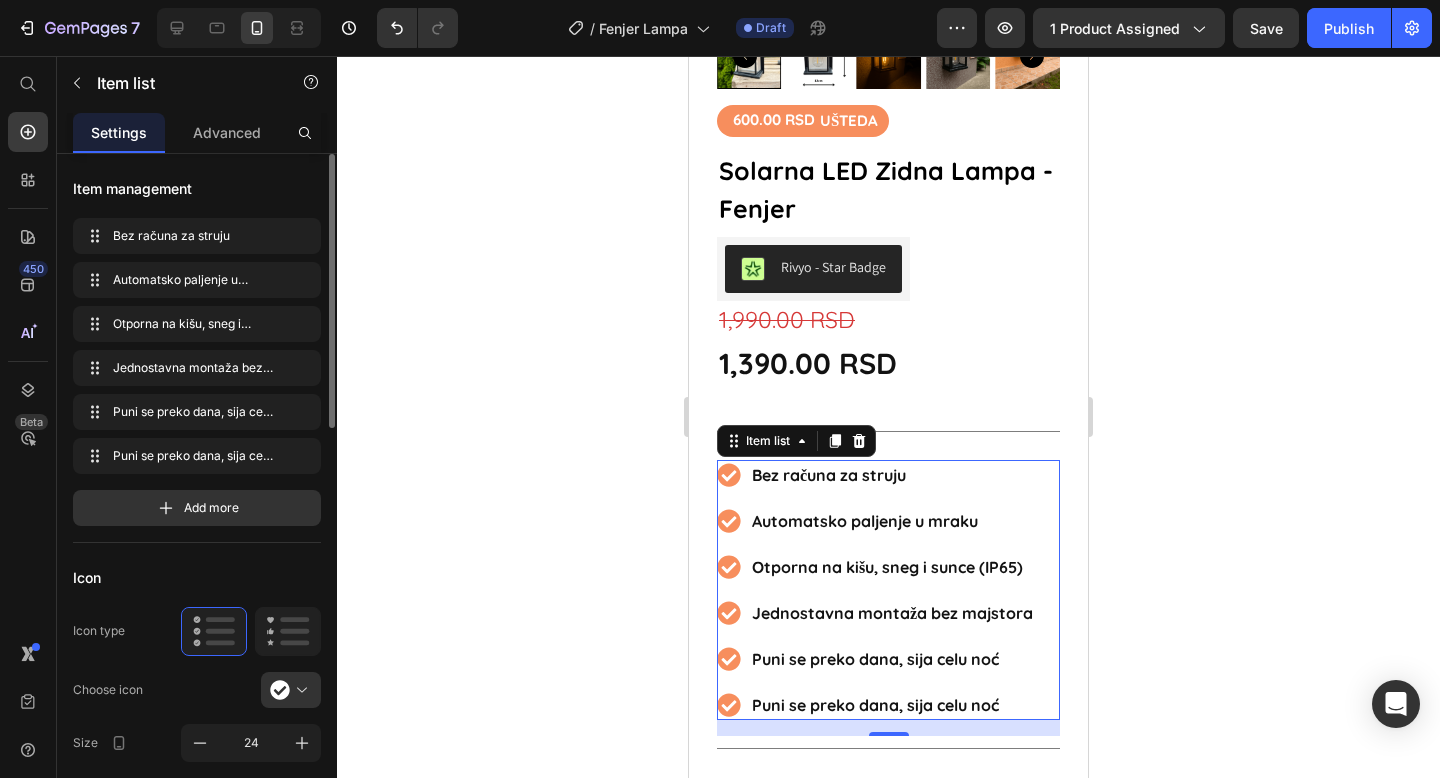click on "Puni se preko dana, sija celu noć" at bounding box center [875, 705] 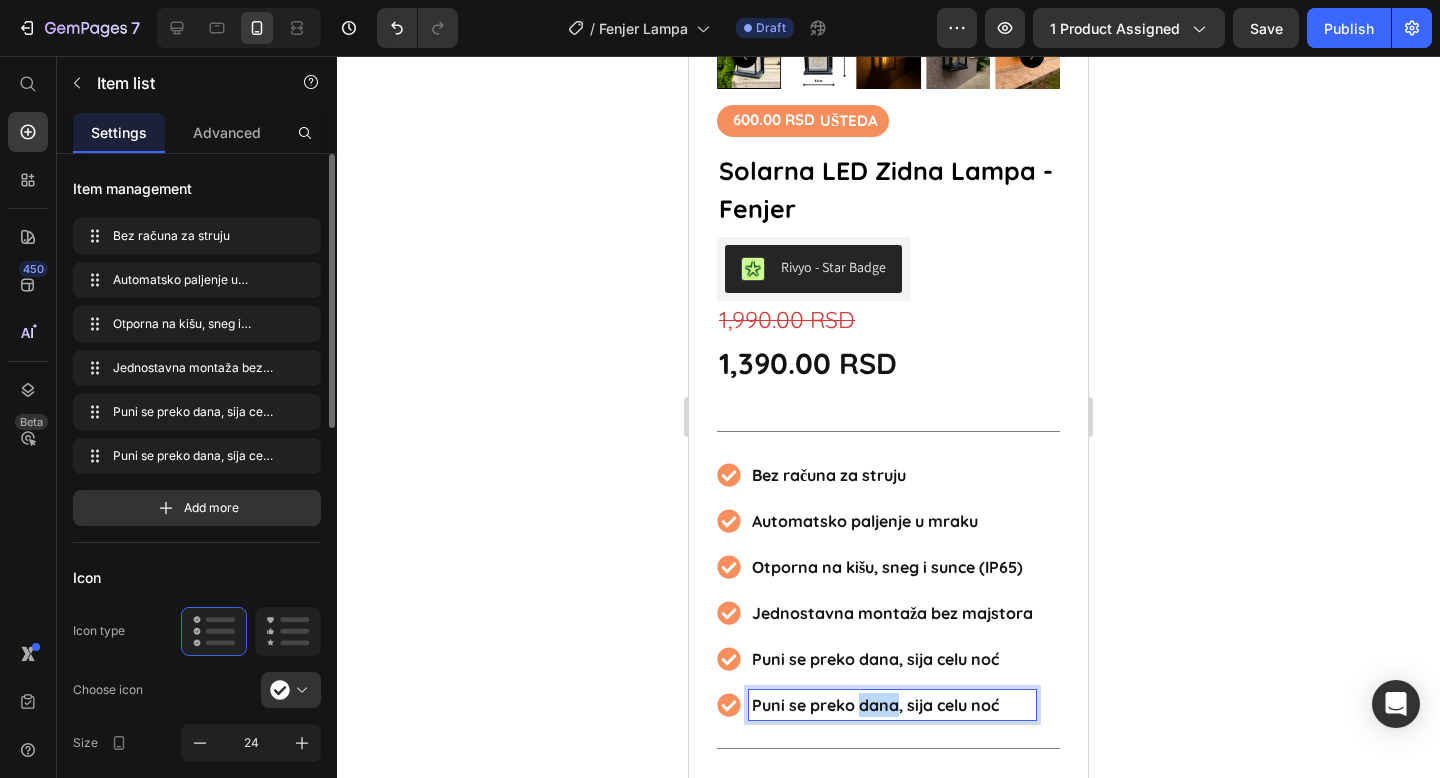 click on "Puni se preko dana, sija celu noć" at bounding box center (875, 705) 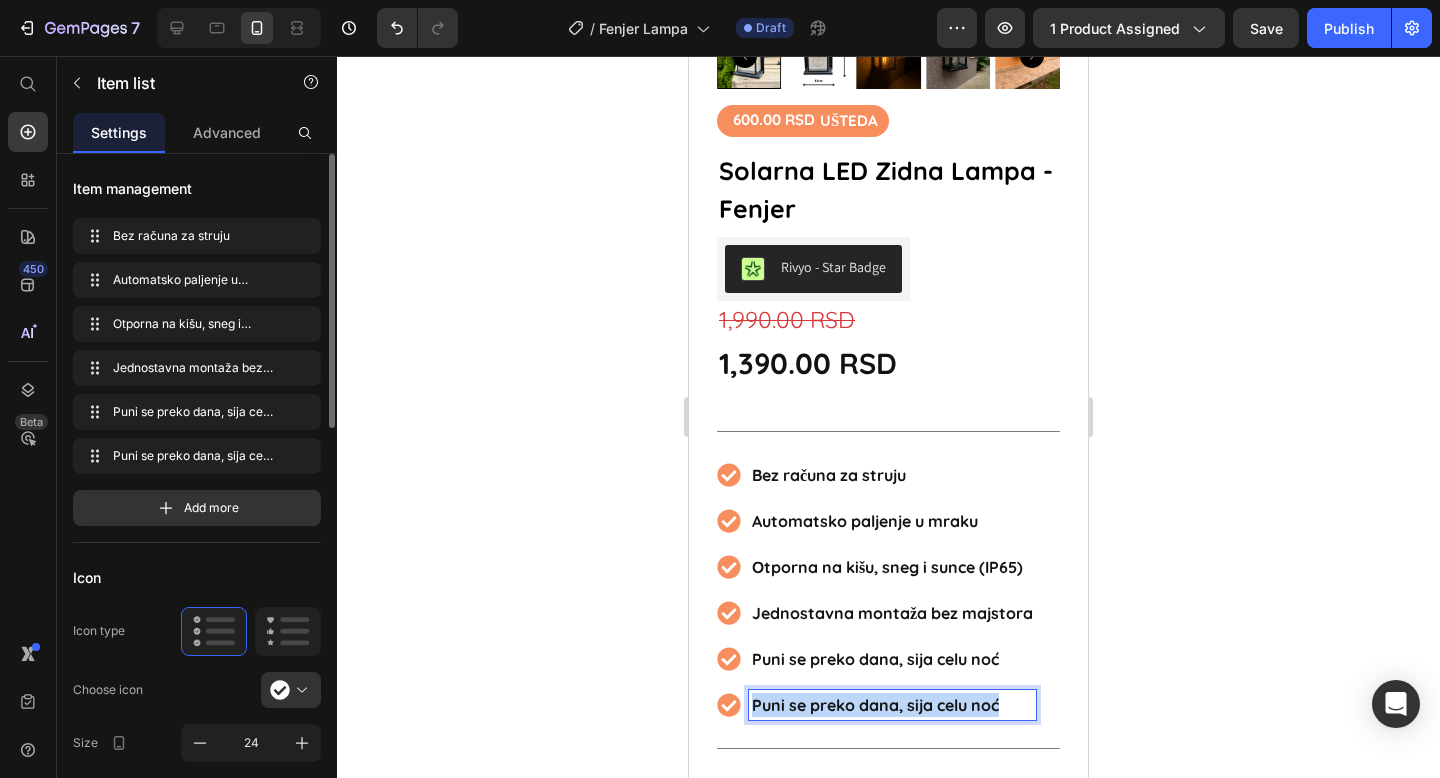 click on "Puni se preko dana, sija celu noć" at bounding box center [875, 705] 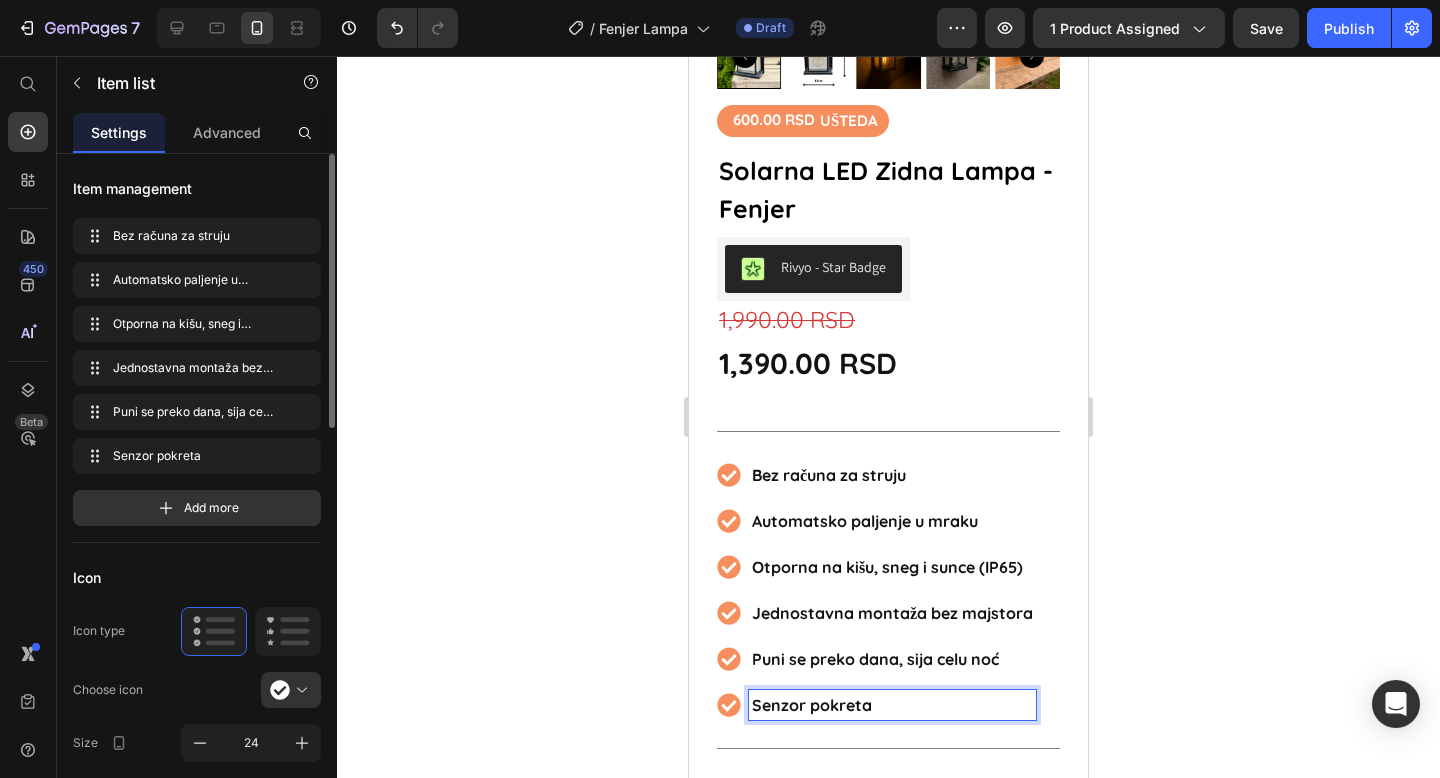 click 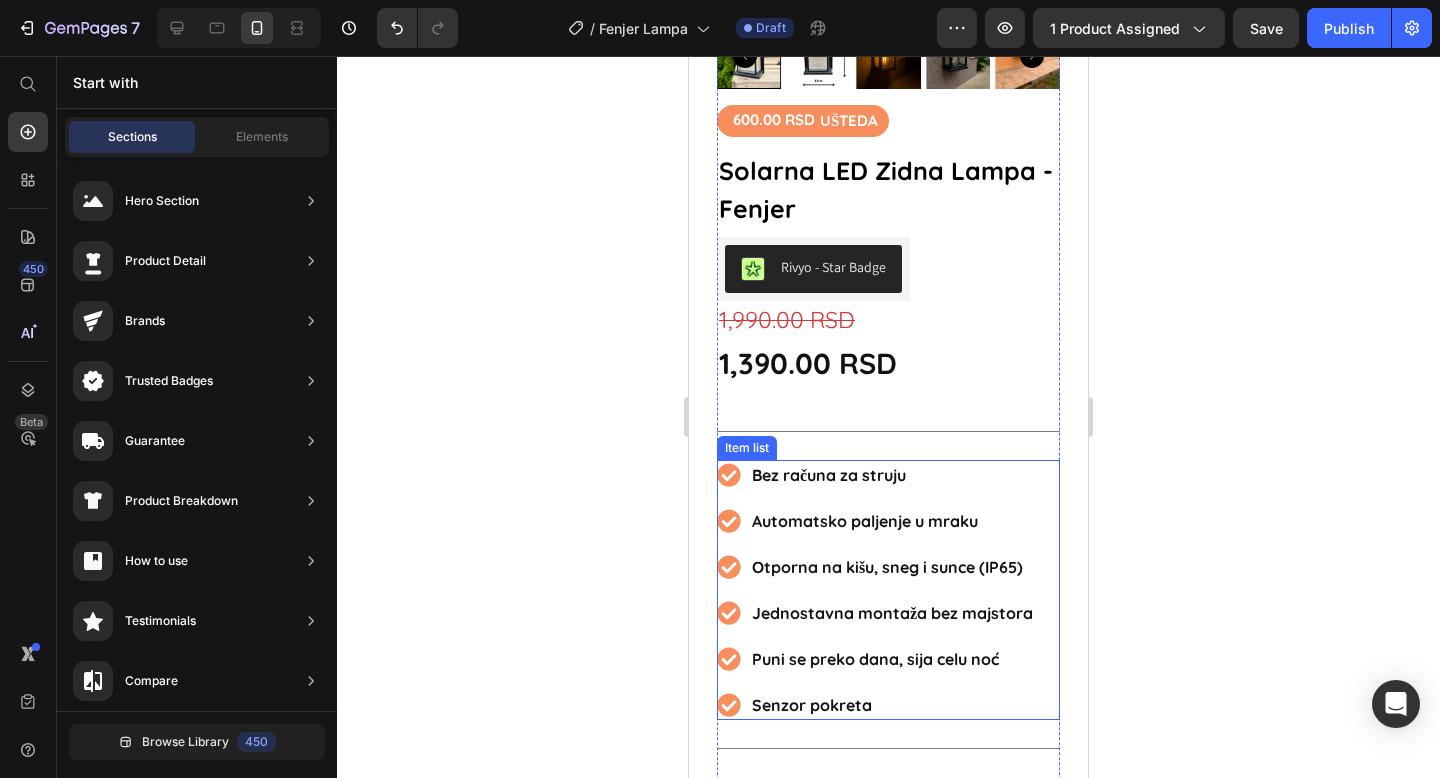 click on "Puni se preko dana, sija celu noć" at bounding box center (875, 659) 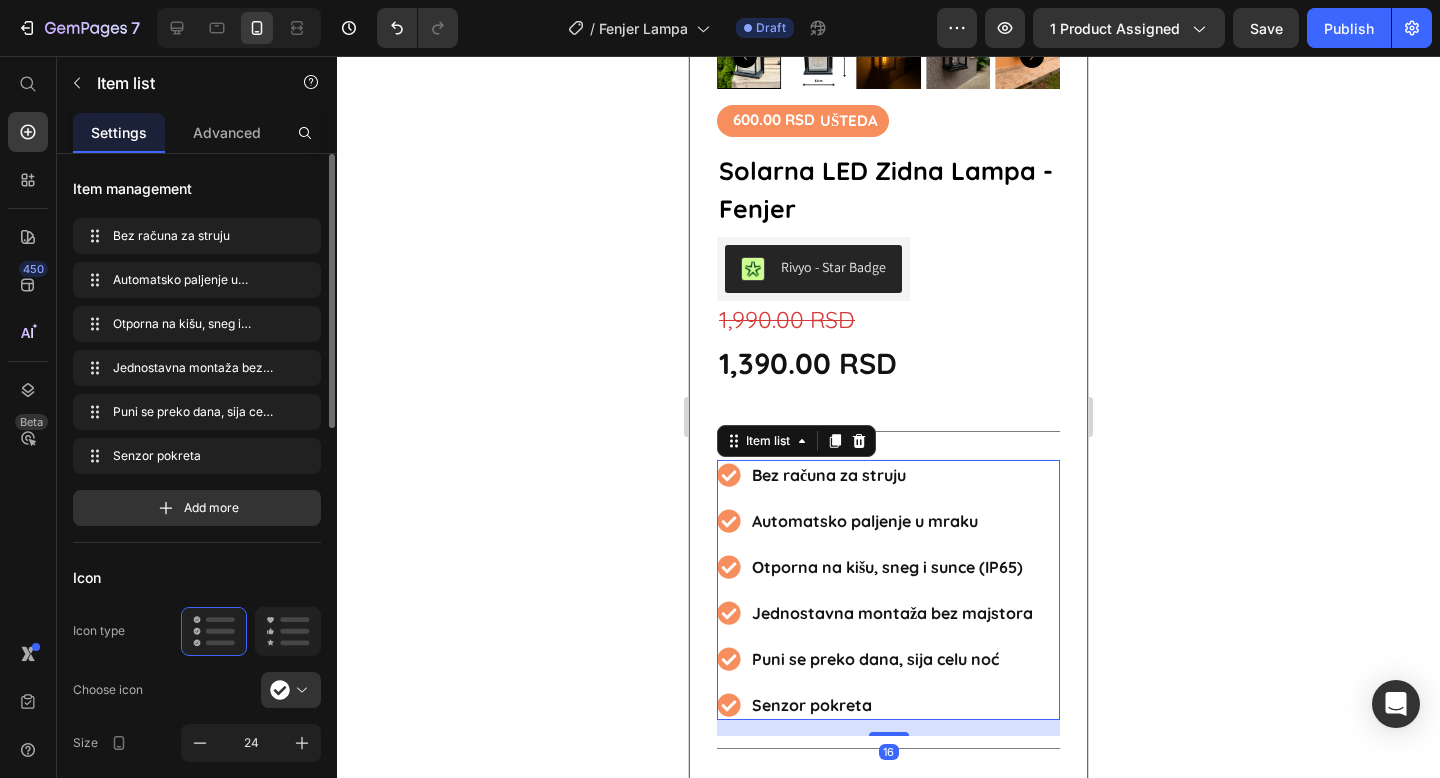 click on "Product Images 600.00 RSD UŠTEDA Product Tag Solarna LED Zidna Lampa - Fenjer Product Title Rivyo - Star Badge Rivyo 1,990.00 RSD Price 1,390.00 RSD Product Price Row Title Line Bez računa za struju Automatsko paljenje u mraku Otporna na kišu, sneg i sunce (IP65) Jednostavna montaža bez majstora Puni se preko dana, sija celu noć Senzor pokreta Item list 16 Title Line Količina: Text block 1 Product Quantity This product has only default variant Product Variants & Swatches Image Artikal je trenutno snižen 30%. Količine su ograničene. Text block Row Row
Očekivani datum isporuke
14/07/2025 - 15/07/2025
Delivery Date
Custom Code
Preview or Publish the page to see the content. Custom Code
Drop element here Row Bez dodavanja kartice. Plaćanje prilikom preuzimanja! Text block Product Section gYaYaRsXhf" at bounding box center (888, 494) 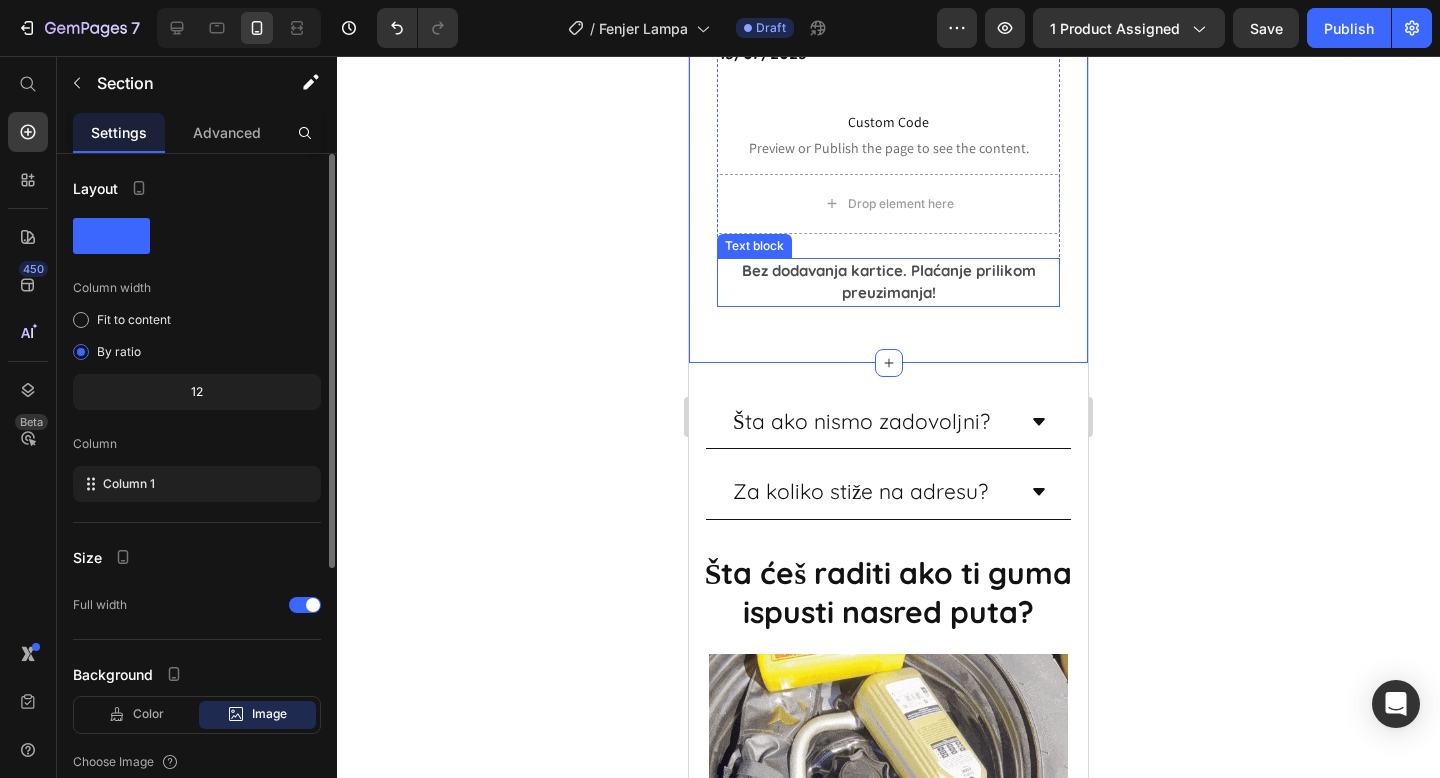 scroll, scrollTop: 1580, scrollLeft: 0, axis: vertical 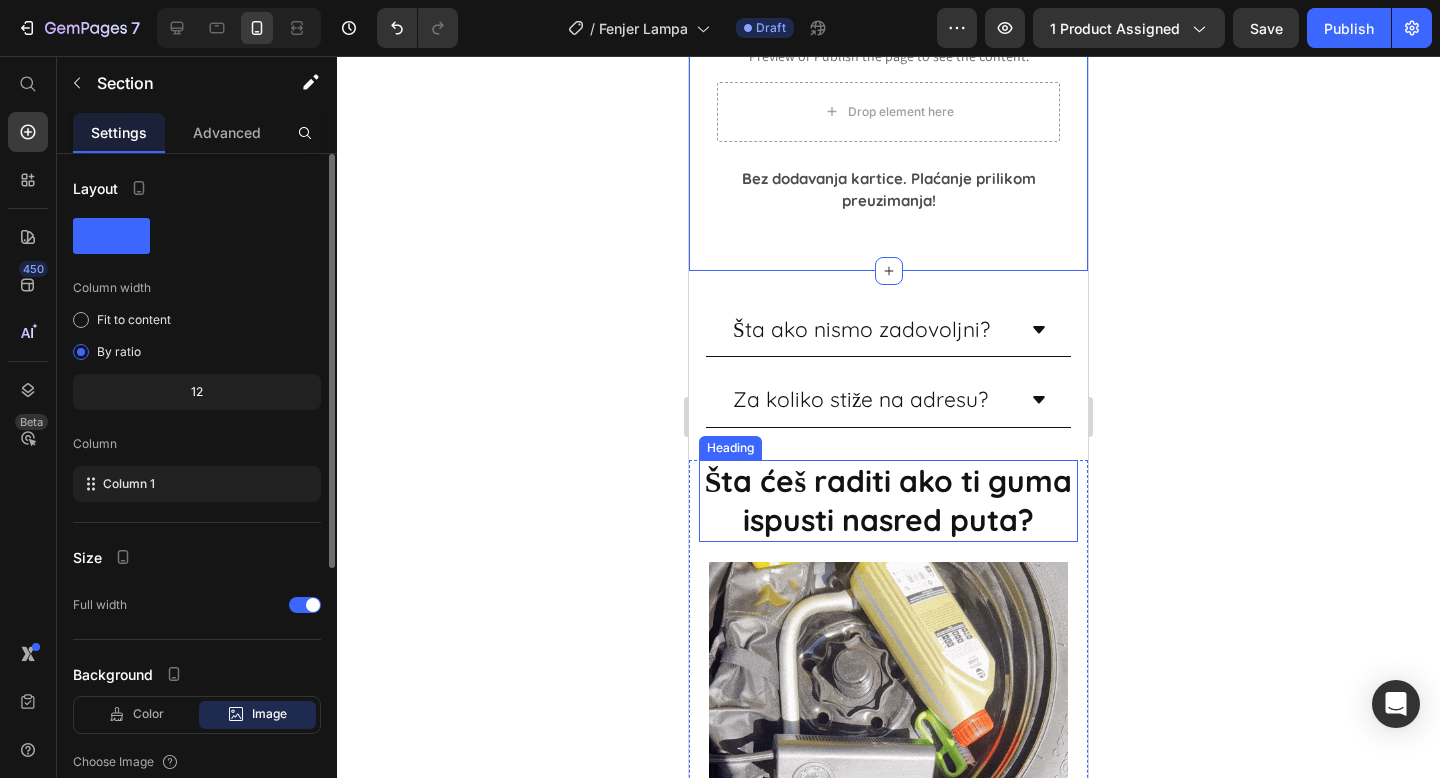 click on "Šta ćeš raditi ako ti guma ispusti nasred puta?" at bounding box center (888, 501) 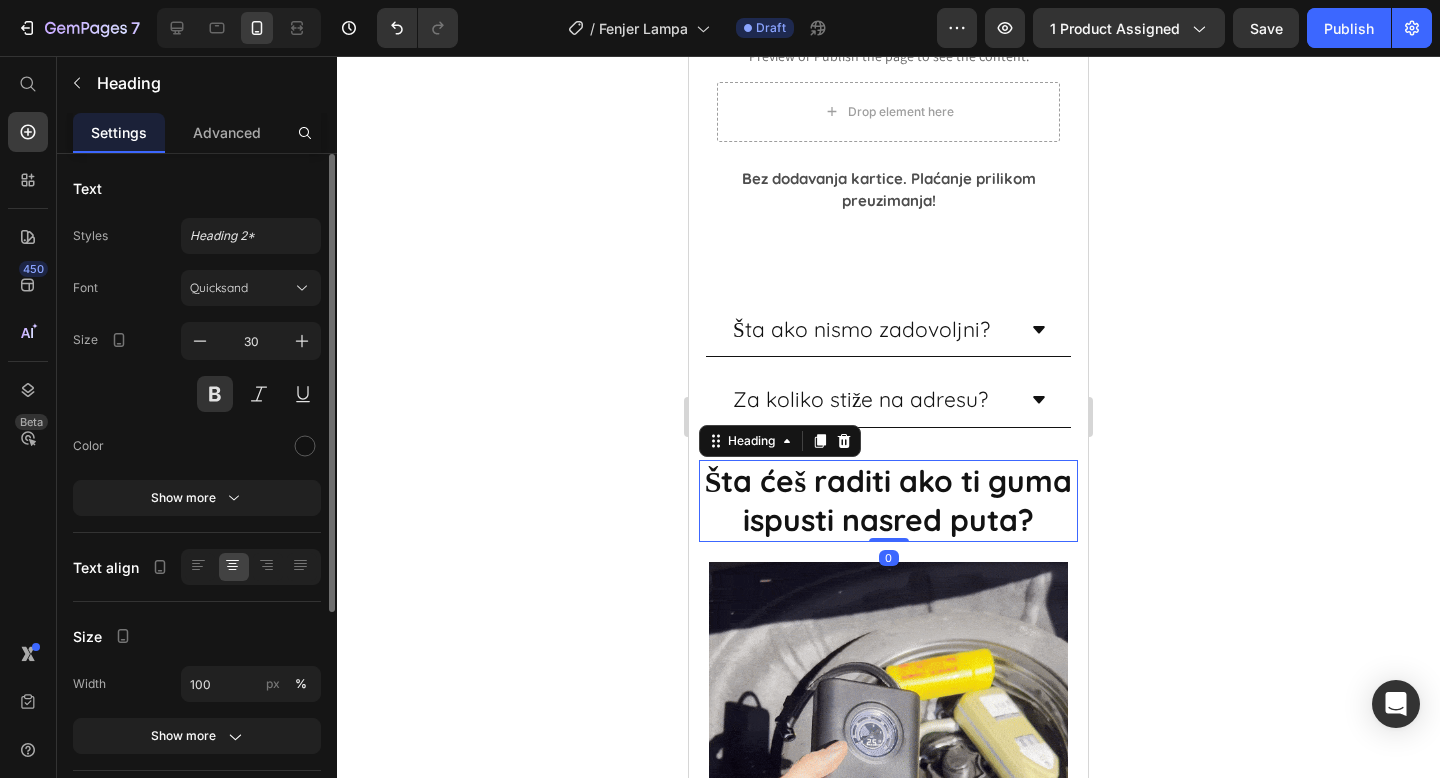click on "Šta ćeš raditi ako ti guma ispusti nasred puta?" at bounding box center [888, 501] 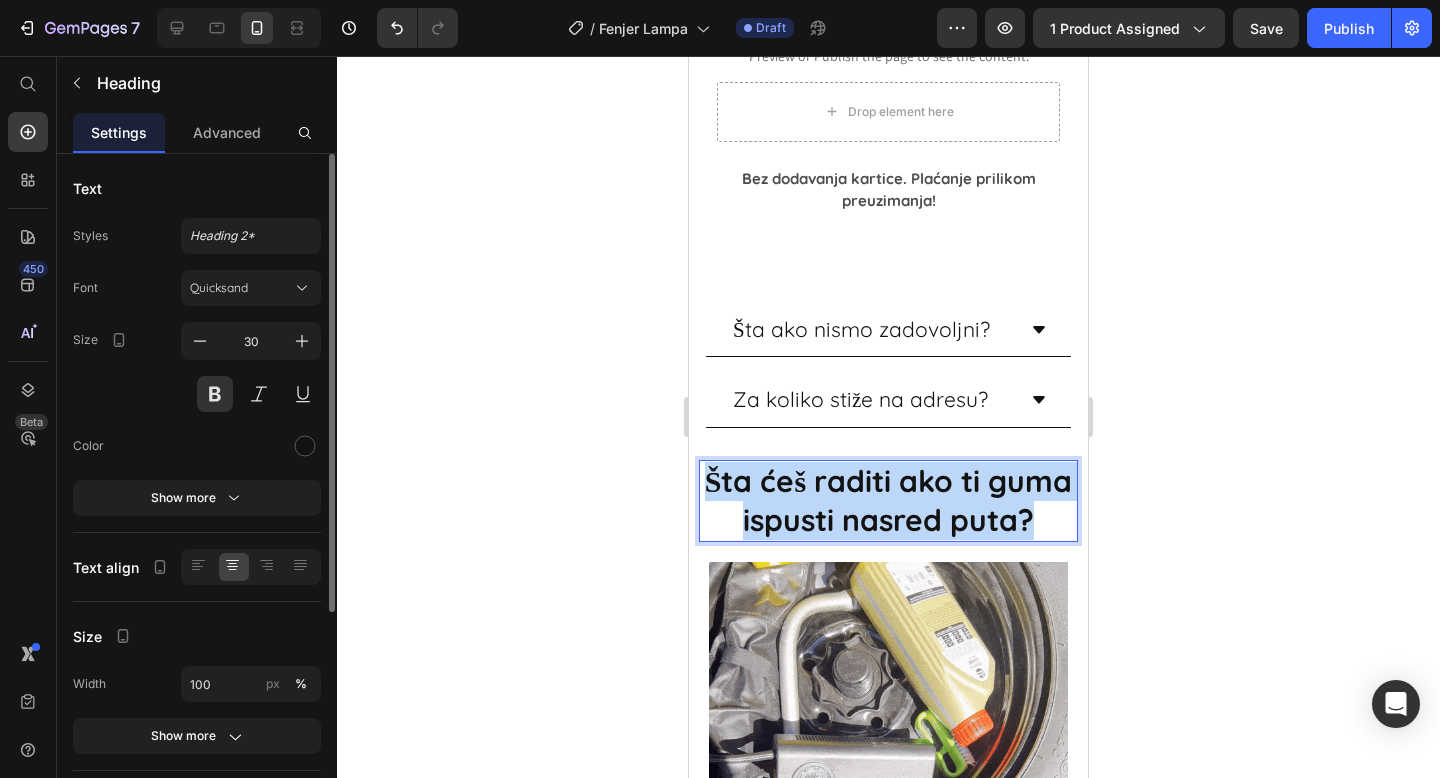 click on "Šta ćeš raditi ako ti guma ispusti nasred puta?" at bounding box center [888, 501] 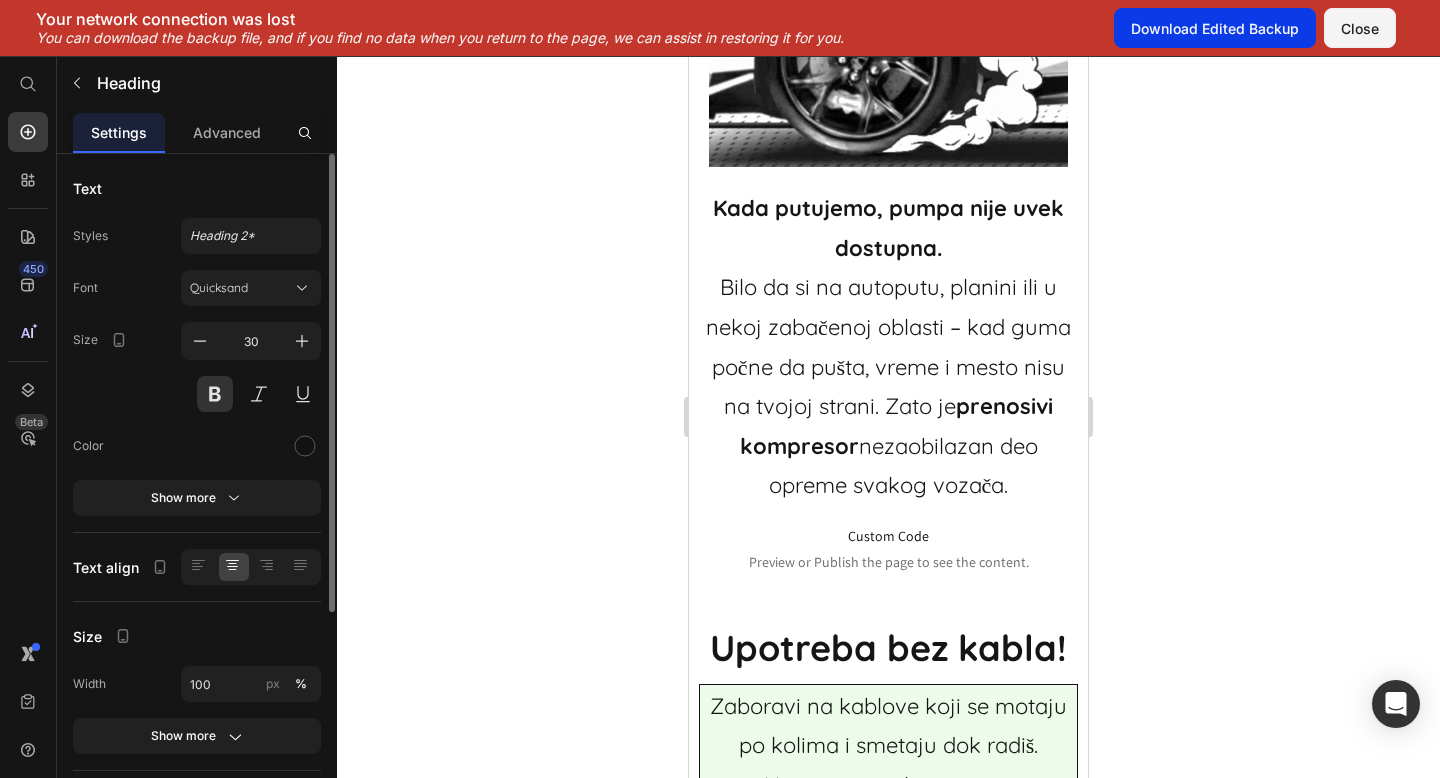 scroll, scrollTop: 0, scrollLeft: 0, axis: both 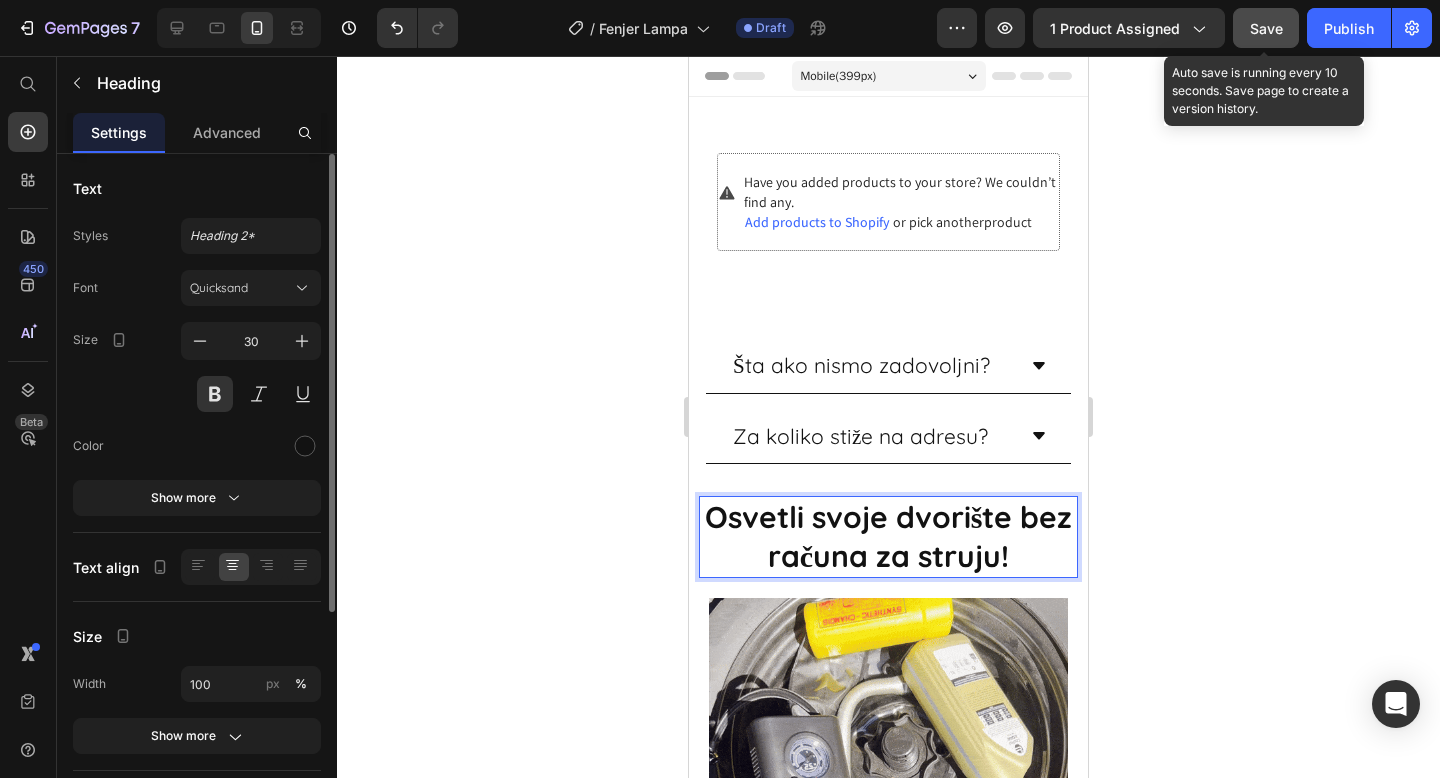 click on "Save" at bounding box center (1266, 28) 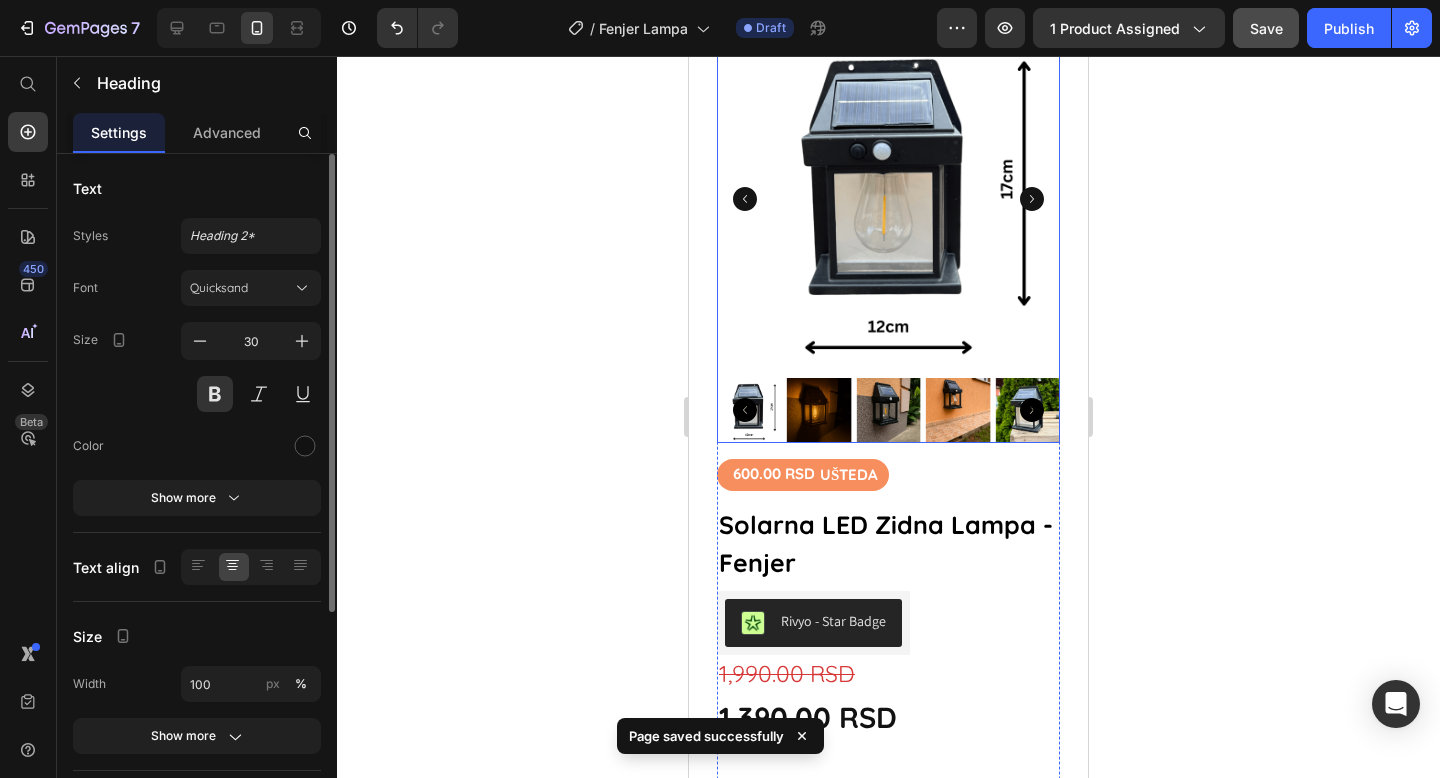 scroll, scrollTop: 230, scrollLeft: 0, axis: vertical 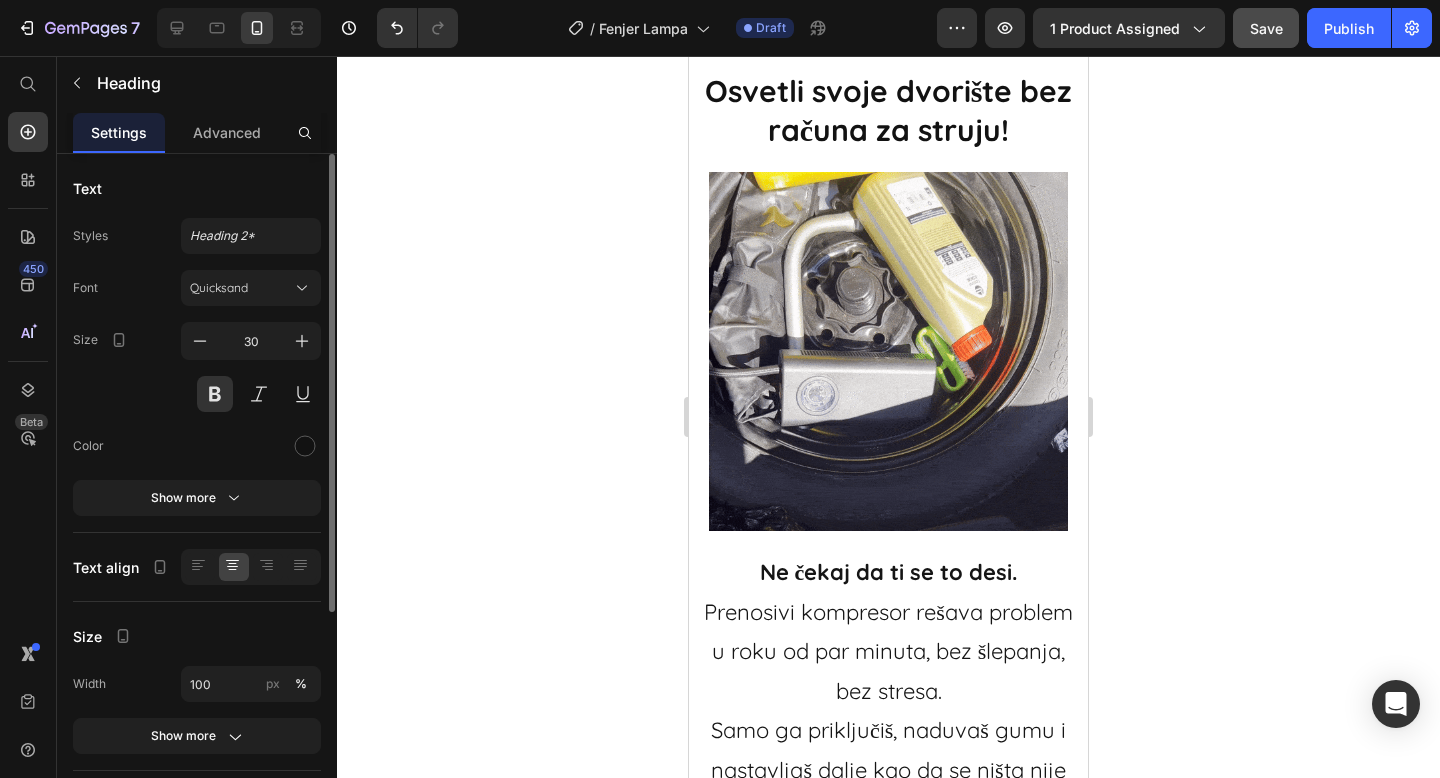 click at bounding box center (888, 351) 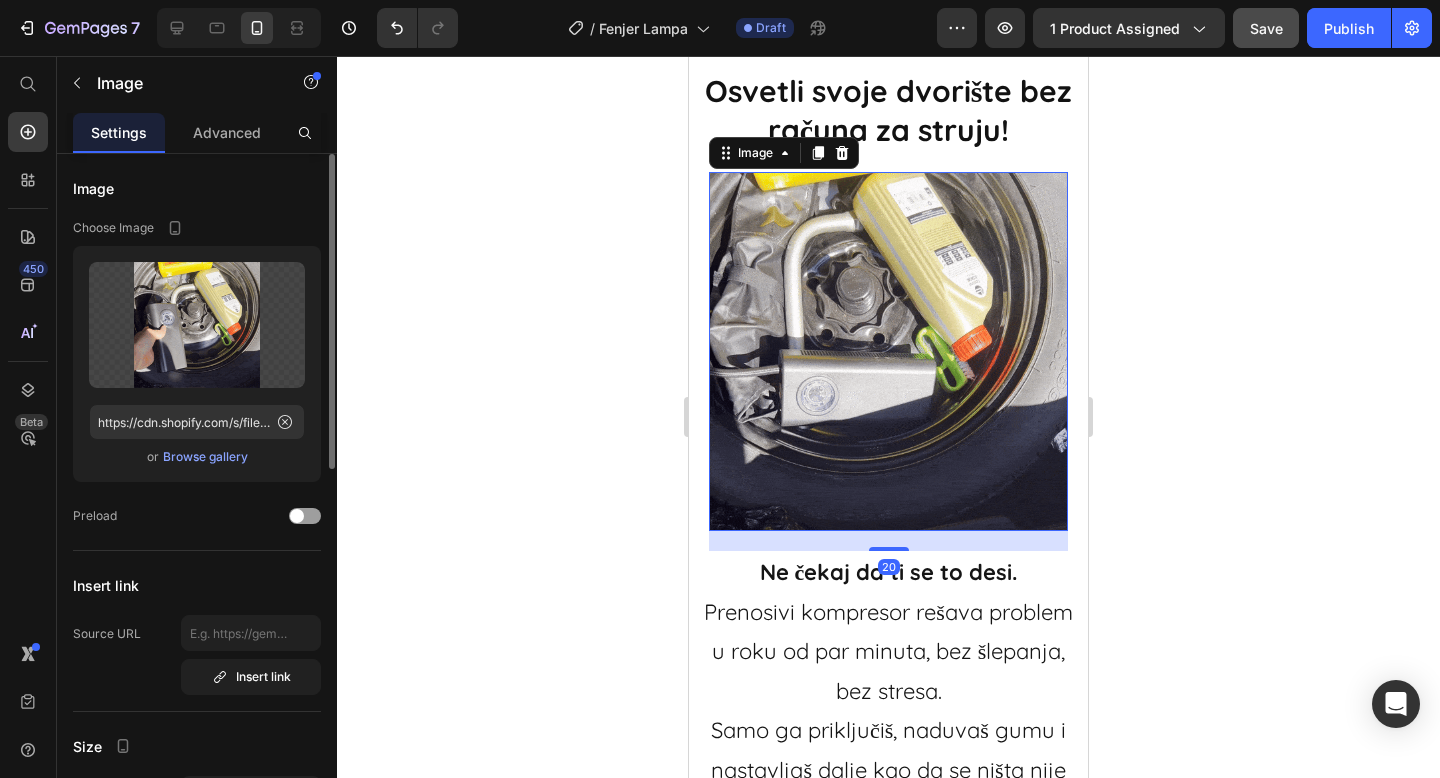 click on "Browse gallery" at bounding box center [205, 457] 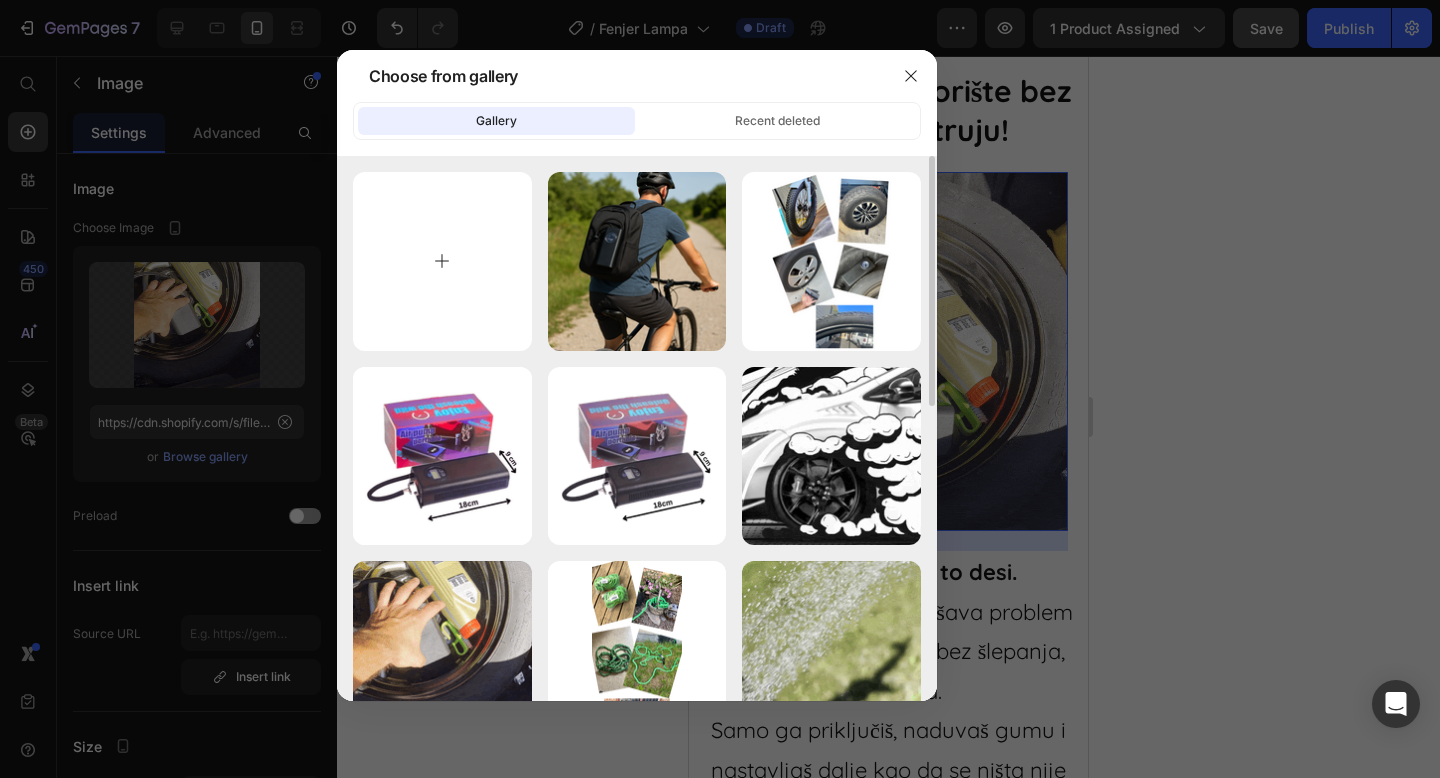 click at bounding box center (442, 261) 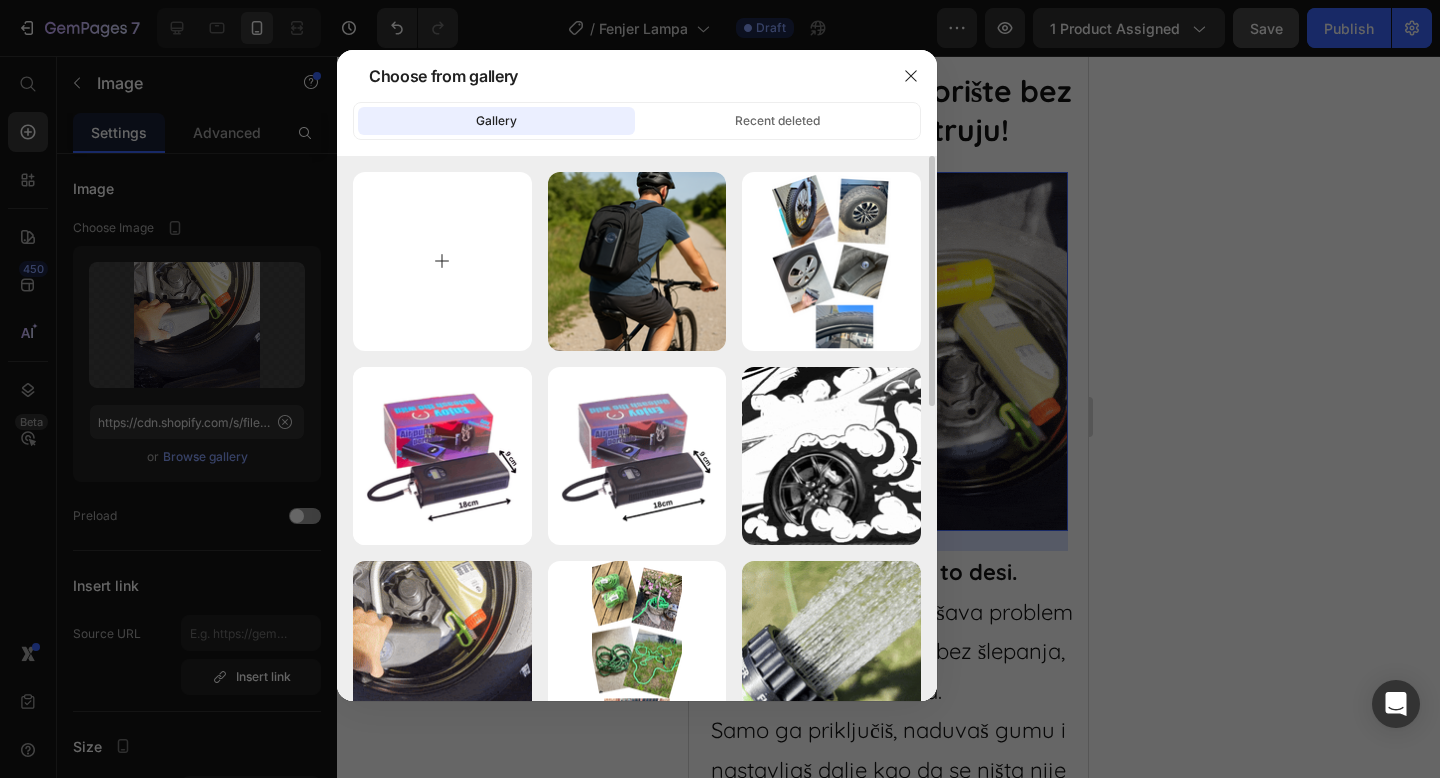 type on "C:\fakepath\ezgif.com-animated-gif-maker (71).gif" 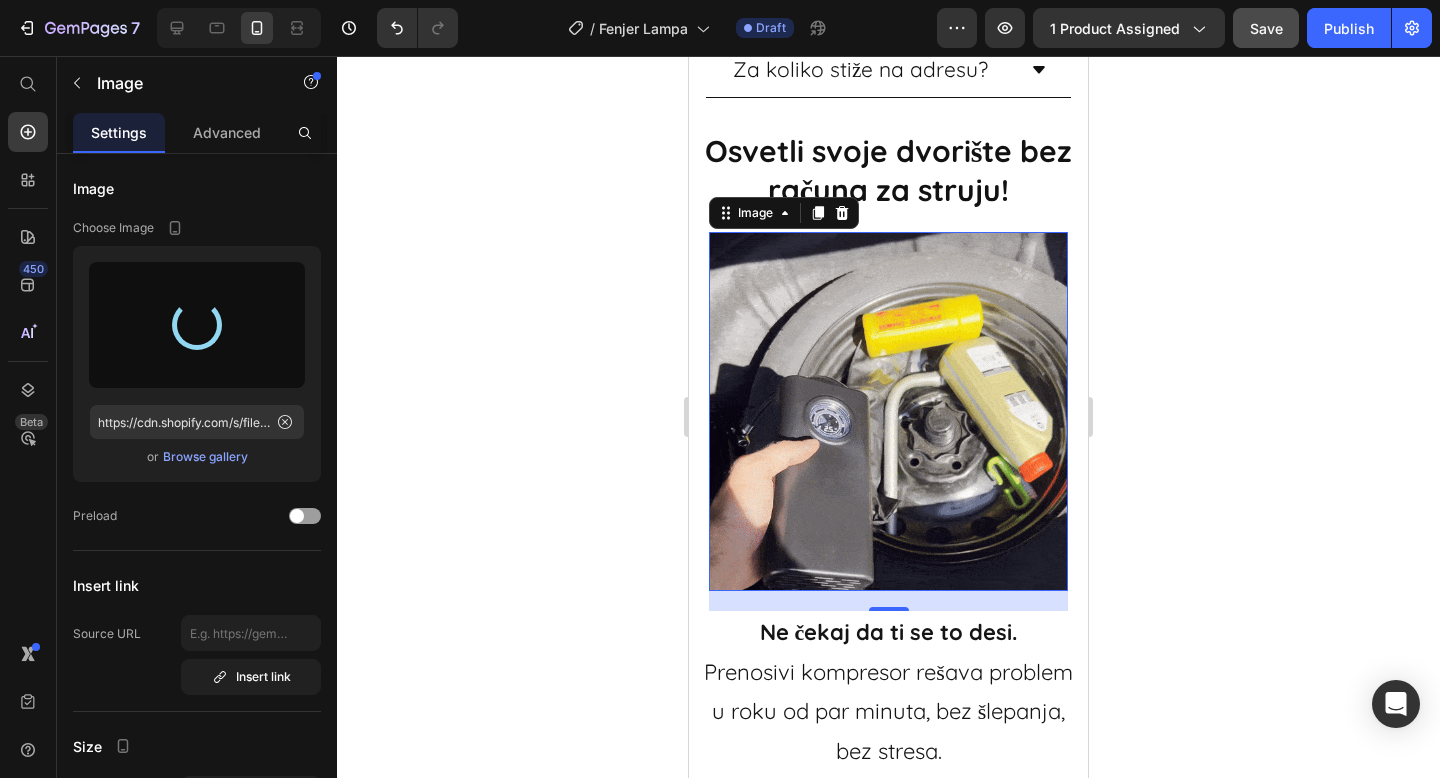 scroll, scrollTop: 1911, scrollLeft: 0, axis: vertical 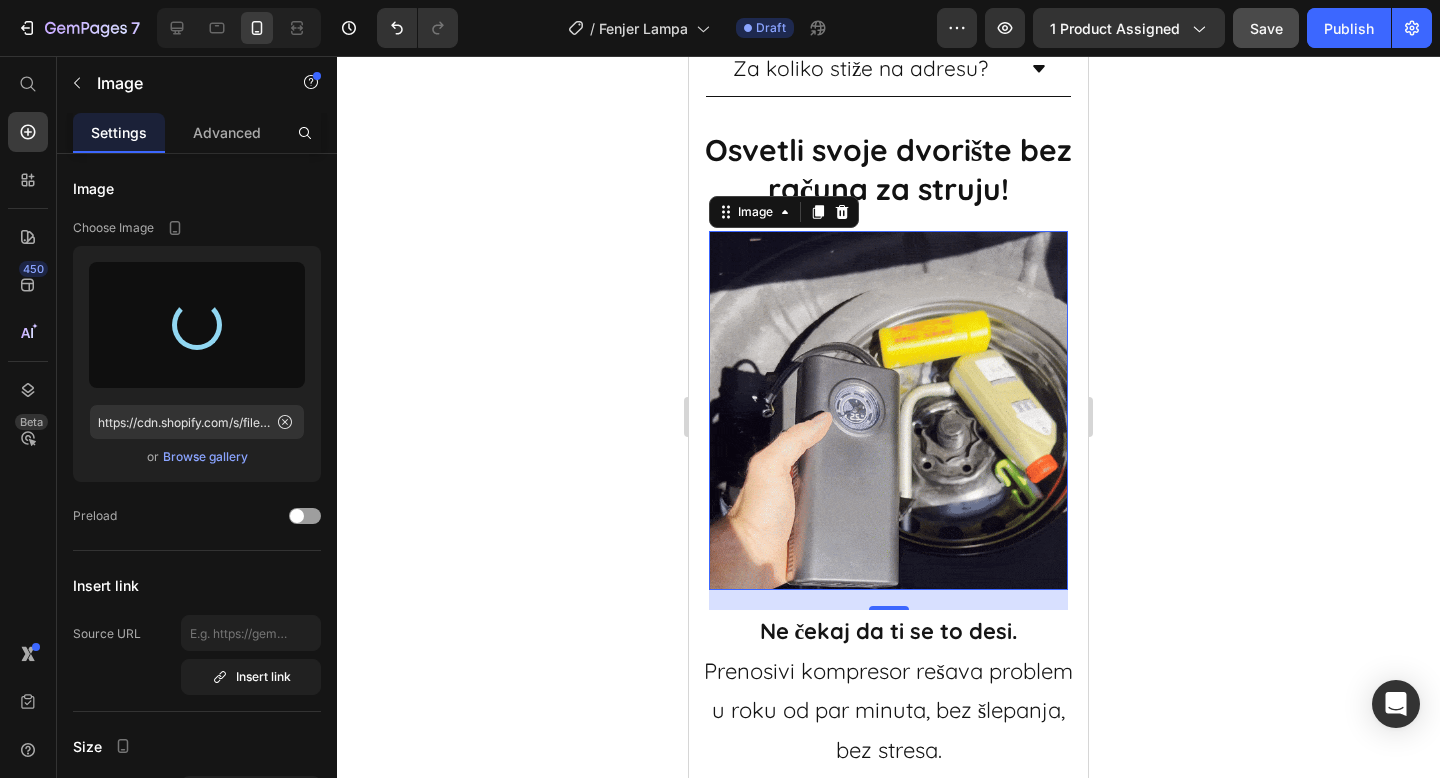 type on "https://cdn.shopify.com/s/files/1/0843/5682/5375/files/gempages_489206579149669515-5019827c-e605-4fb4-ab35-128584b2e303.gif" 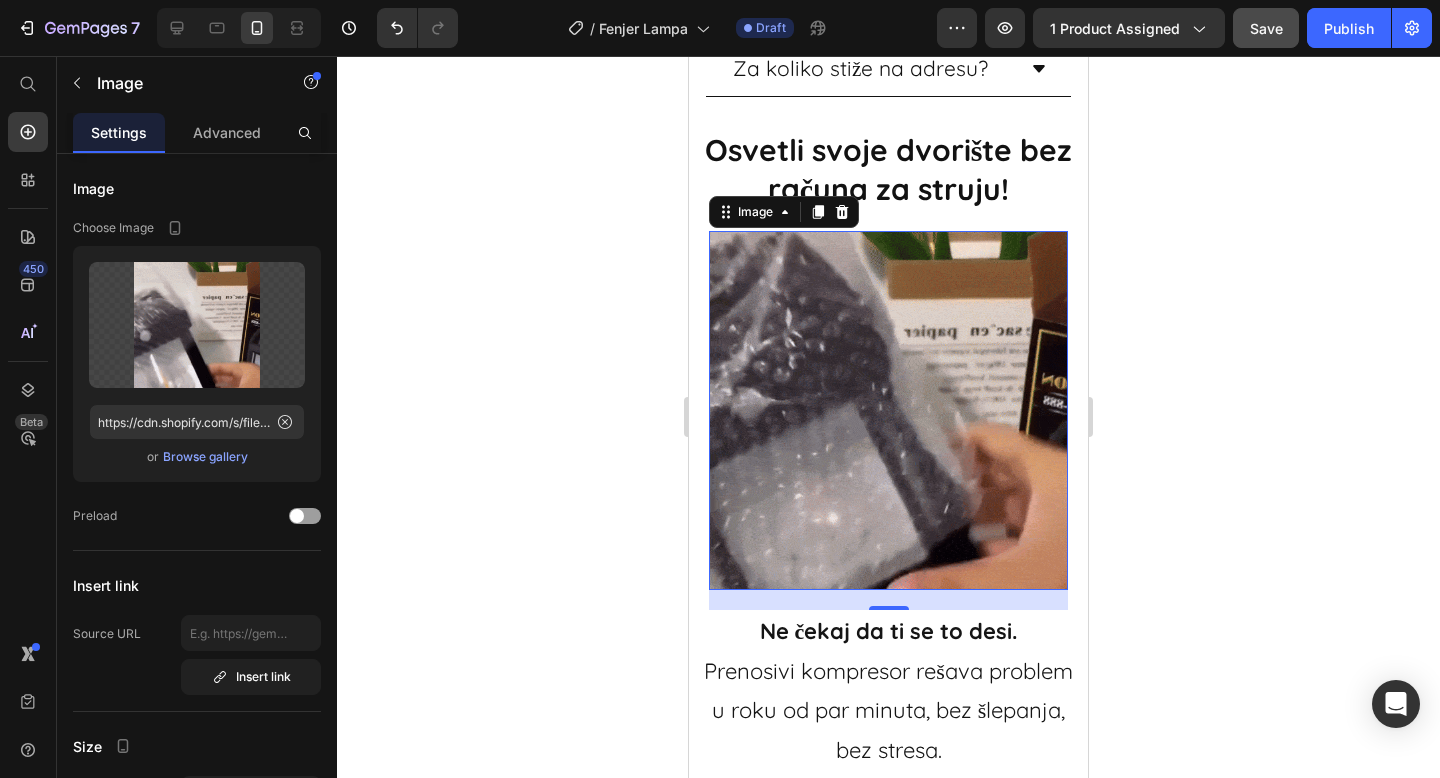 click 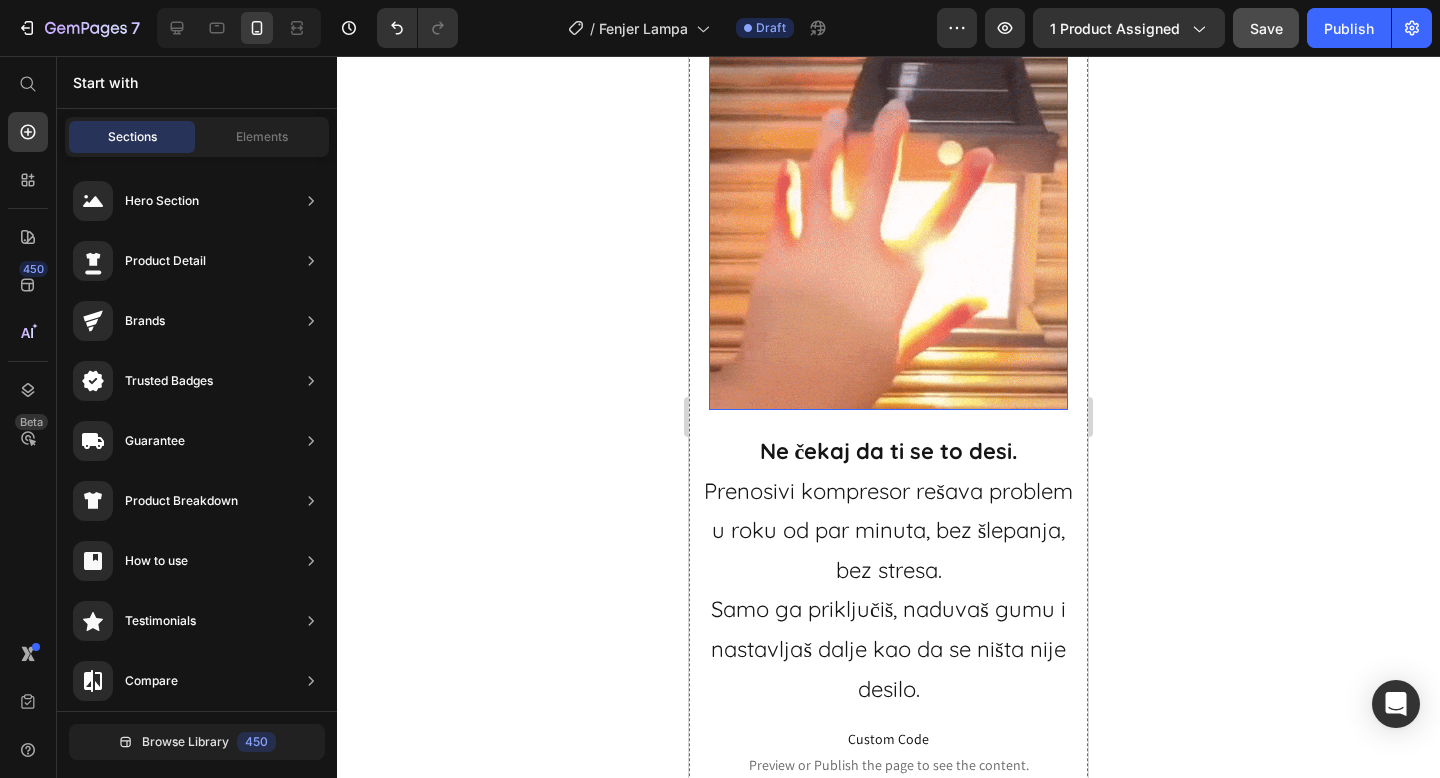 scroll, scrollTop: 2132, scrollLeft: 0, axis: vertical 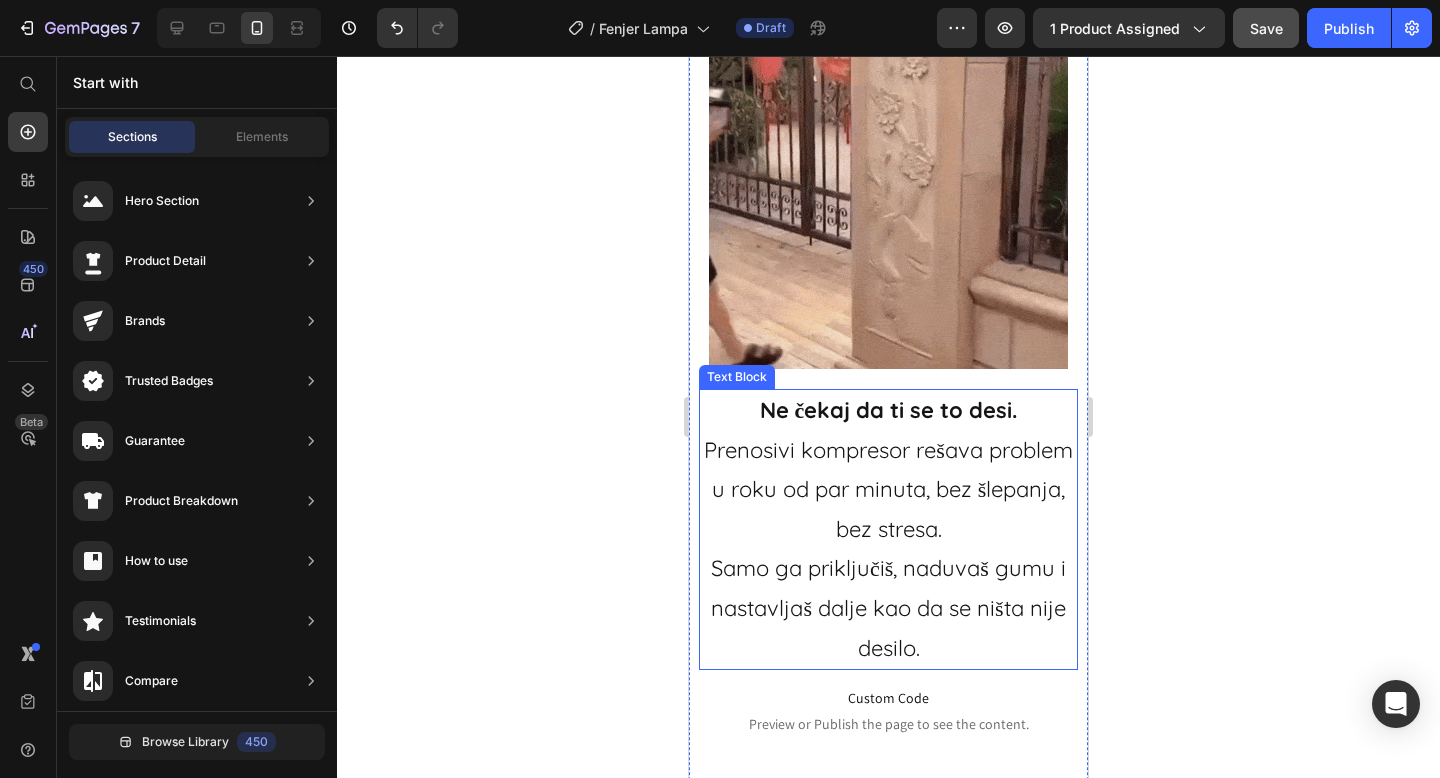 click on "Ne čekaj da ti se to desi. Prenosivi kompresor rešava problem u roku od par minuta, bez šlepanja, bez stresa. Samo ga priključiš, naduvaš gumu i nastavljaš dalje kao da se ništa nije desilo." at bounding box center [888, 529] 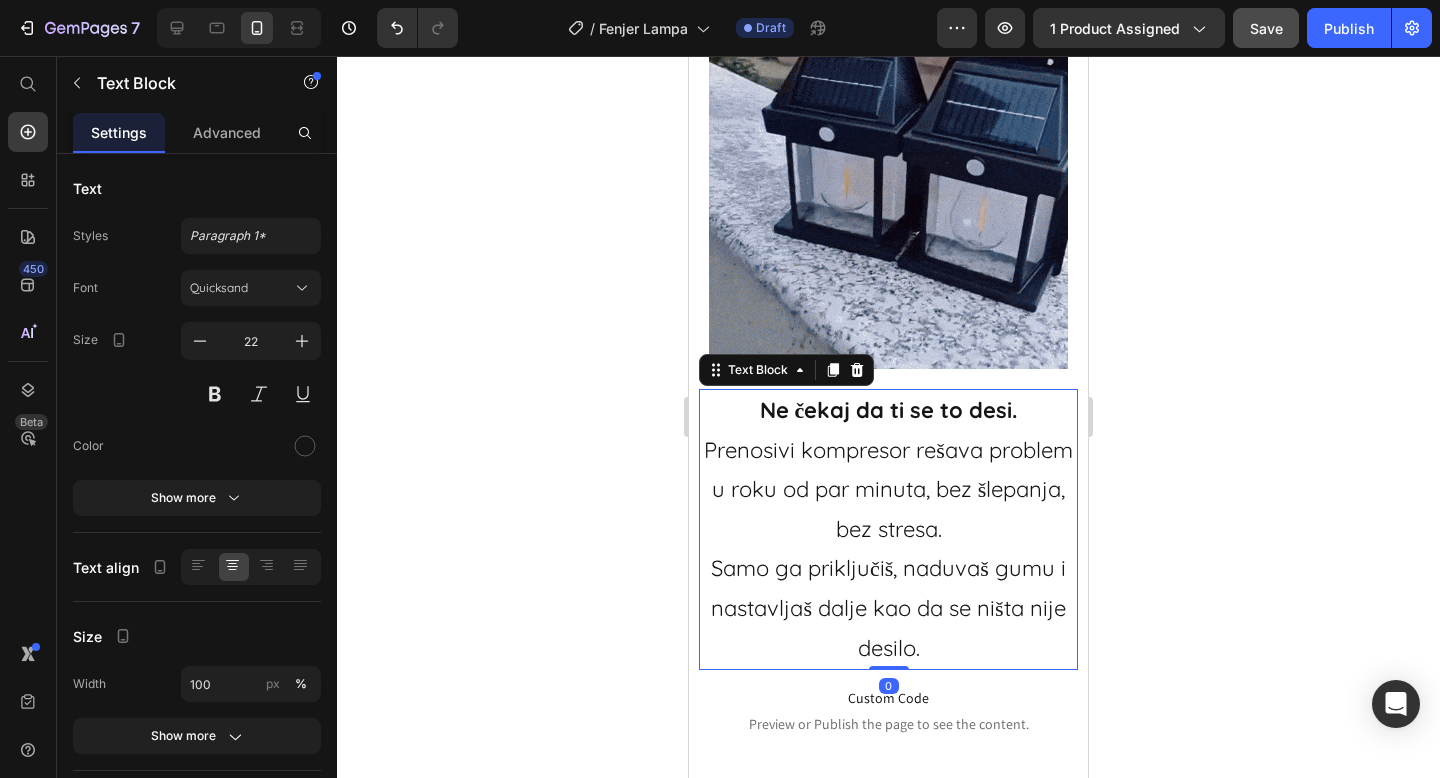 click on "Ne čekaj da ti se to desi. Prenosivi kompresor rešava problem u roku od par minuta, bez šlepanja, bez stresa. Samo ga priključiš, naduvaš gumu i nastavljaš dalje kao da se ništa nije desilo." at bounding box center (888, 529) 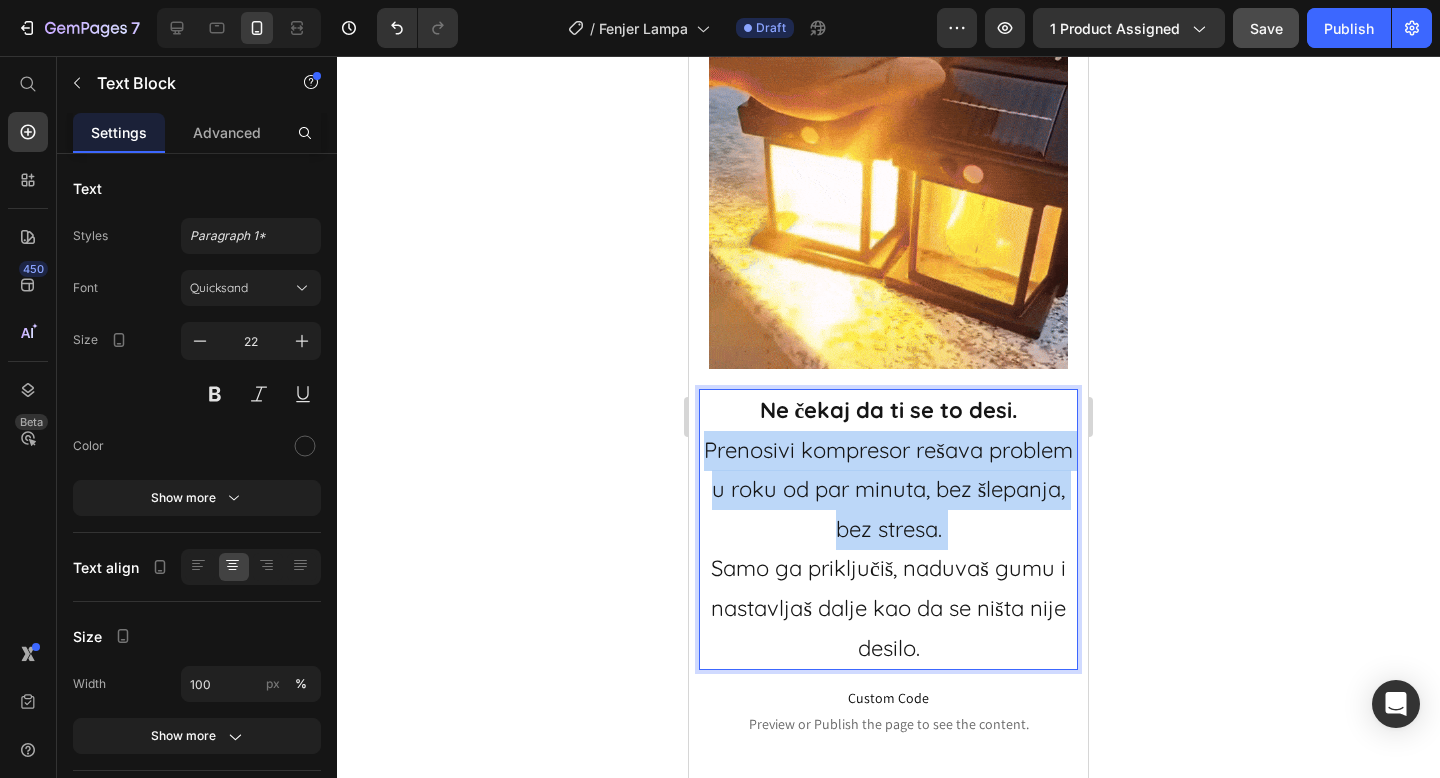 click on "Ne čekaj da ti se to desi. Prenosivi kompresor rešava problem u roku od par minuta, bez šlepanja, bez stresa. Samo ga priključiš, naduvaš gumu i nastavljaš dalje kao da se ništa nije desilo." at bounding box center [888, 529] 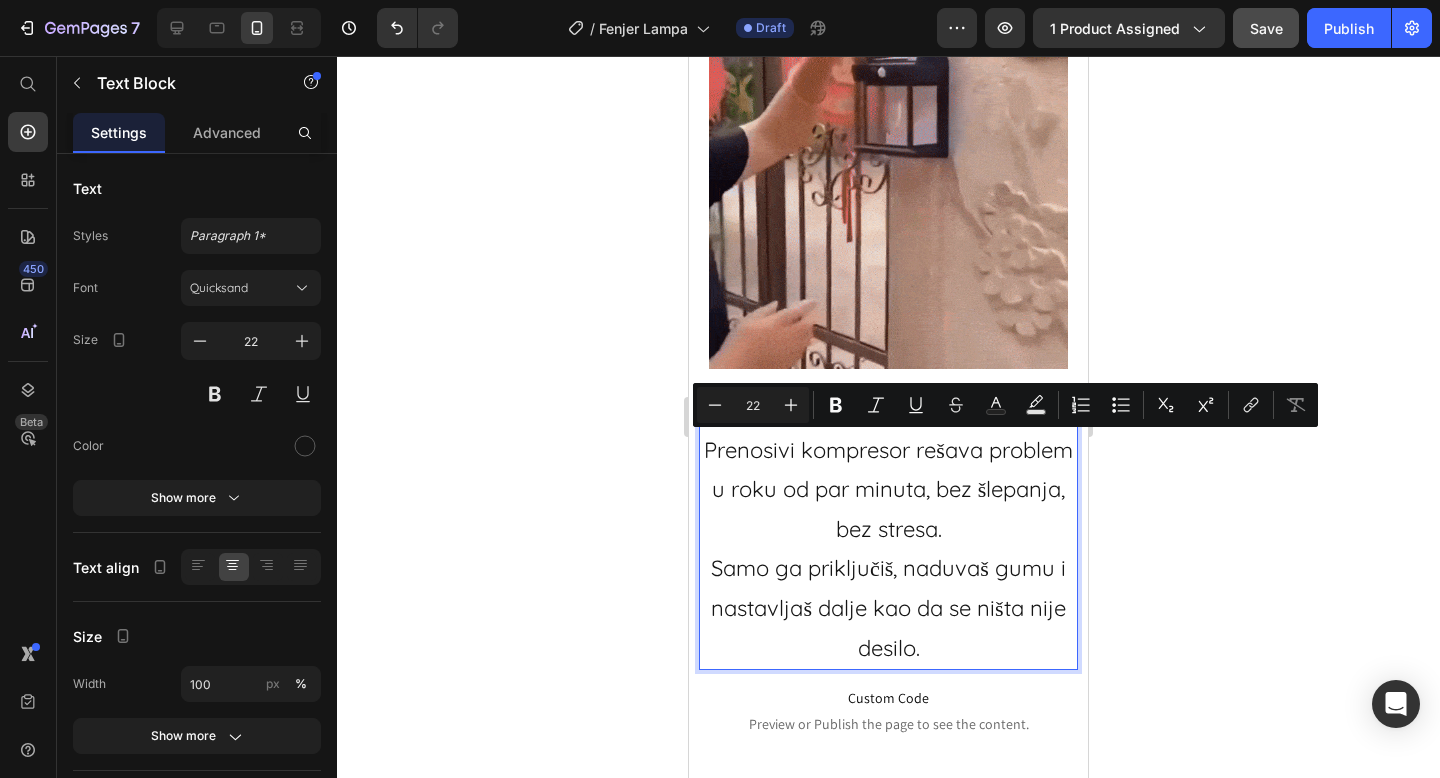 click on "Ne čekaj da ti se to desi. Prenosivi kompresor rešava problem u roku od par minuta, bez šlepanja, bez stresa. Samo ga priključiš, naduvaš gumu i nastavljaš dalje kao da se ništa nije desilo." at bounding box center (888, 529) 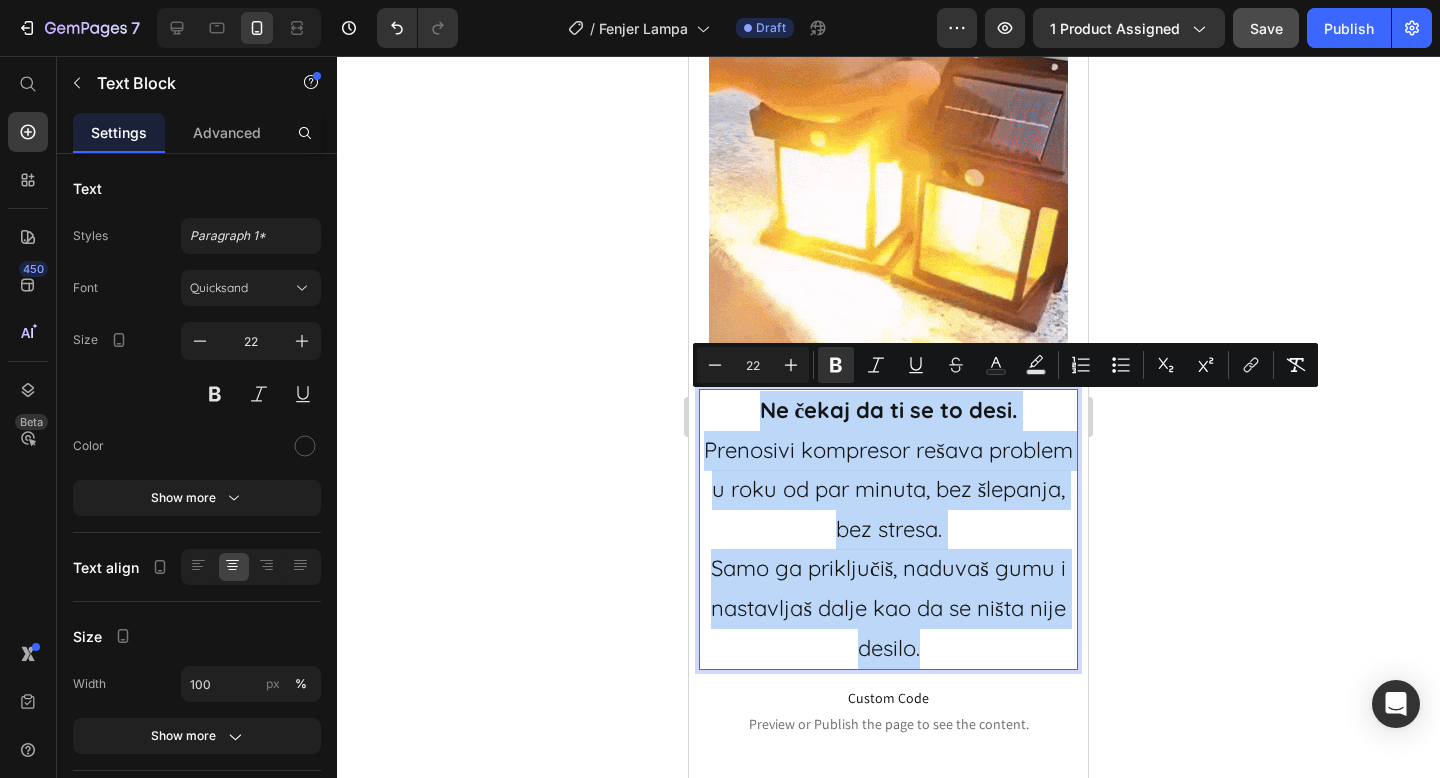 drag, startPoint x: 946, startPoint y: 645, endPoint x: 747, endPoint y: 418, distance: 301.87747 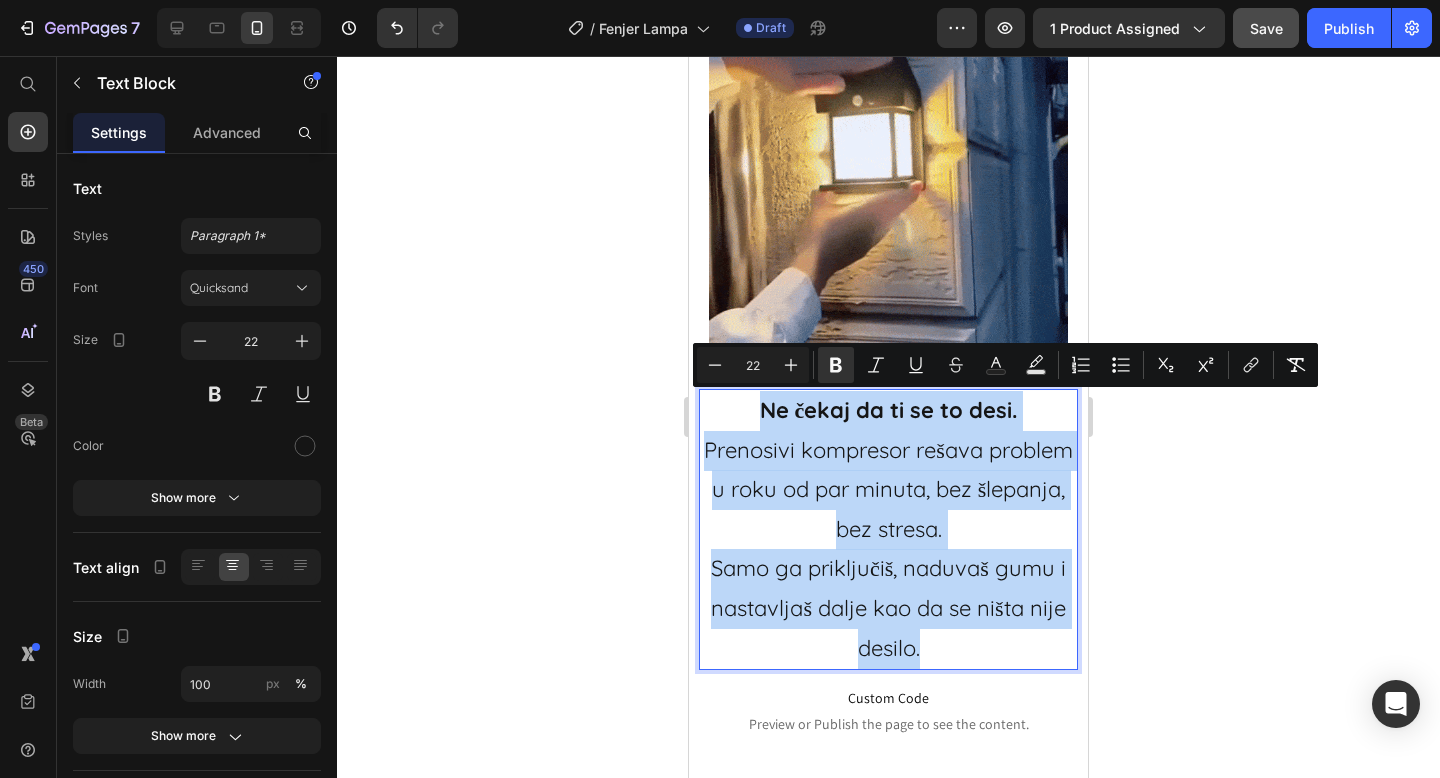 click on "Ne čekaj da ti se to desi. Prenosivi kompresor rešava problem u roku od par minuta, bez šlepanja, bez stresa. Samo ga priključiš, naduvaš gumu i nastavljaš dalje kao da se ništa nije desilo." at bounding box center [888, 529] 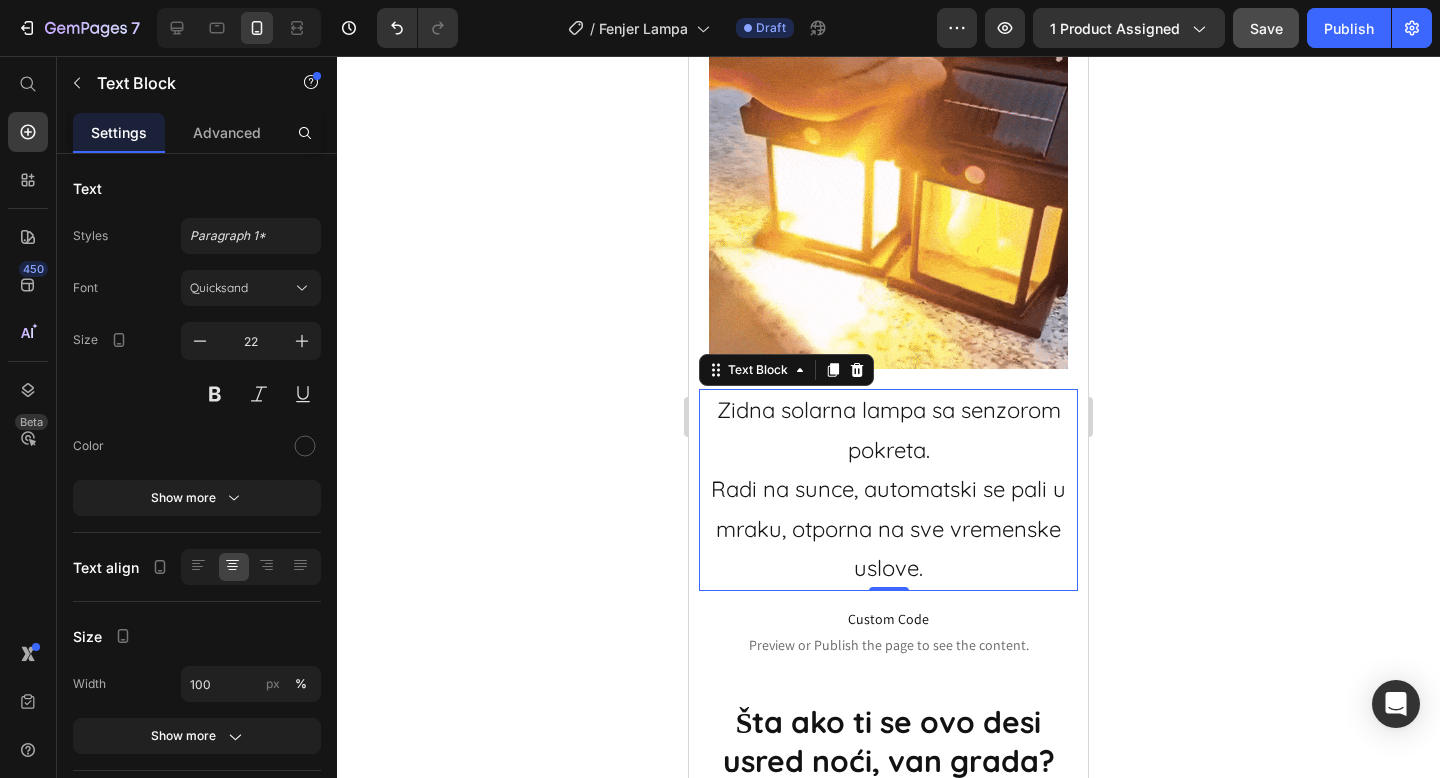 click 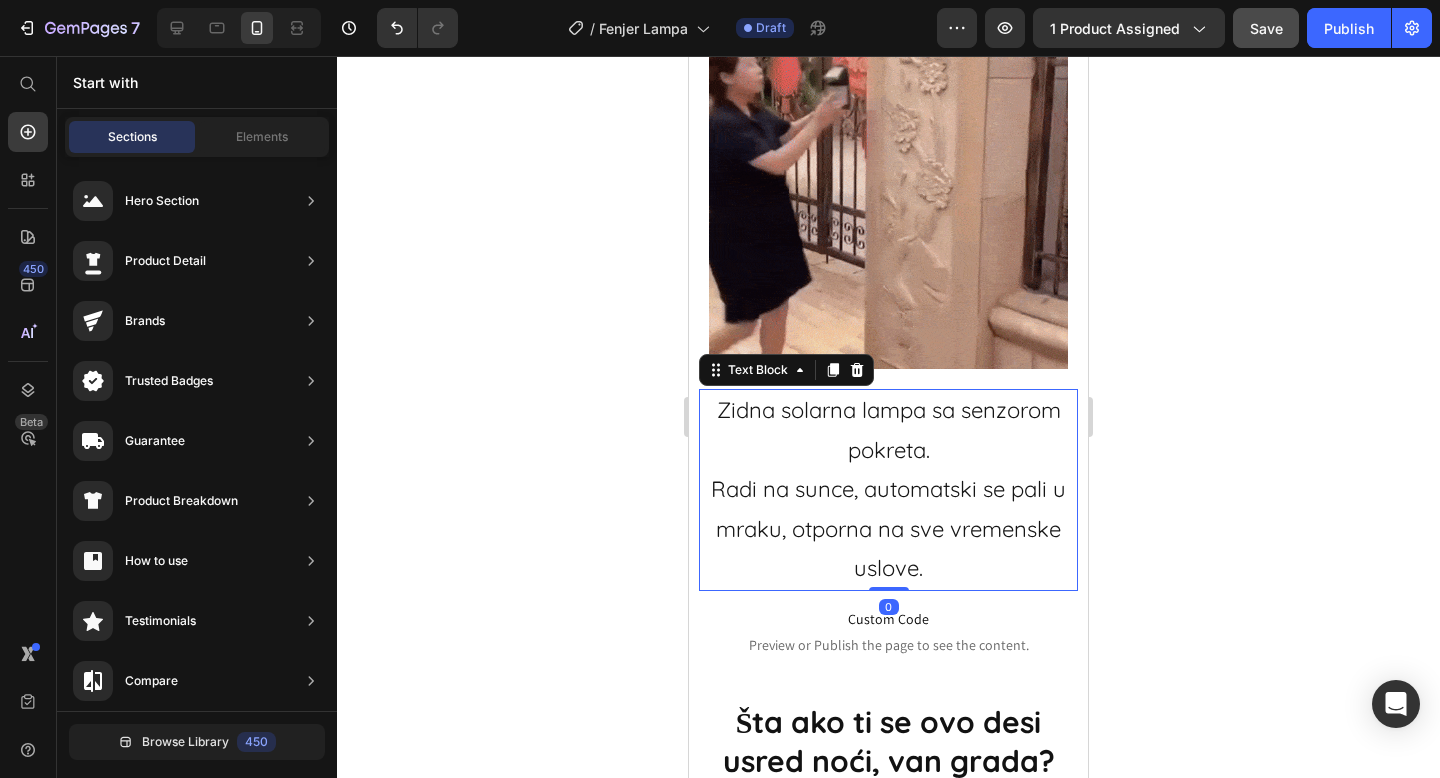 click on "Zidna solarna lampa sa senzorom pokreta. Radi na sunce, automatski se pali u mraku, otporna na sve vremenske uslove." at bounding box center (888, 490) 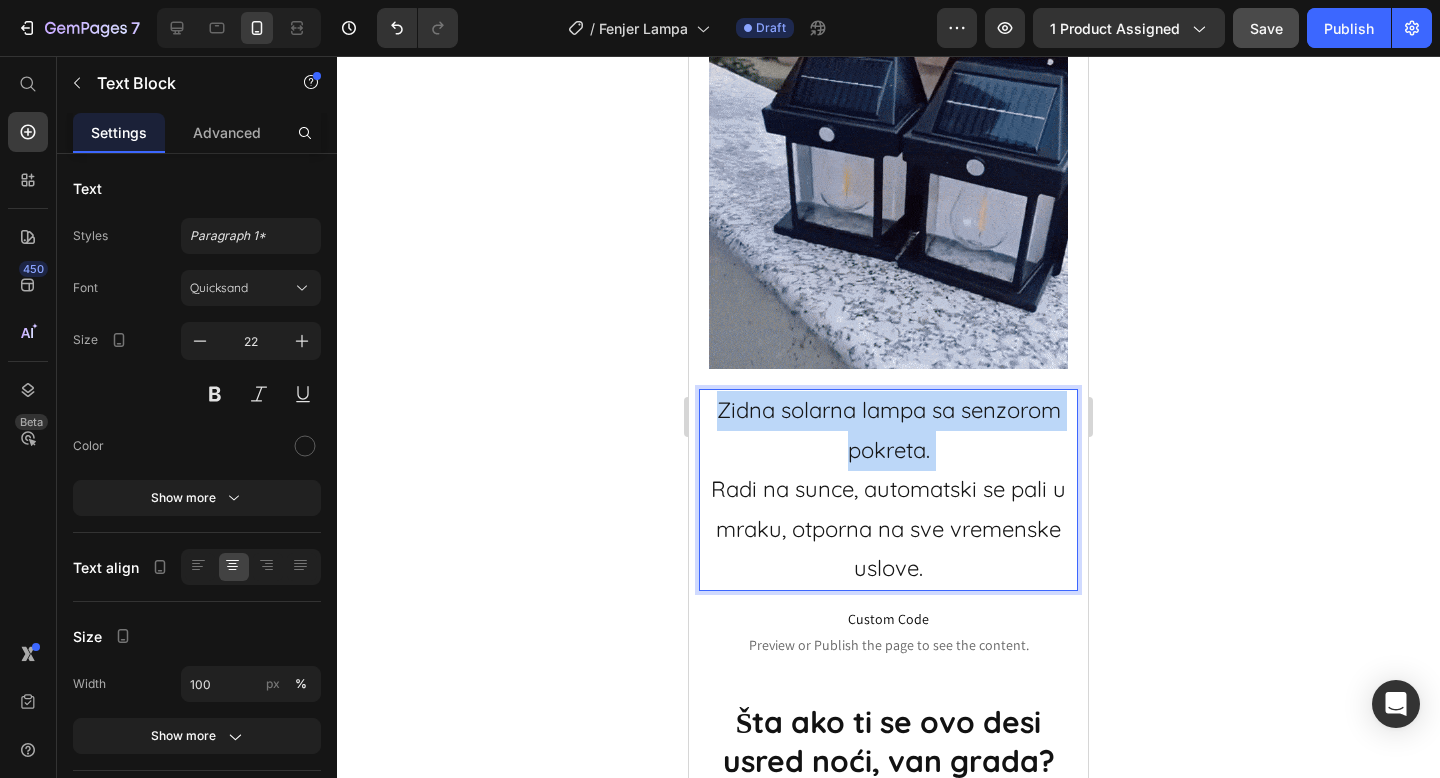 click on "Zidna solarna lampa sa senzorom pokreta. Radi na sunce, automatski se pali u mraku, otporna na sve vremenske uslove." at bounding box center [888, 490] 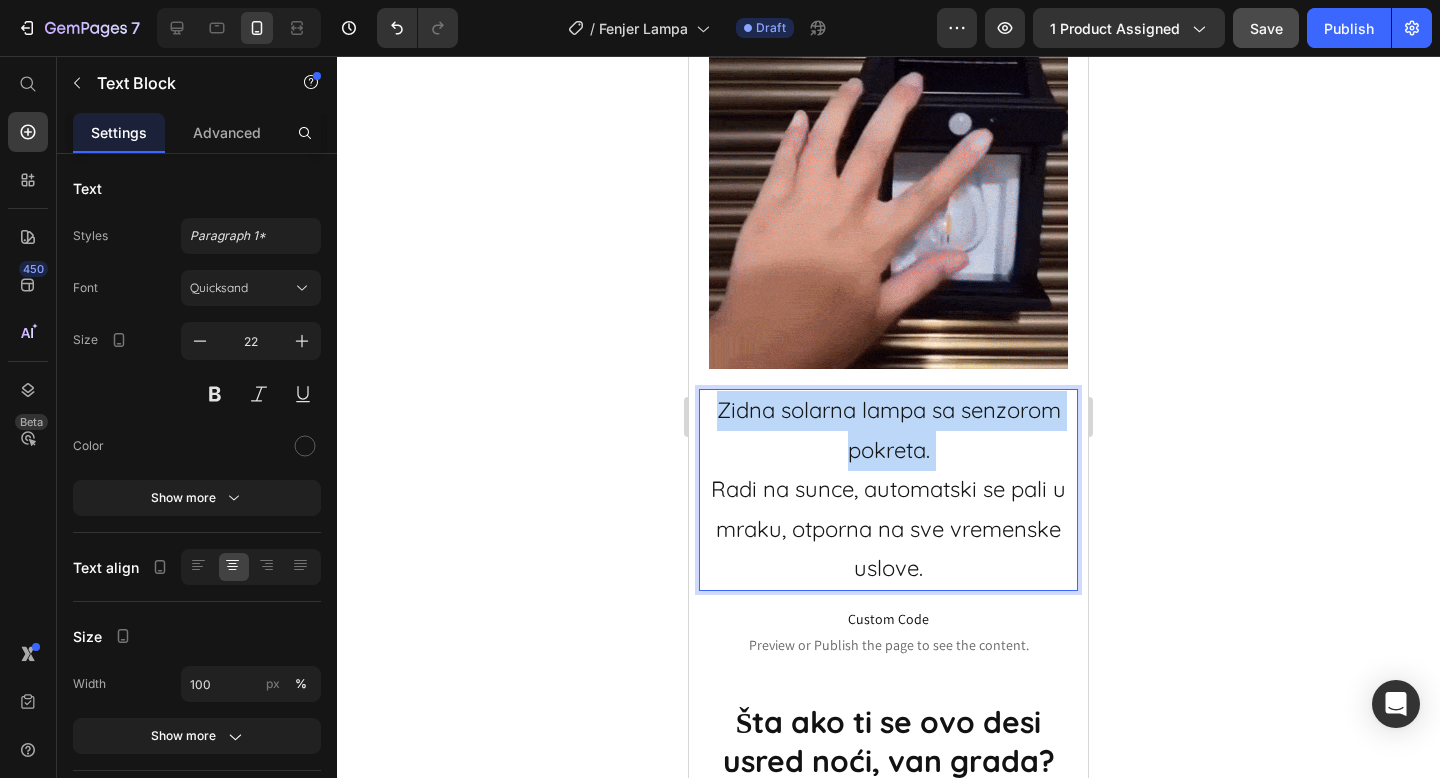 click on "Zidna solarna lampa sa senzorom pokreta. Radi na sunce, automatski se pali u mraku, otporna na sve vremenske uslove." at bounding box center [888, 490] 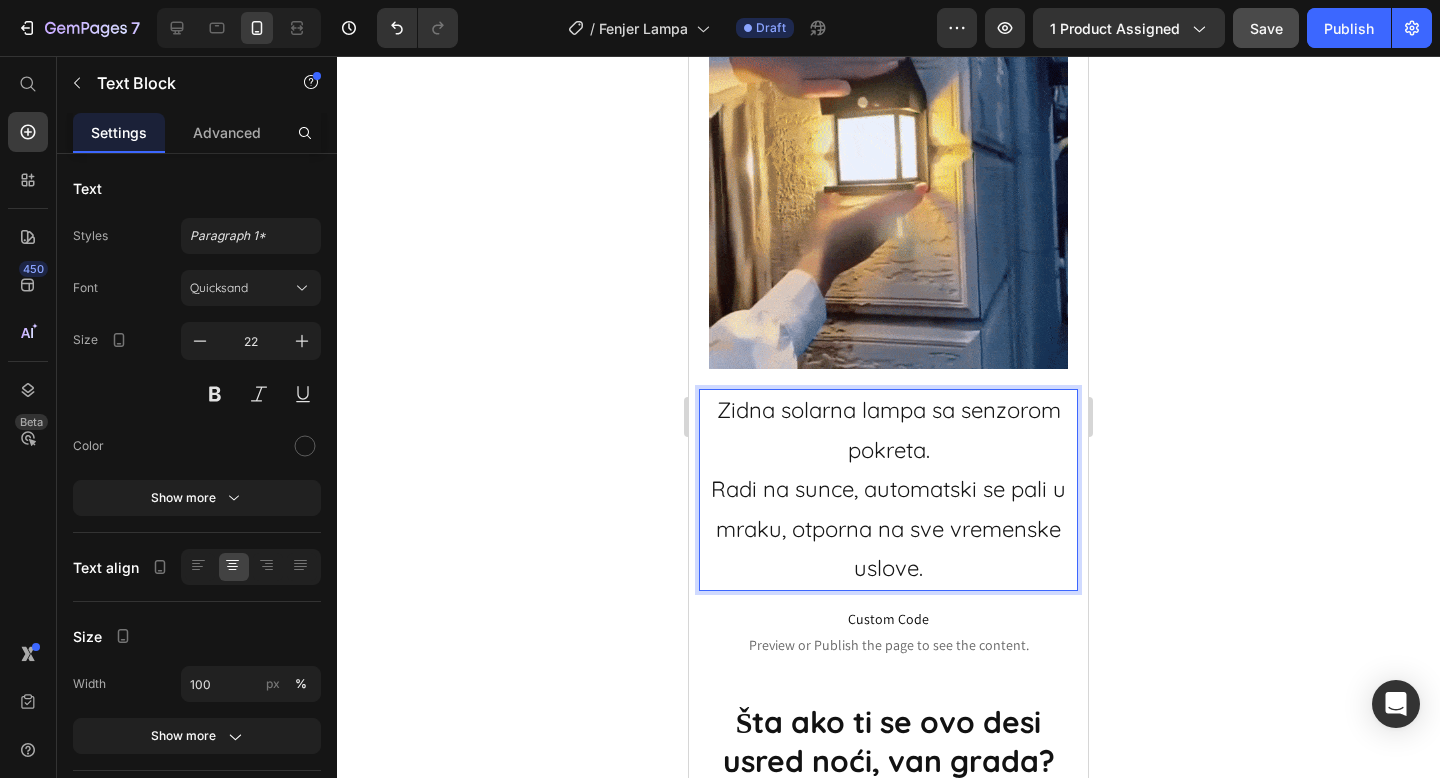 click on "Zidna solarna lampa sa senzorom pokreta. Radi na sunce, automatski se pali u mraku, otporna na sve vremenske uslove." at bounding box center [888, 490] 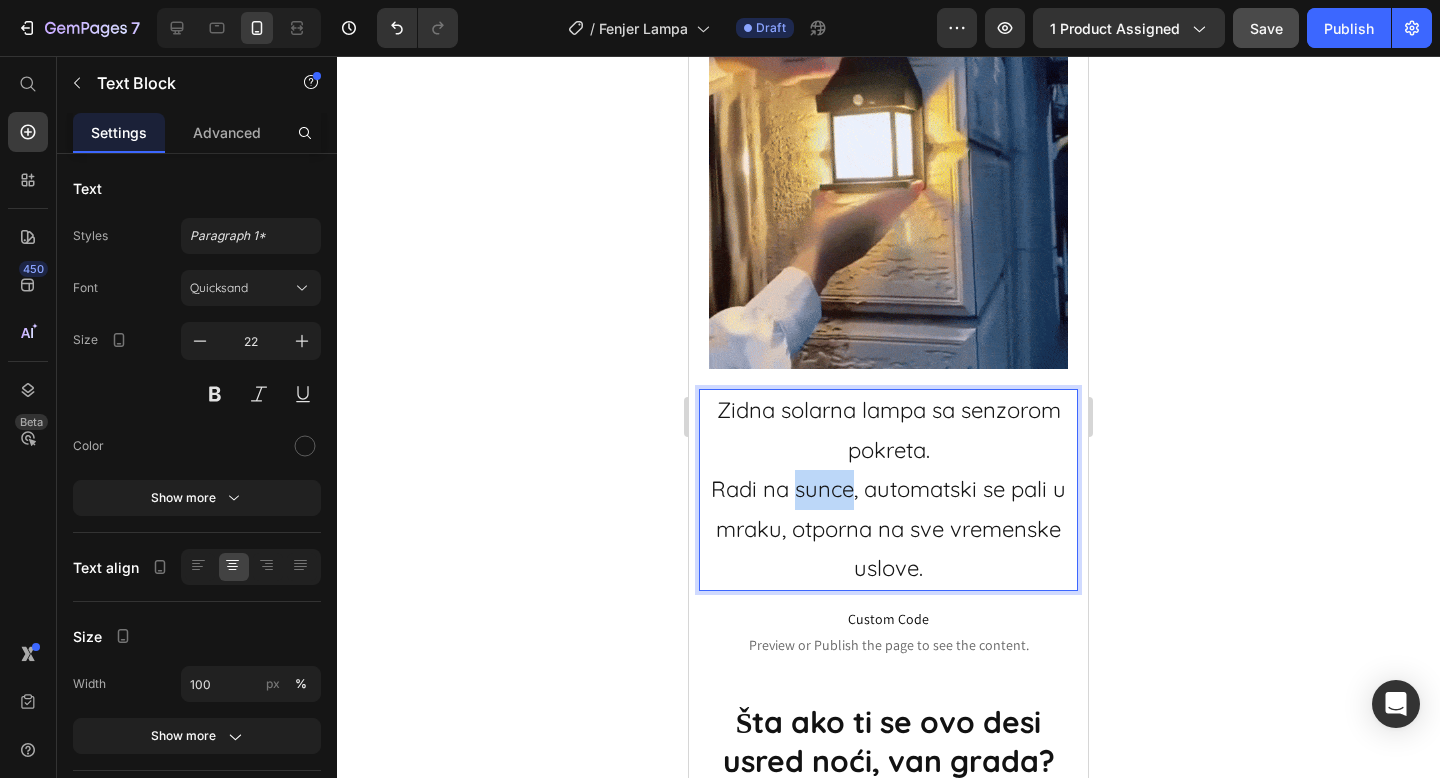click on "Zidna solarna lampa sa senzorom pokreta. Radi na sunce, automatski se pali u mraku, otporna na sve vremenske uslove." at bounding box center [888, 490] 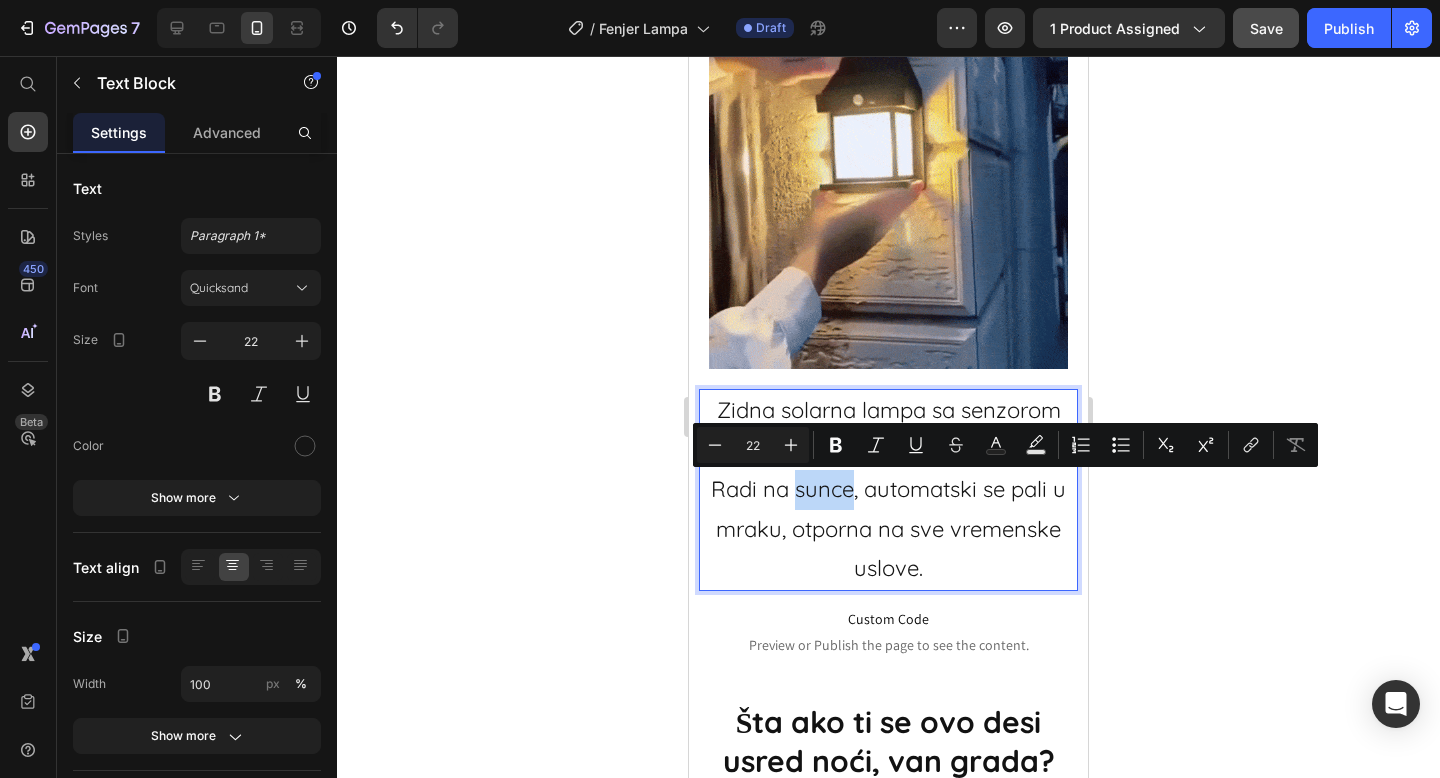 click on "Zidna solarna lampa sa senzorom pokreta. Radi na sunce, automatski se pali u mraku, otporna na sve vremenske uslove." at bounding box center [888, 490] 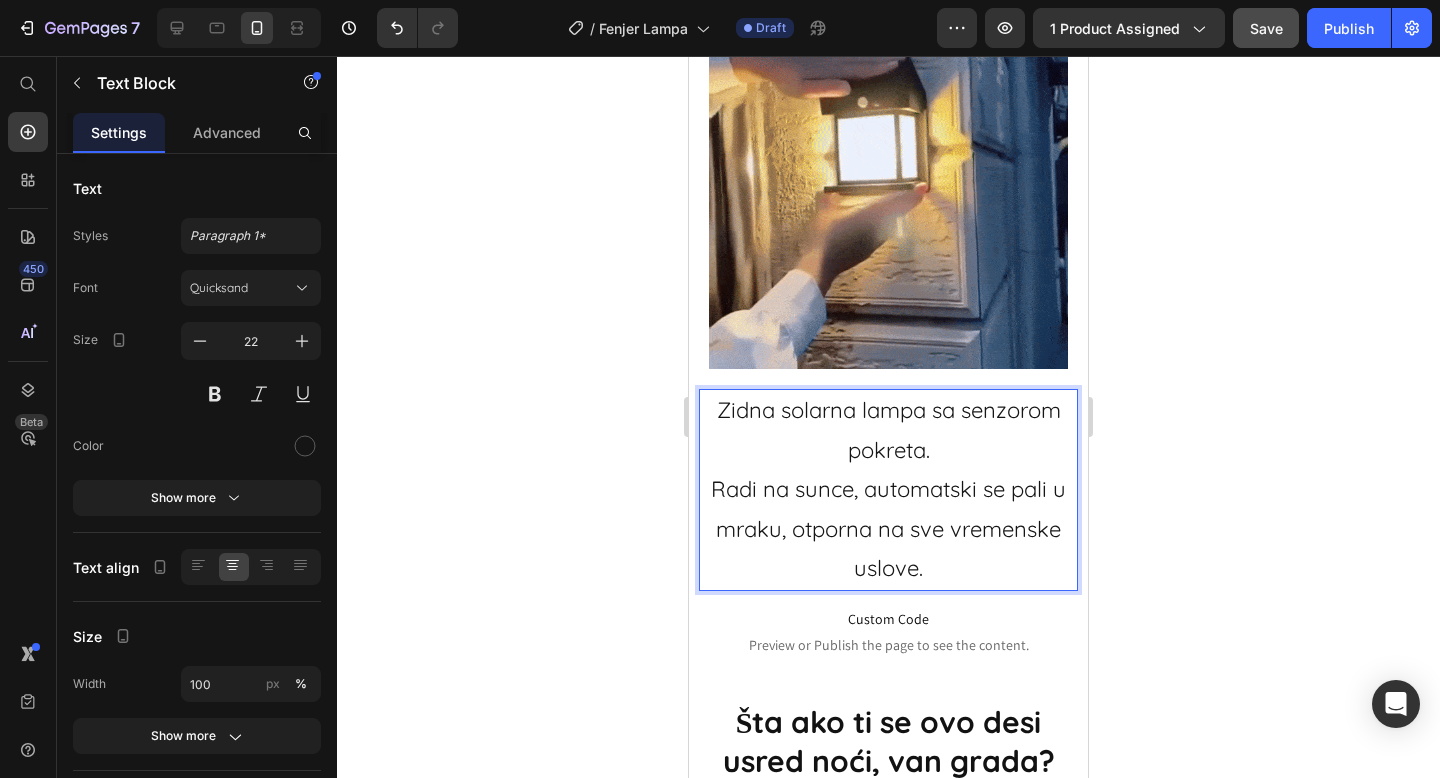 click on "Zidna solarna lampa sa senzorom pokreta. Radi na sunce, automatski se pali u mraku, otporna na sve vremenske uslove." at bounding box center (888, 490) 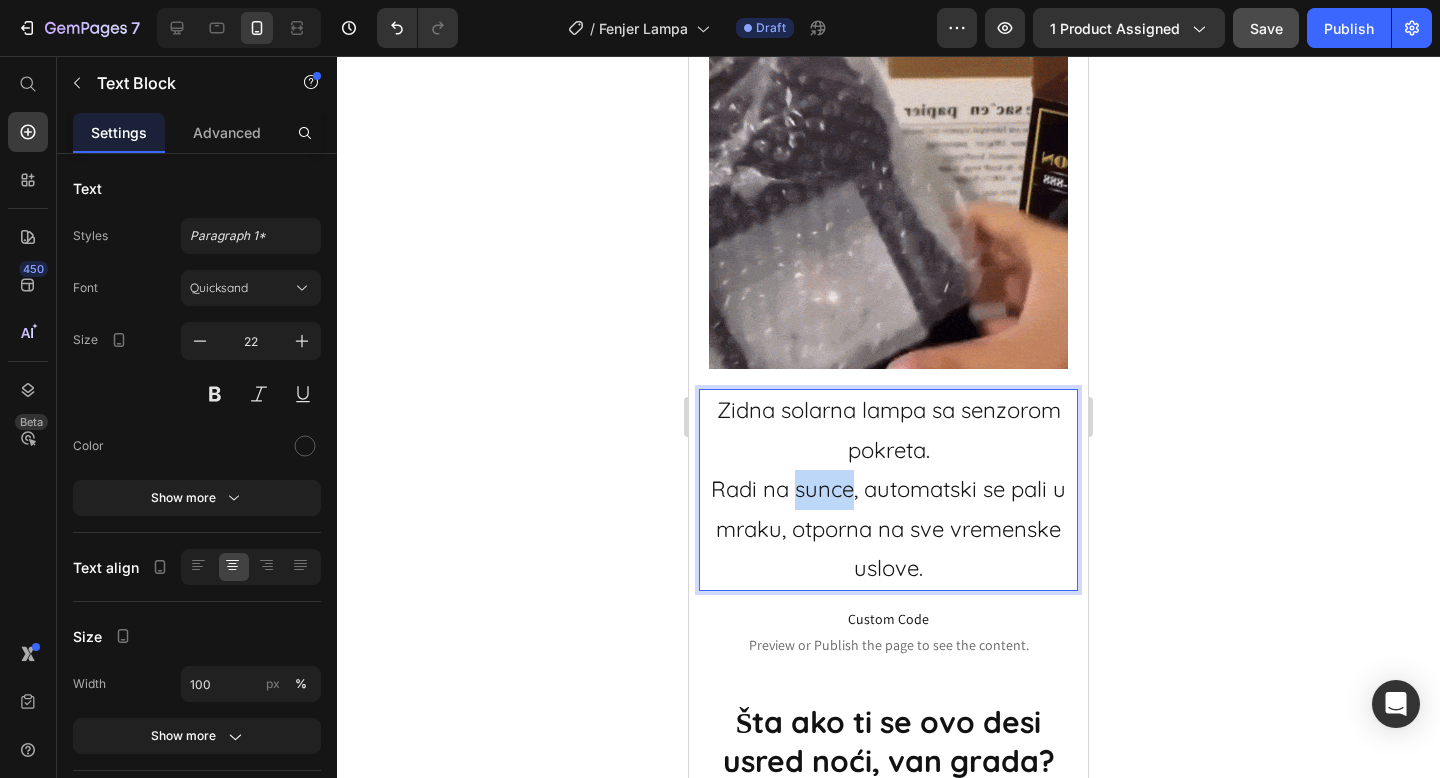 click on "Zidna solarna lampa sa senzorom pokreta. Radi na sunce, automatski se pali u mraku, otporna na sve vremenske uslove." at bounding box center [888, 490] 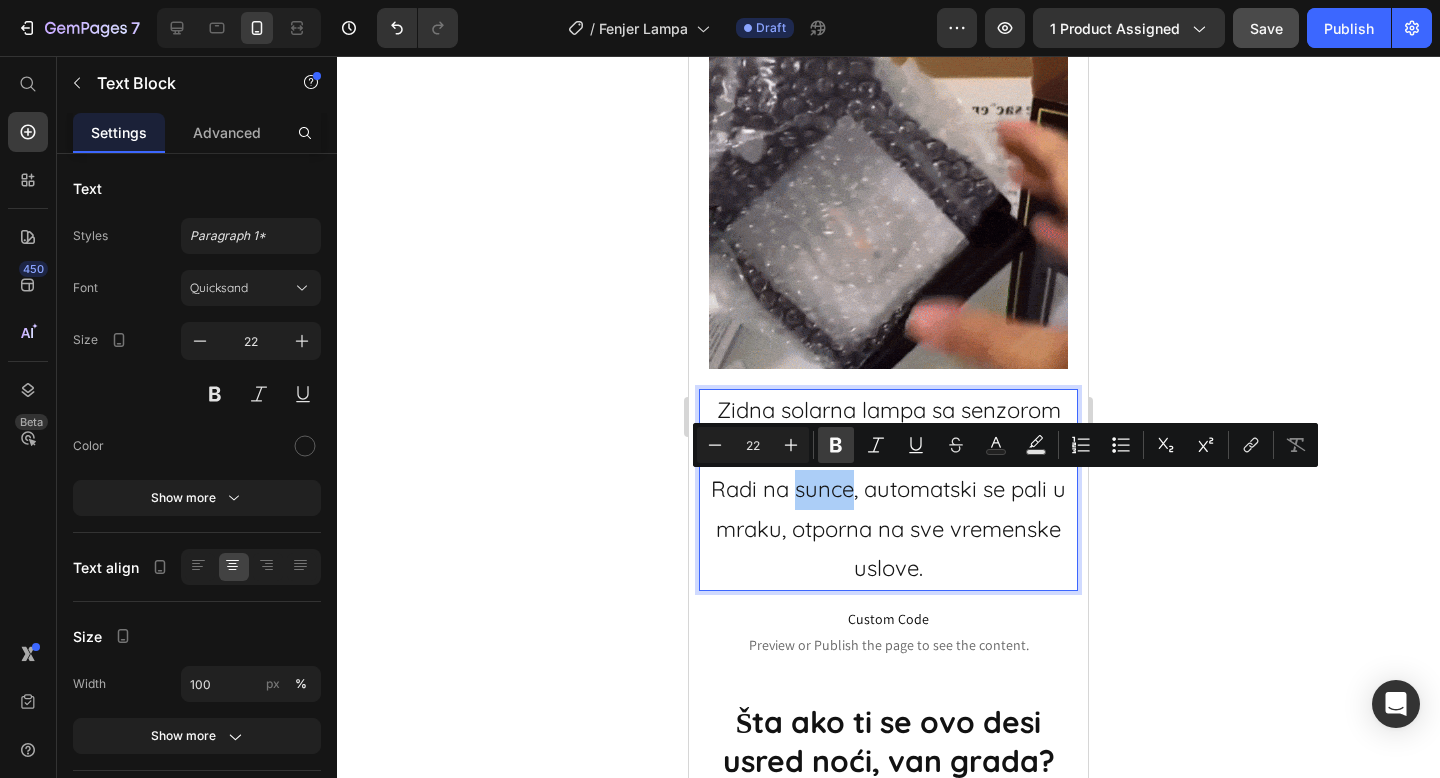 click 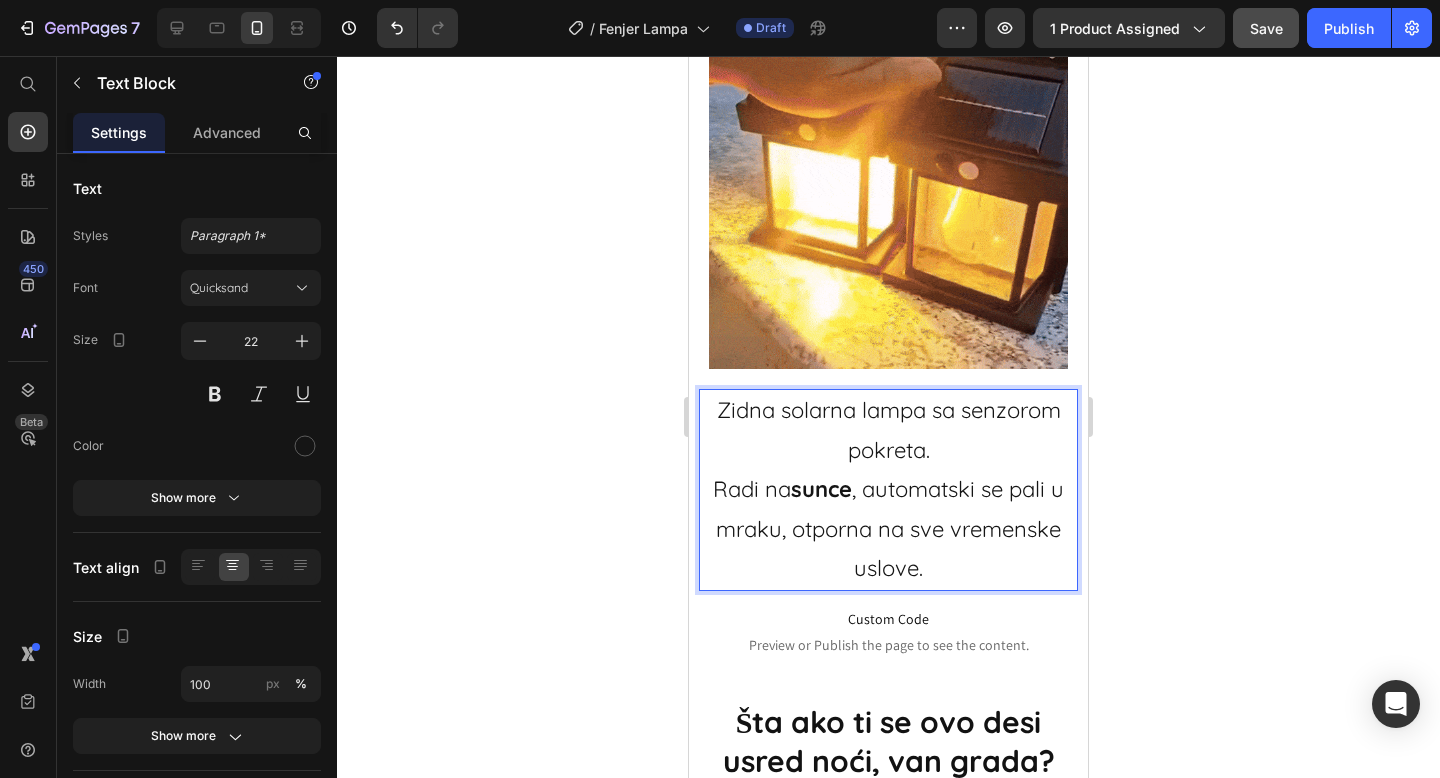 click on "Zidna solarna lampa sa senzorom pokreta. Radi na  sunce , automatski se pali u mraku, otporna na sve vremenske uslove." at bounding box center (888, 490) 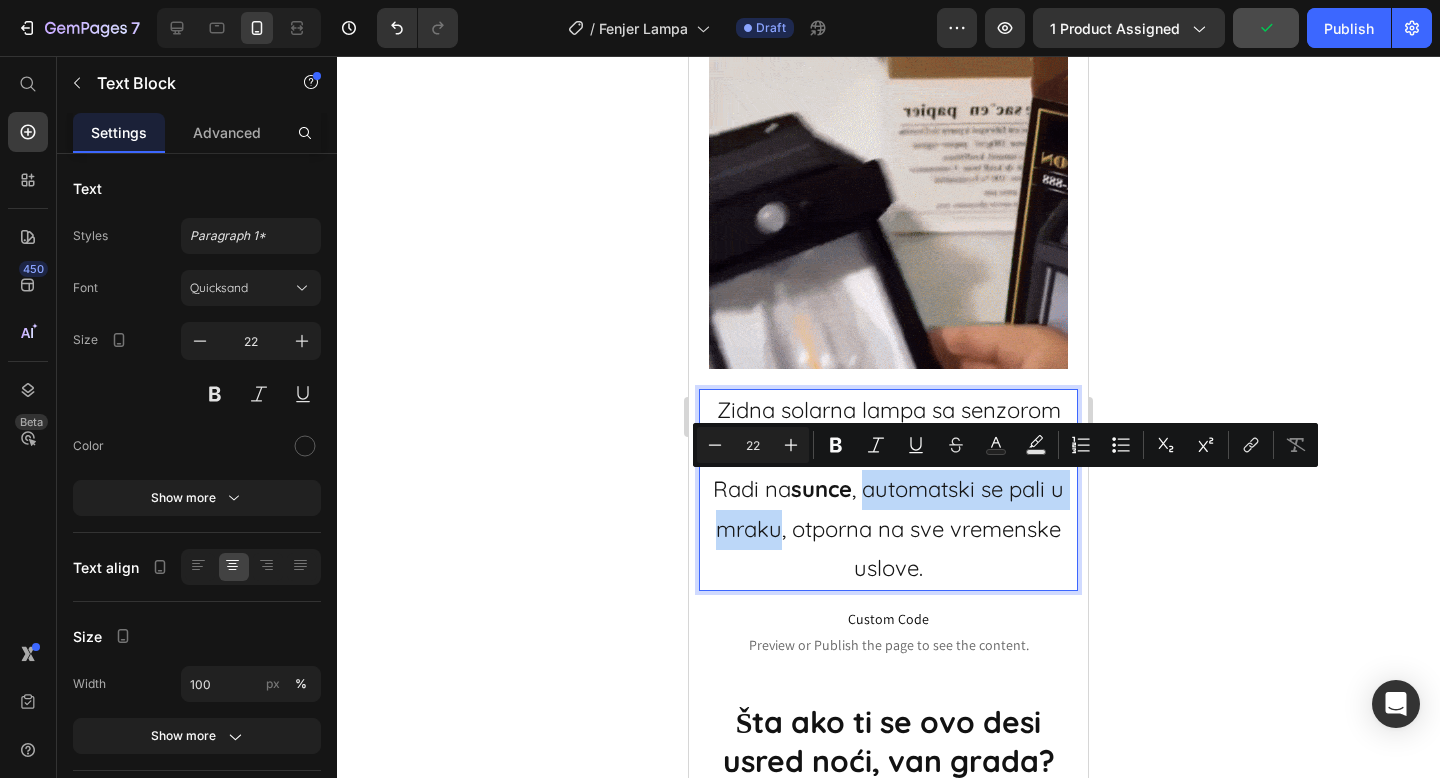 drag, startPoint x: 869, startPoint y: 483, endPoint x: 776, endPoint y: 535, distance: 106.55046 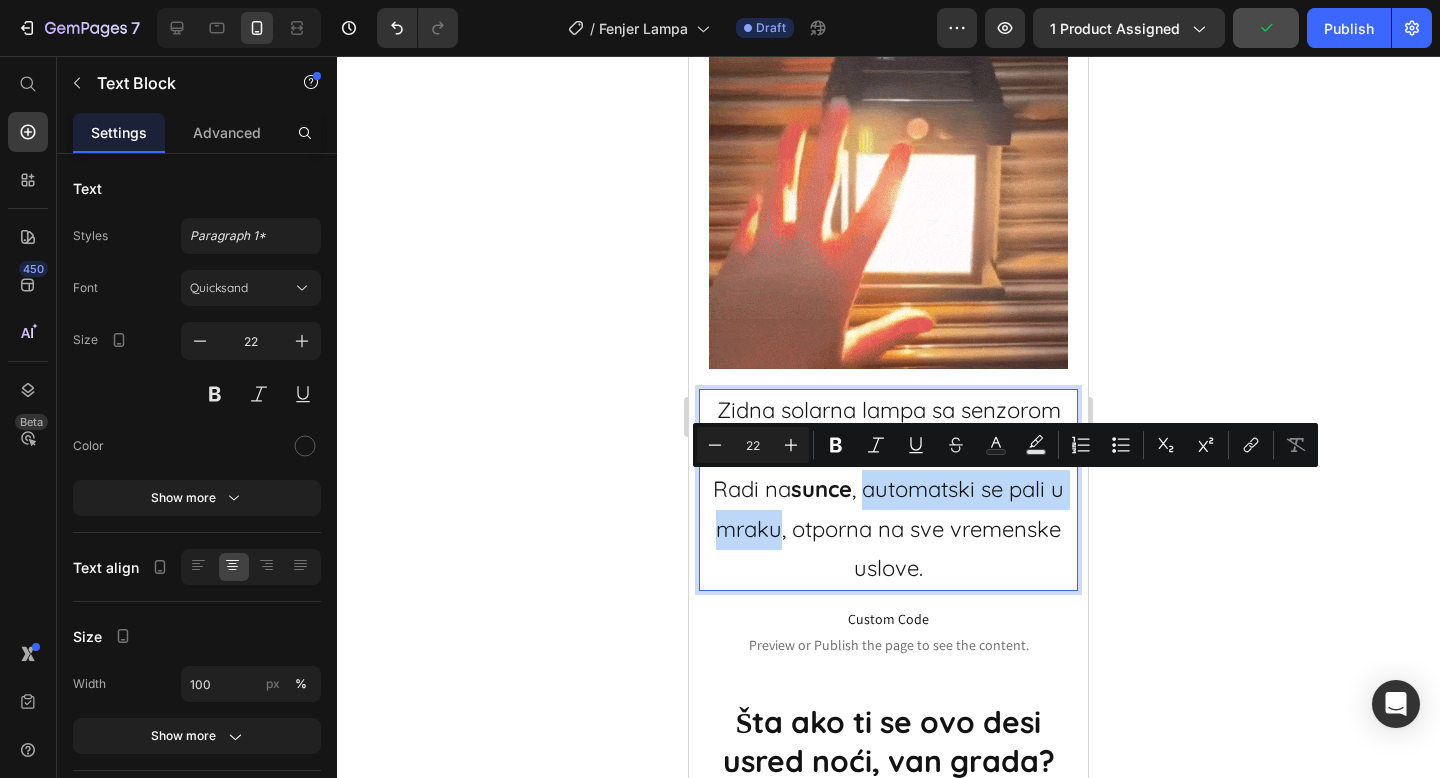 click on "Zidna solarna lampa sa senzorom pokreta. Radi na  sunce , automatski se pali u mraku, otporna na sve vremenske uslove." at bounding box center (888, 490) 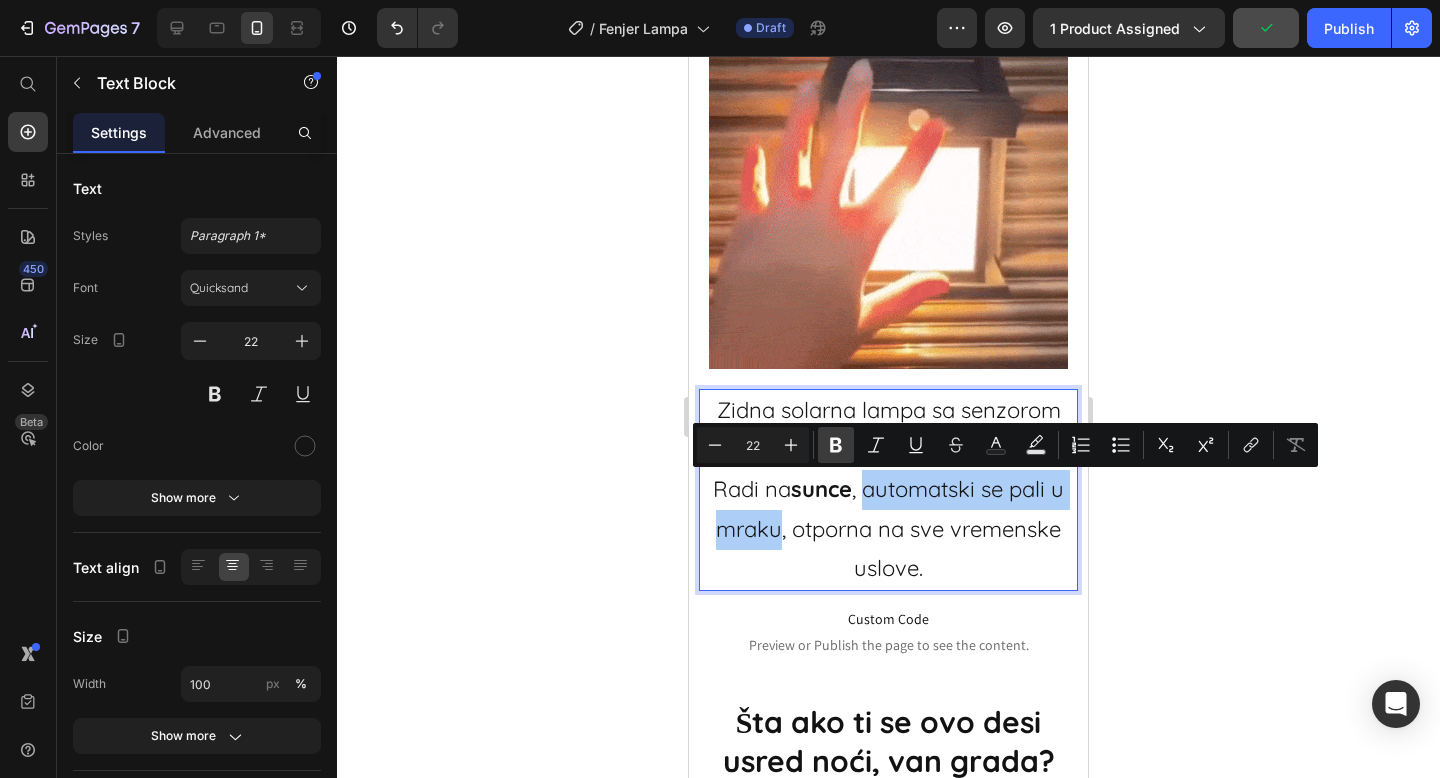 click 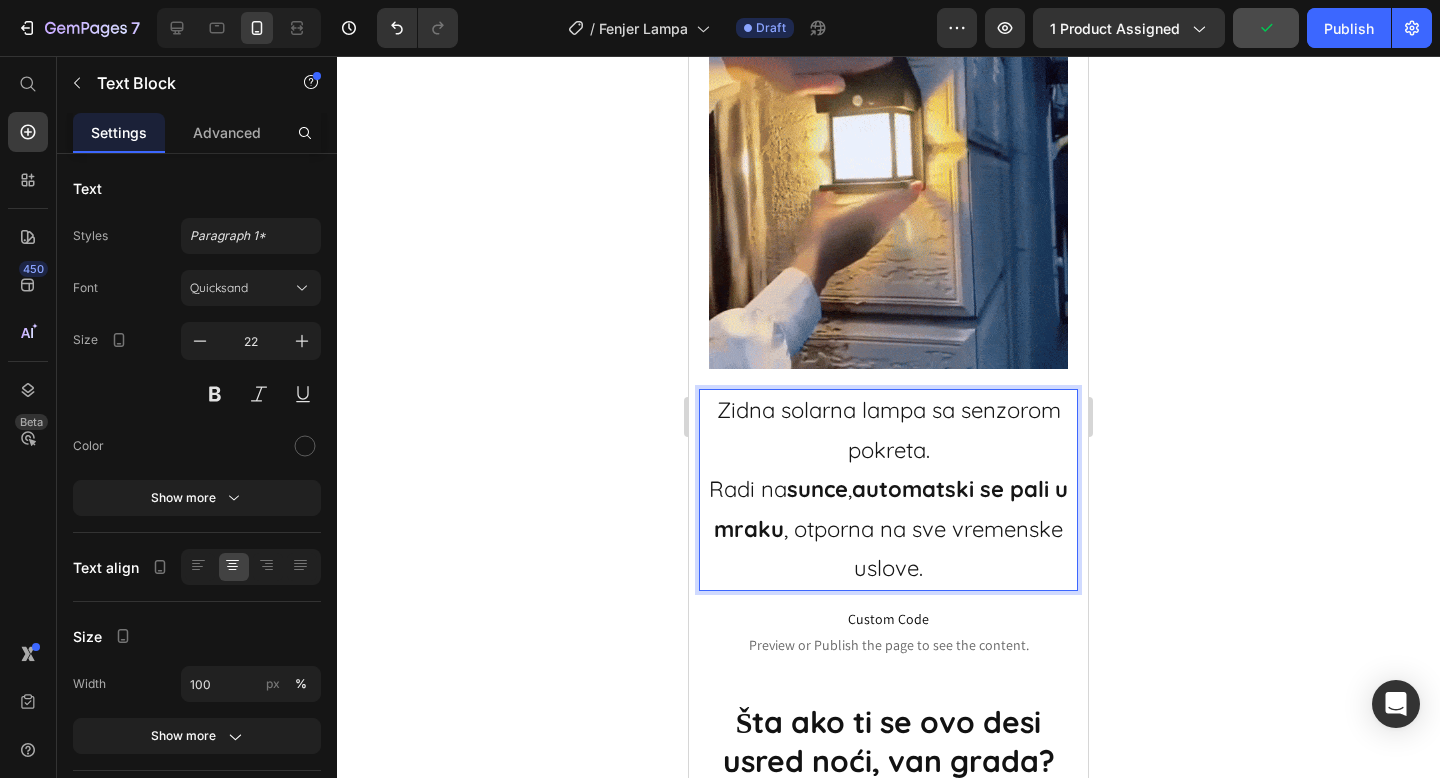 click on "Zidna solarna lampa sa senzorom pokreta. Radi na  sunce ,  automatski se pali u mraku , otporna na sve vremenske uslove." at bounding box center (888, 490) 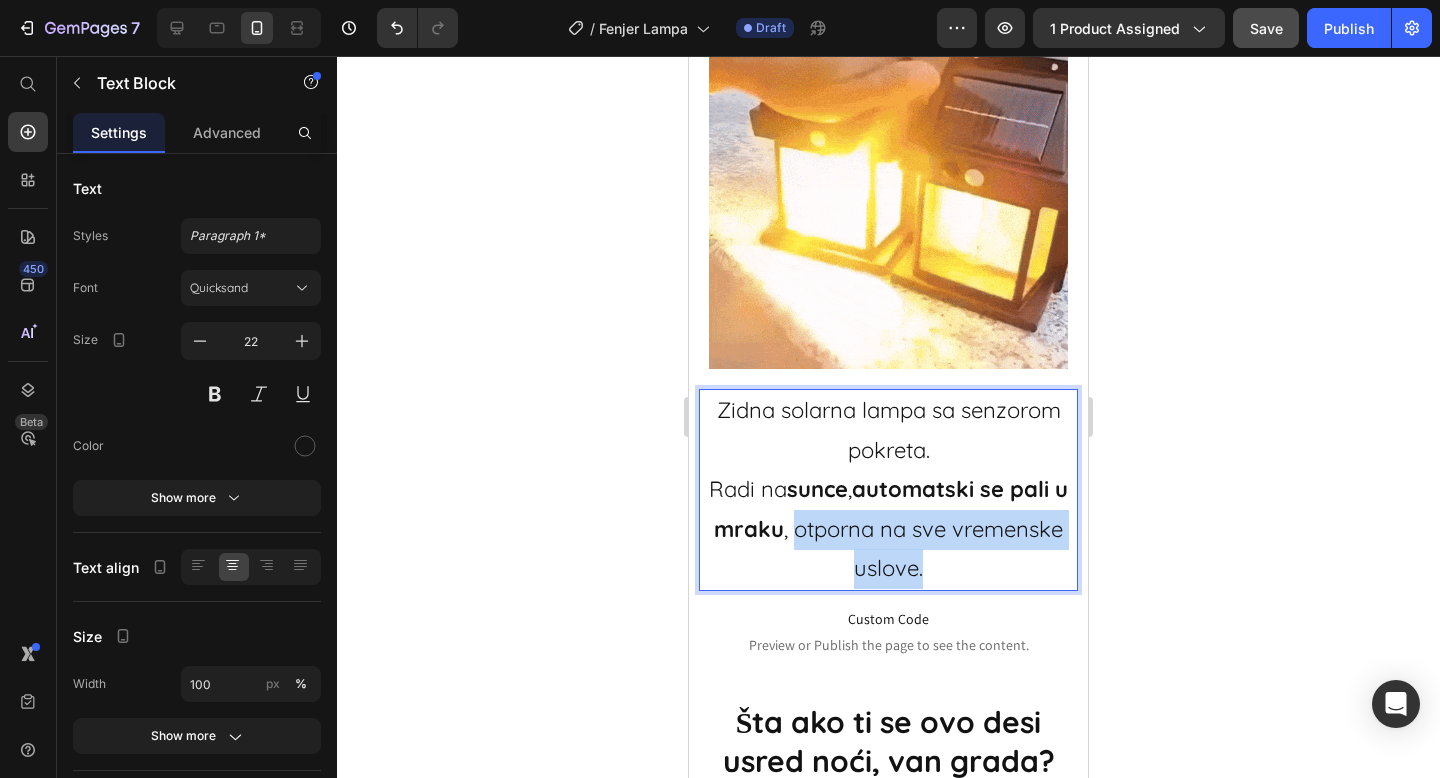 drag, startPoint x: 931, startPoint y: 568, endPoint x: 795, endPoint y: 538, distance: 139.26952 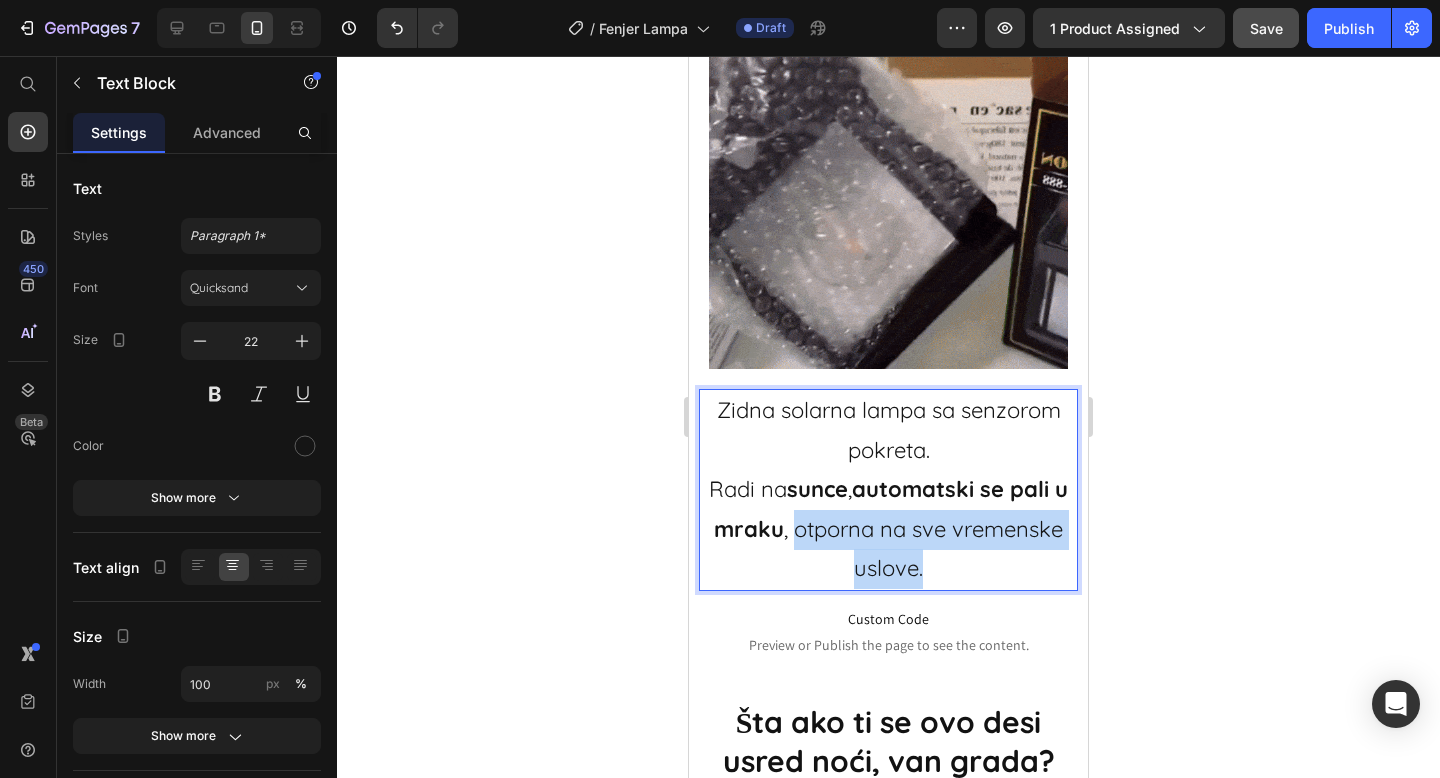 click on "Zidna solarna lampa sa senzorom pokreta. Radi na  sunce ,  automatski se pali u mraku , otporna na sve vremenske uslove." at bounding box center [888, 490] 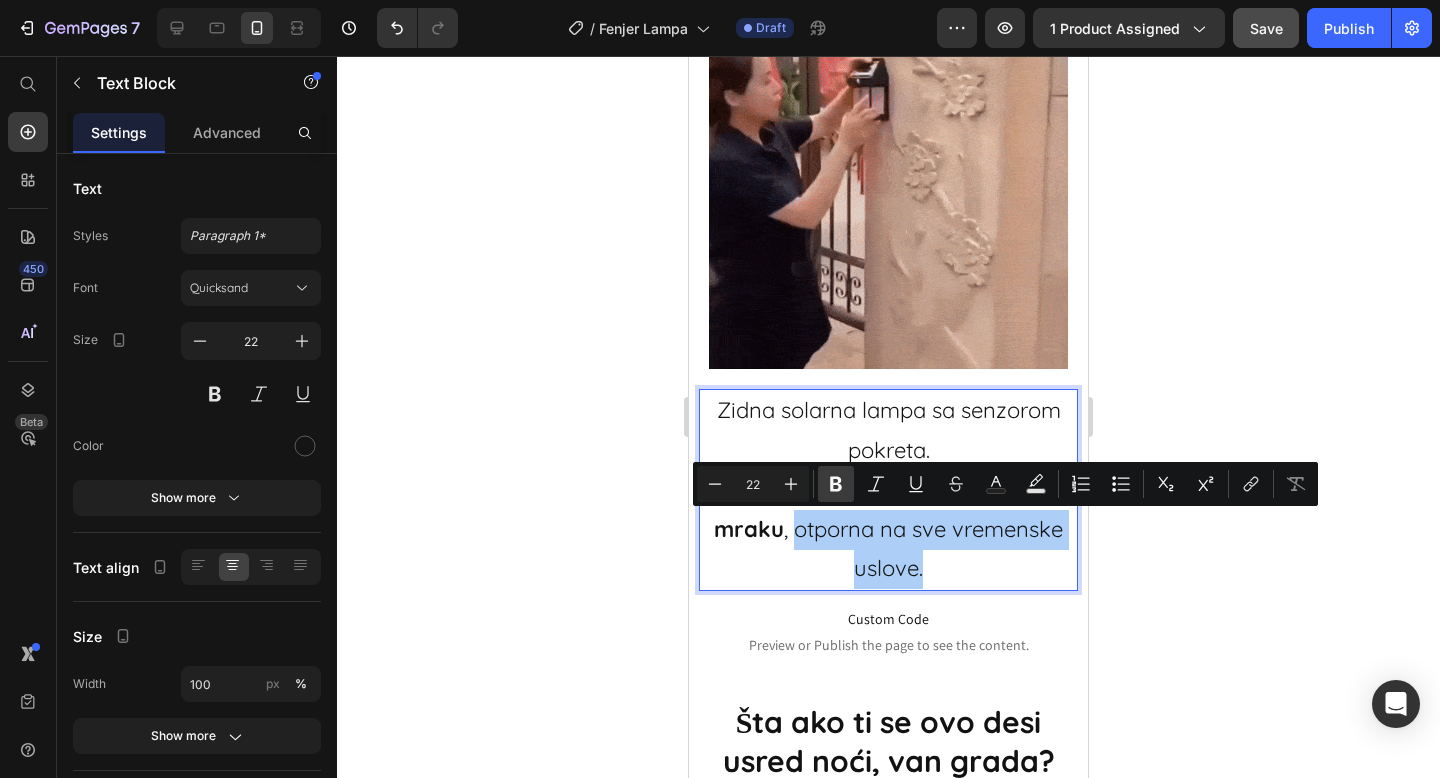 click 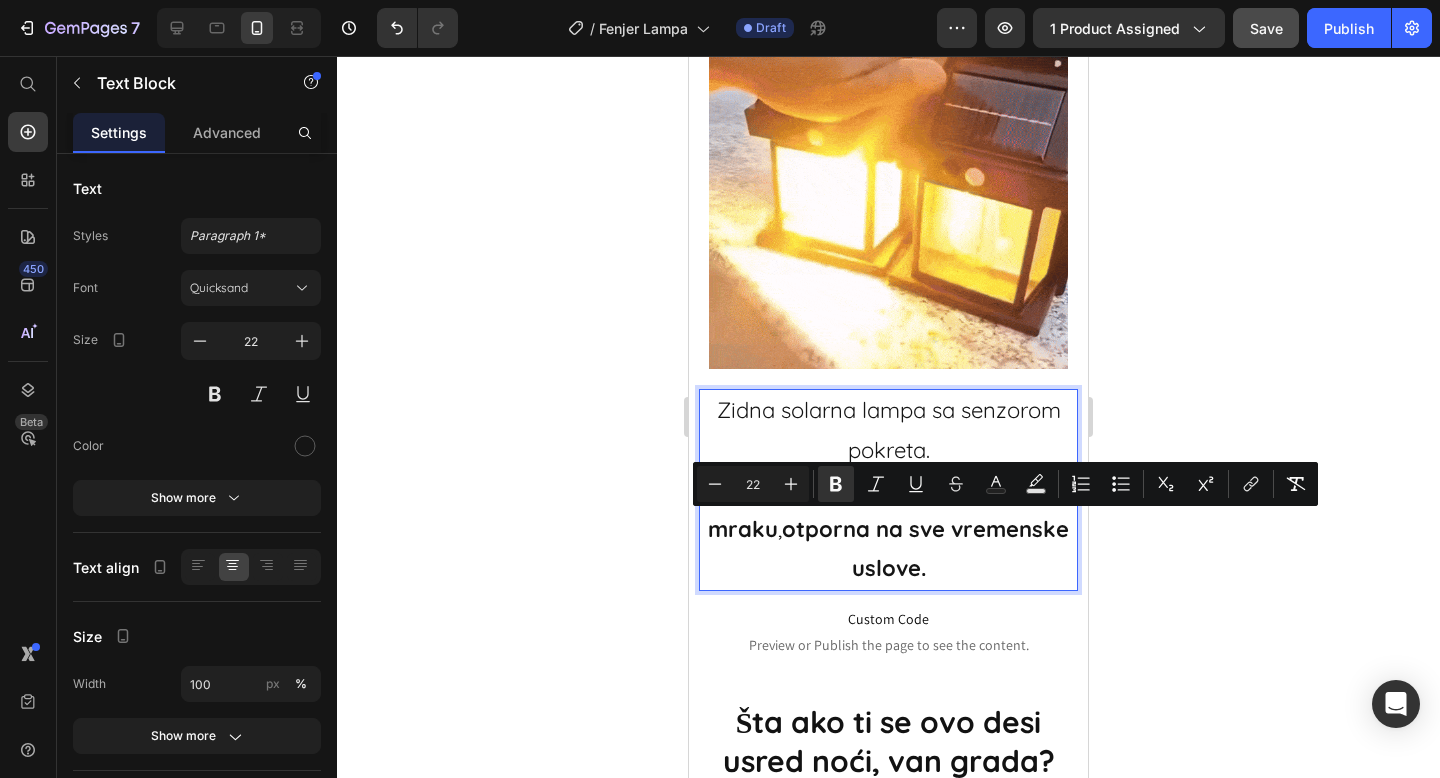 click on "Zidna solarna lampa sa senzorom pokreta. Radi na  sunce ,  automatski se pali u mraku ,  otporna na sve vremenske uslove." at bounding box center [888, 490] 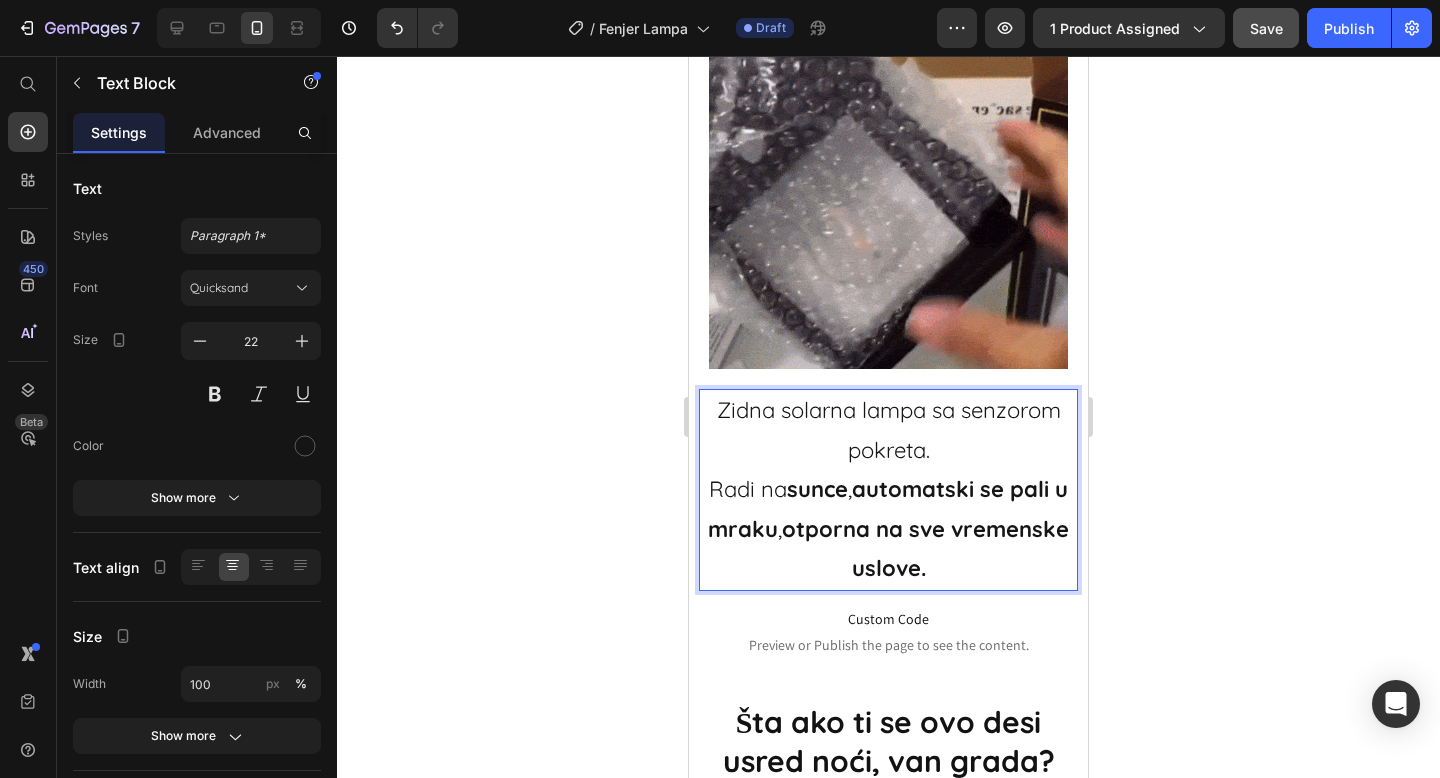 click on "Zidna solarna lampa sa senzorom pokreta. Radi na  sunce ,  automatski se pali u mraku ,  otporna na sve vremenske uslove." at bounding box center (888, 490) 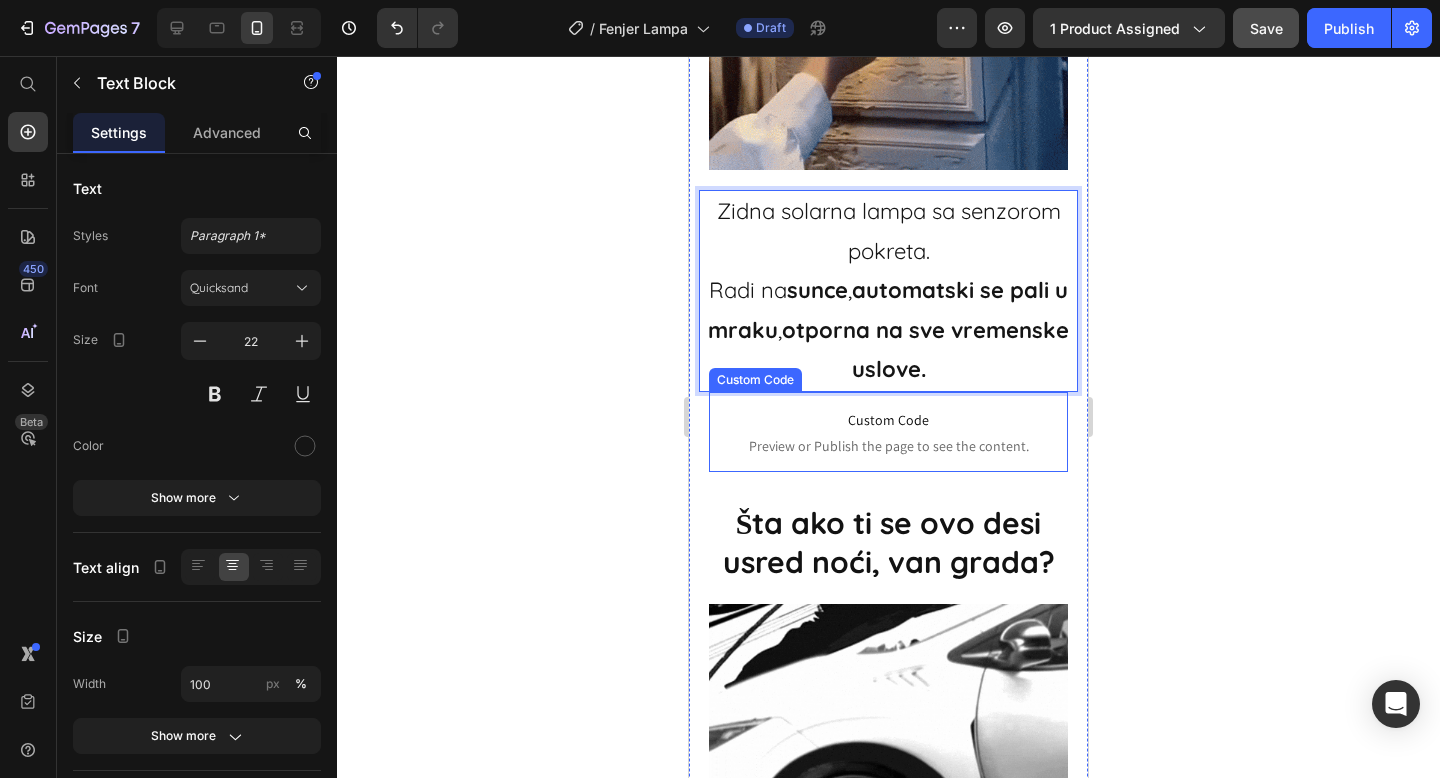 scroll, scrollTop: 2368, scrollLeft: 0, axis: vertical 